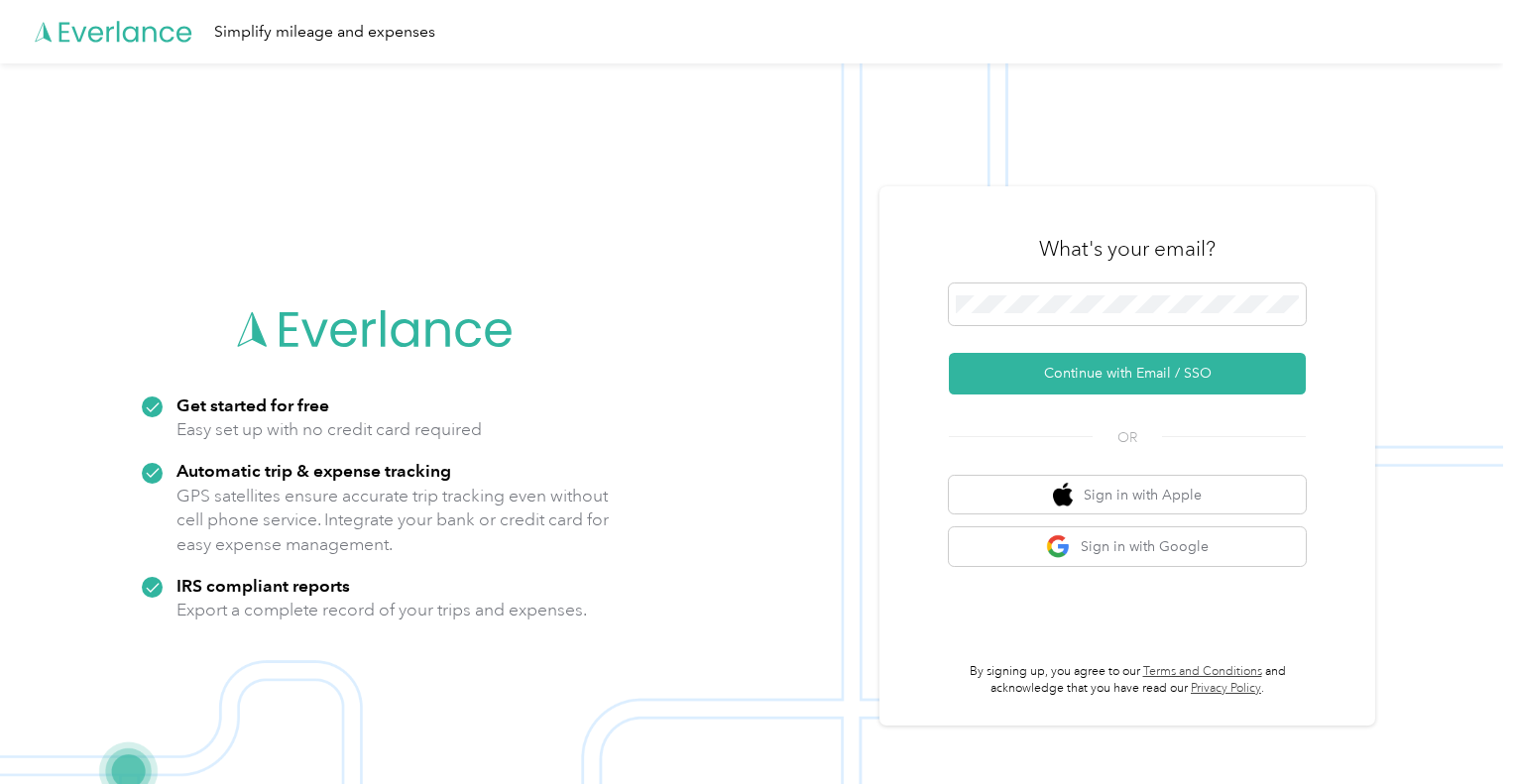 scroll, scrollTop: 0, scrollLeft: 0, axis: both 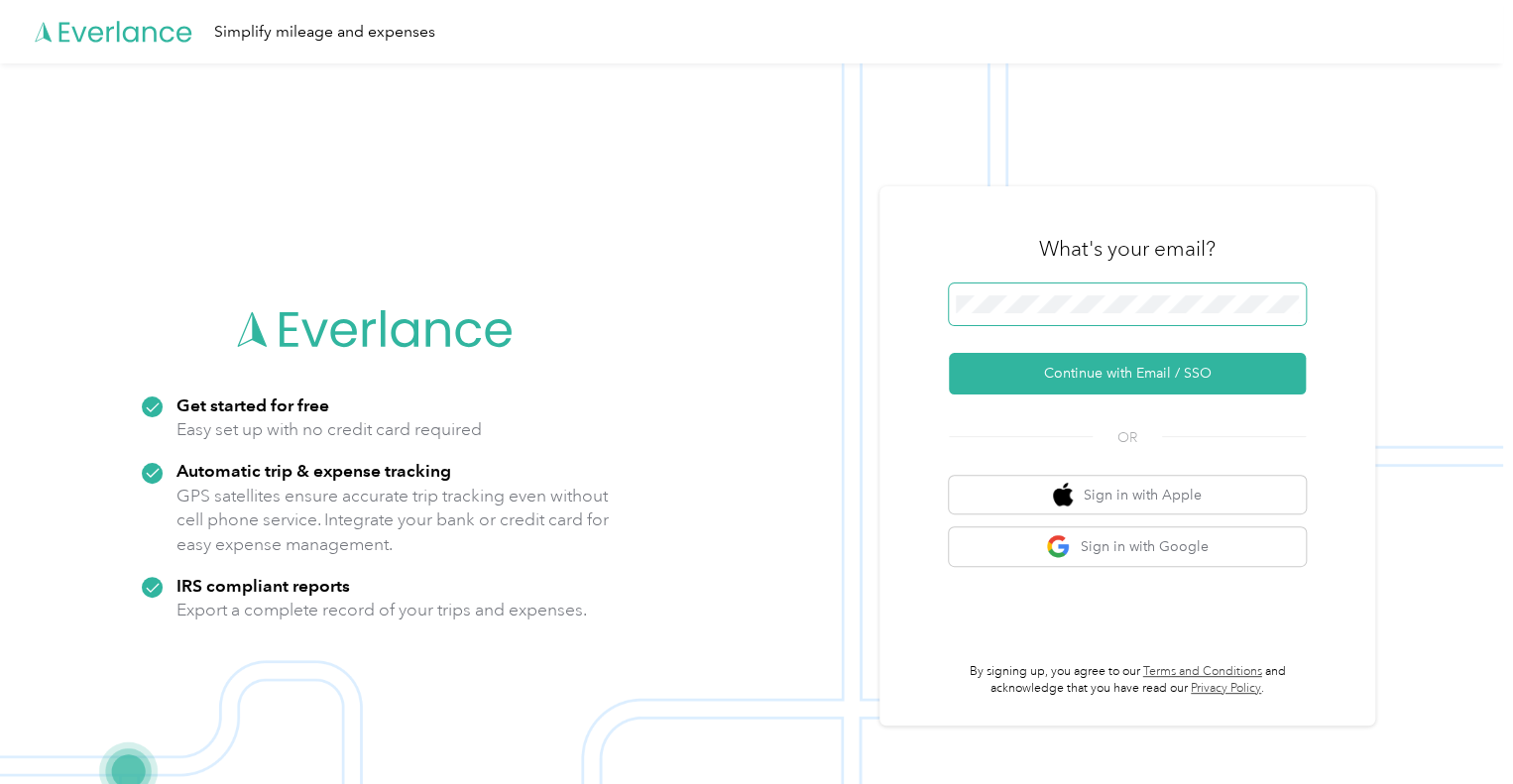 click at bounding box center (1127, 304) 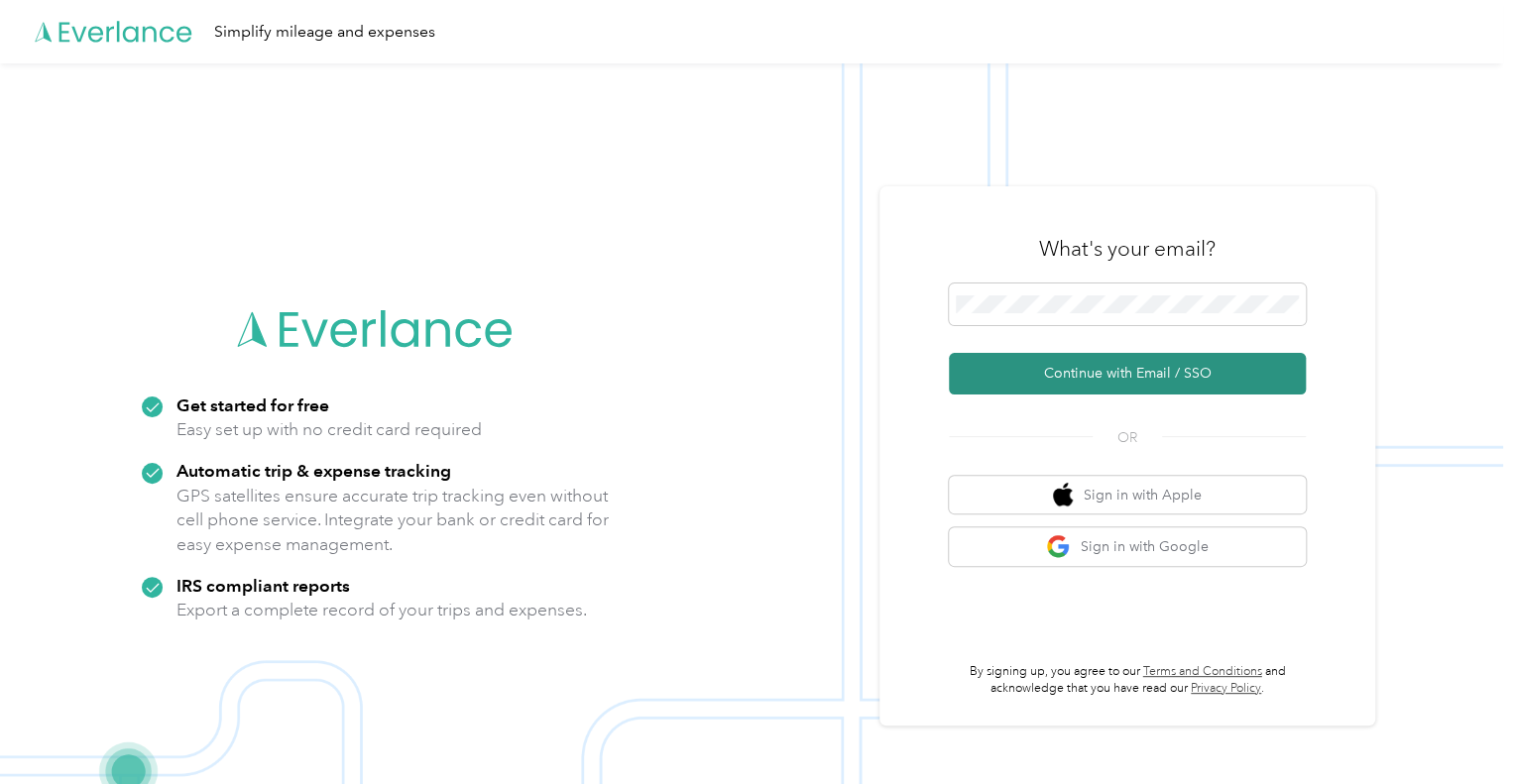 click on "Continue with Email / SSO" at bounding box center [1127, 374] 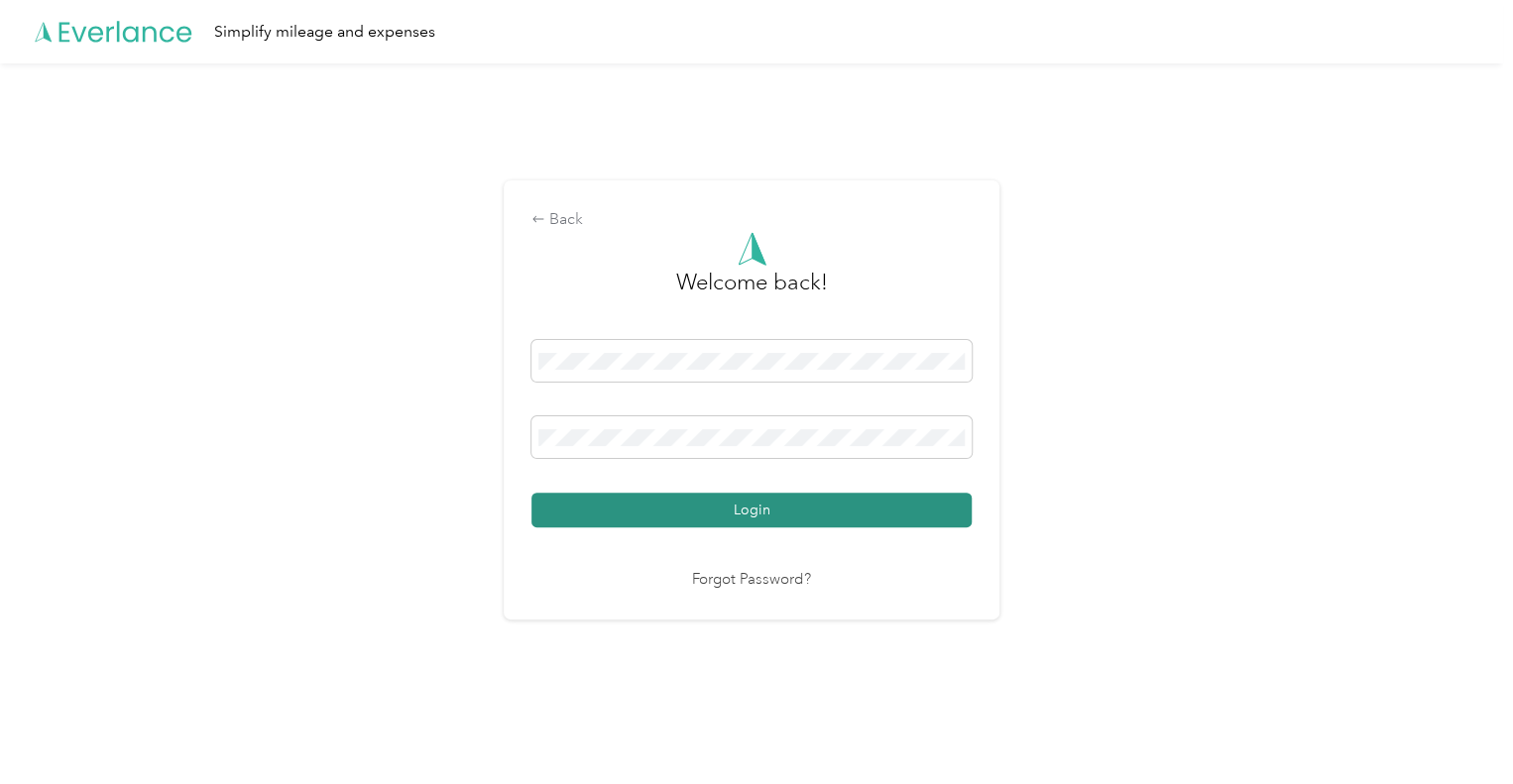 click on "Login" at bounding box center (752, 509) 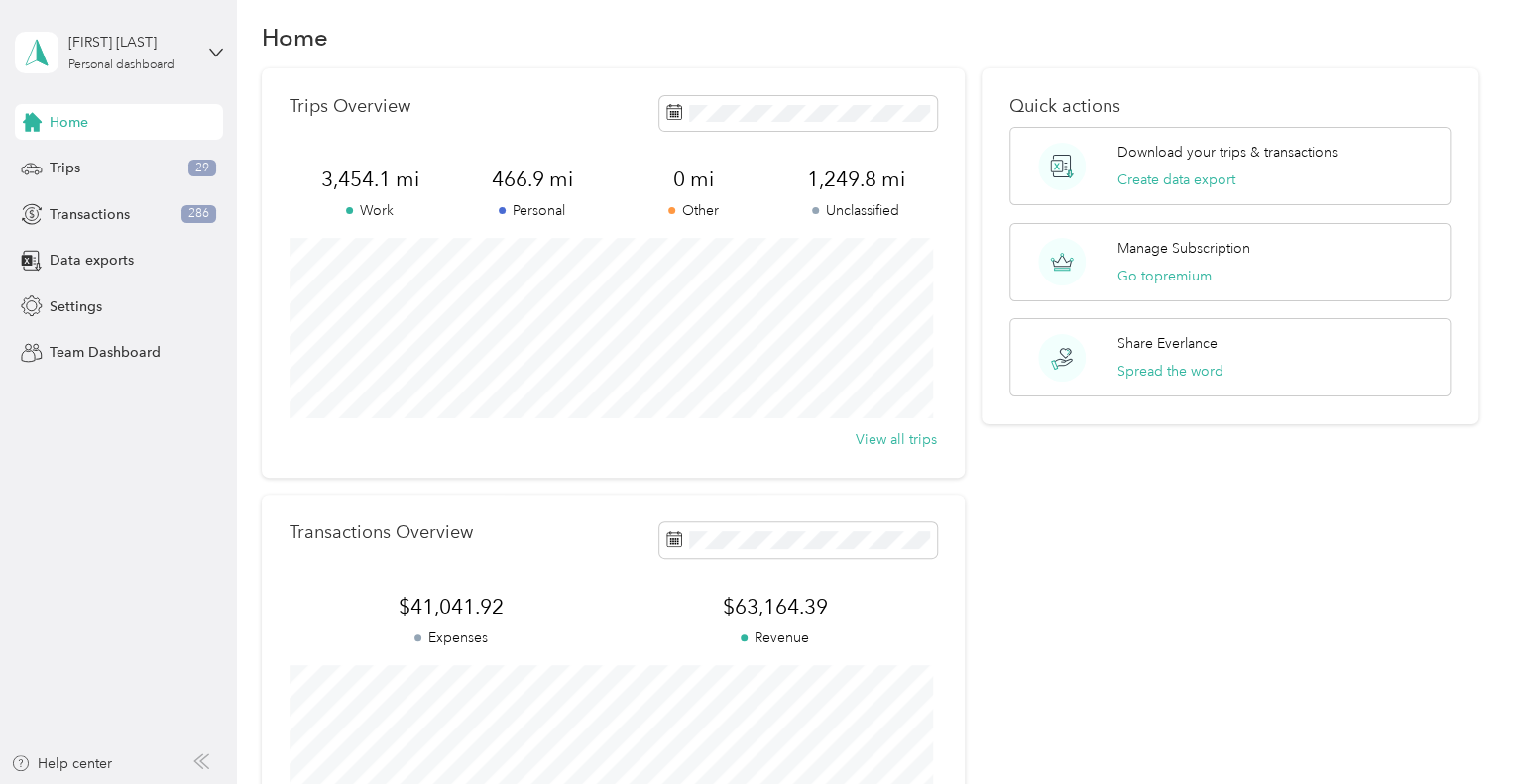 scroll, scrollTop: 0, scrollLeft: 0, axis: both 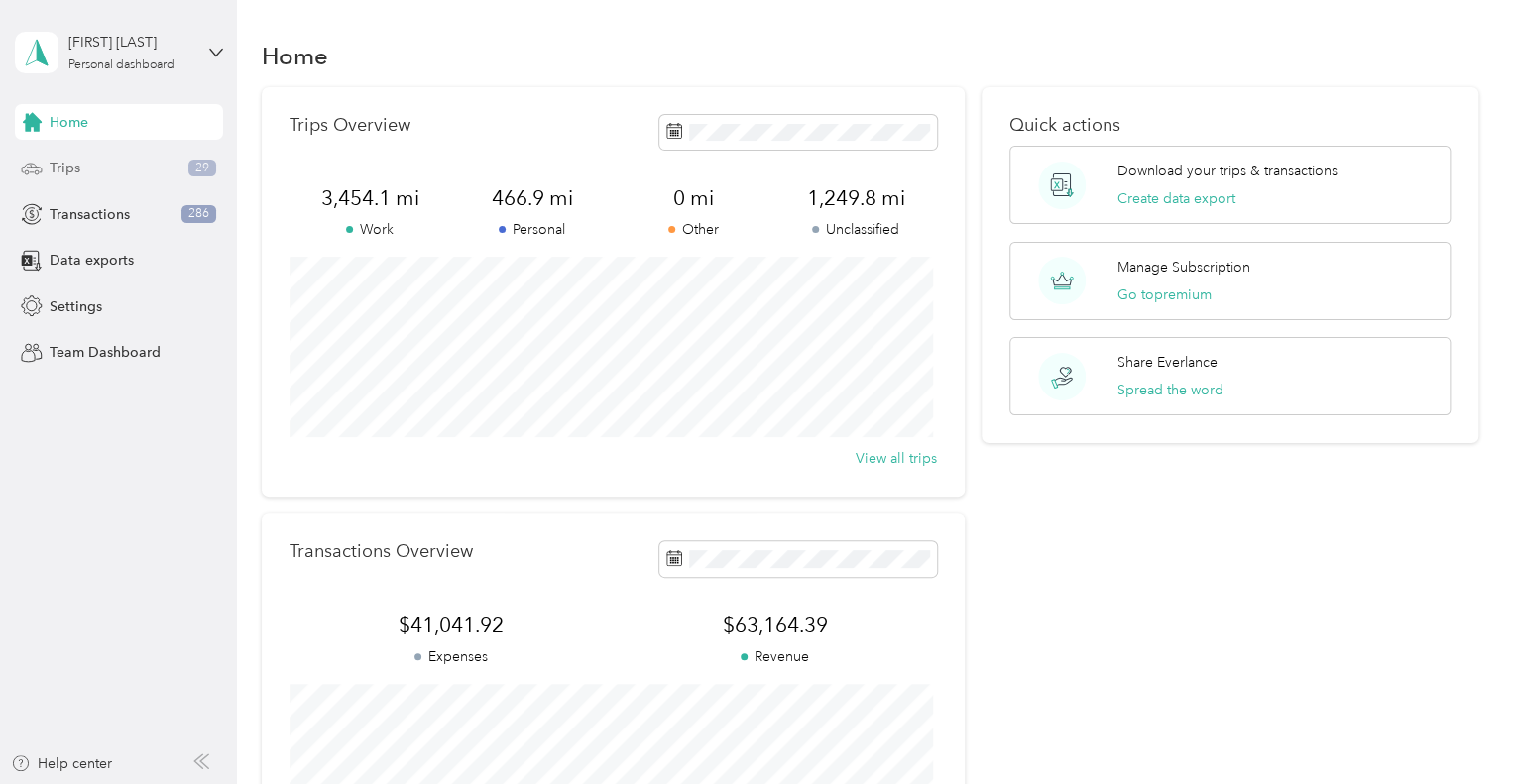 click on "Trips 29" at bounding box center (119, 168) 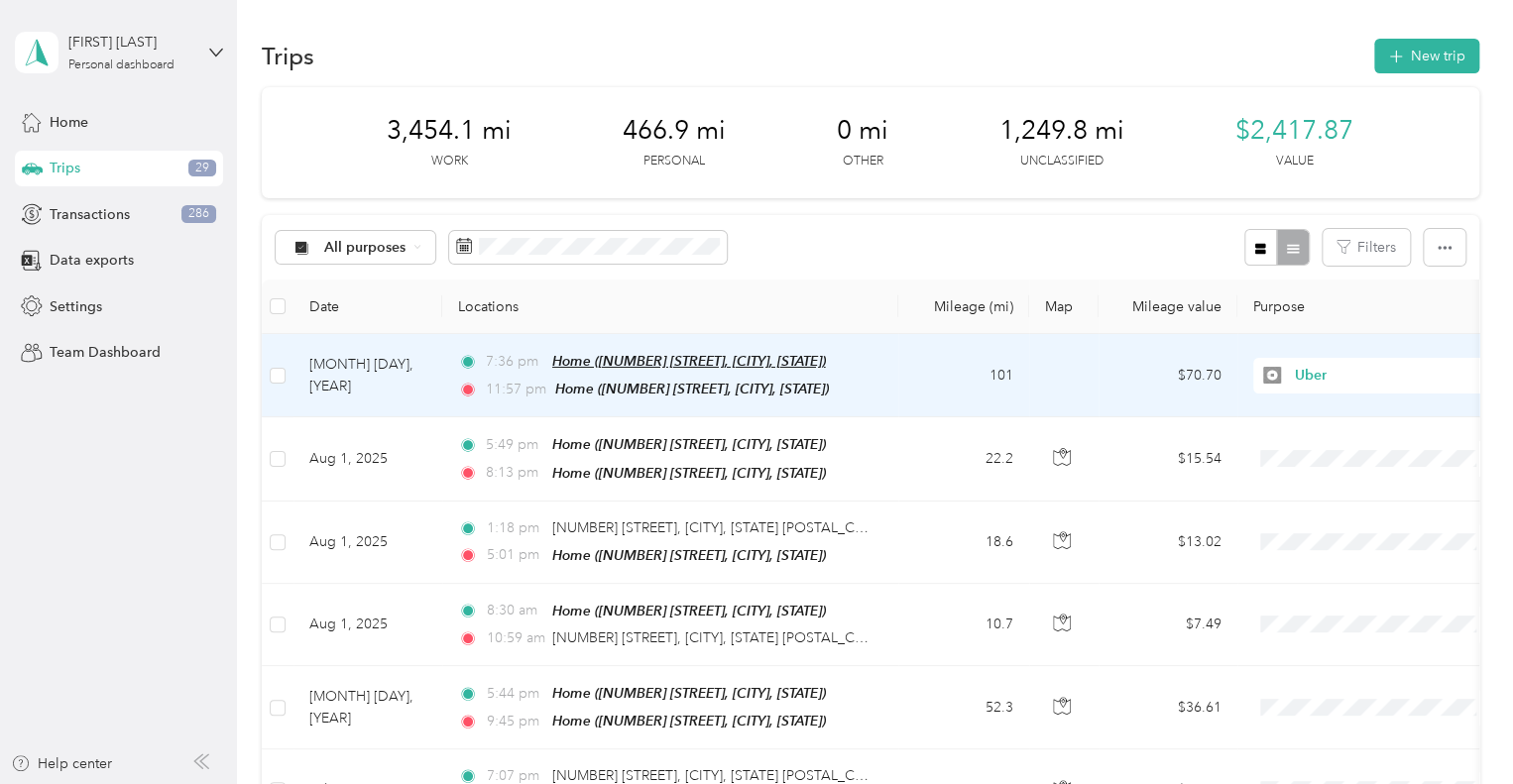 click on "Home ([NUMBER] [STREET], [CITY], [STATE])" at bounding box center (689, 361) 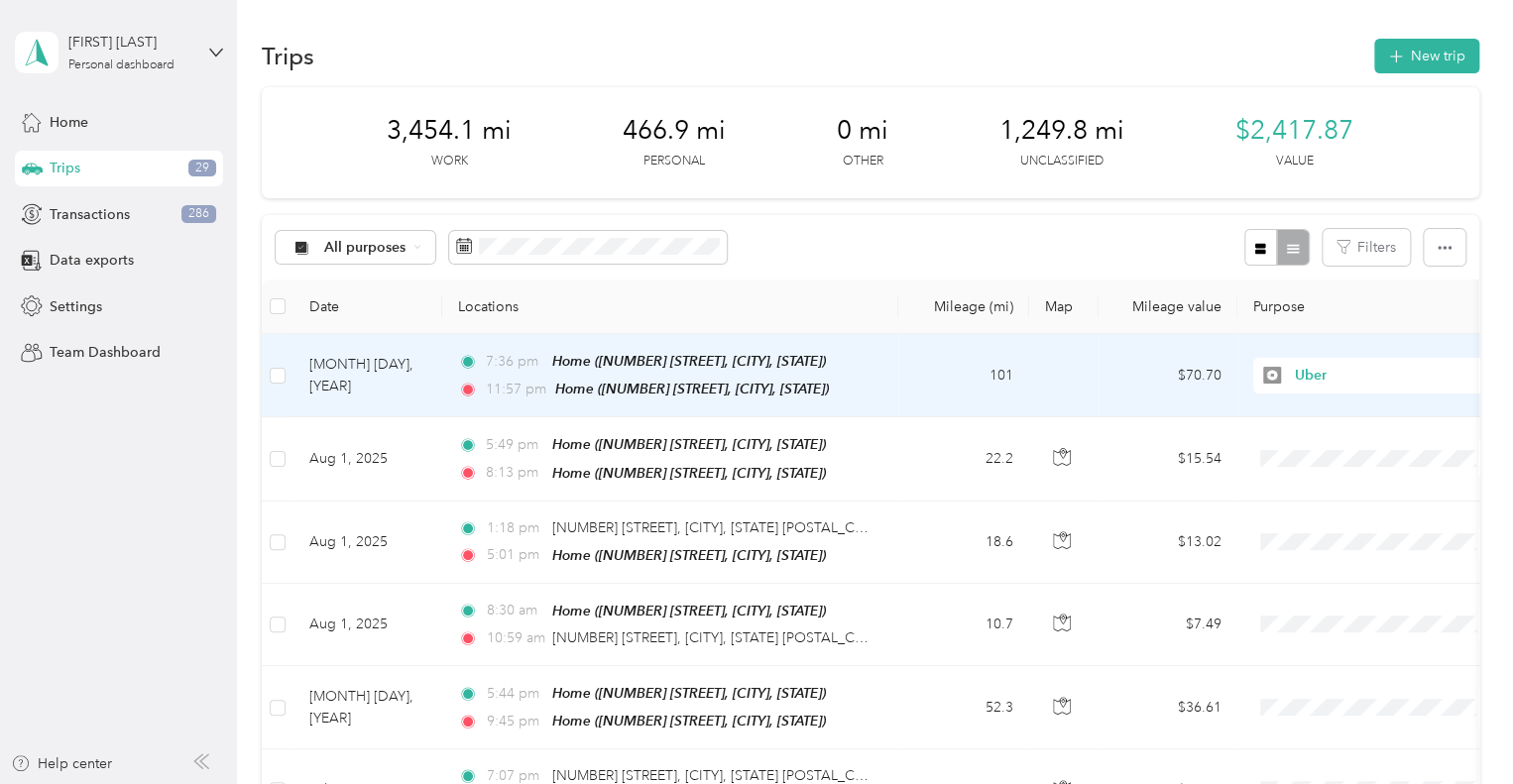 click on "Aug 2, 2025" at bounding box center (368, 376) 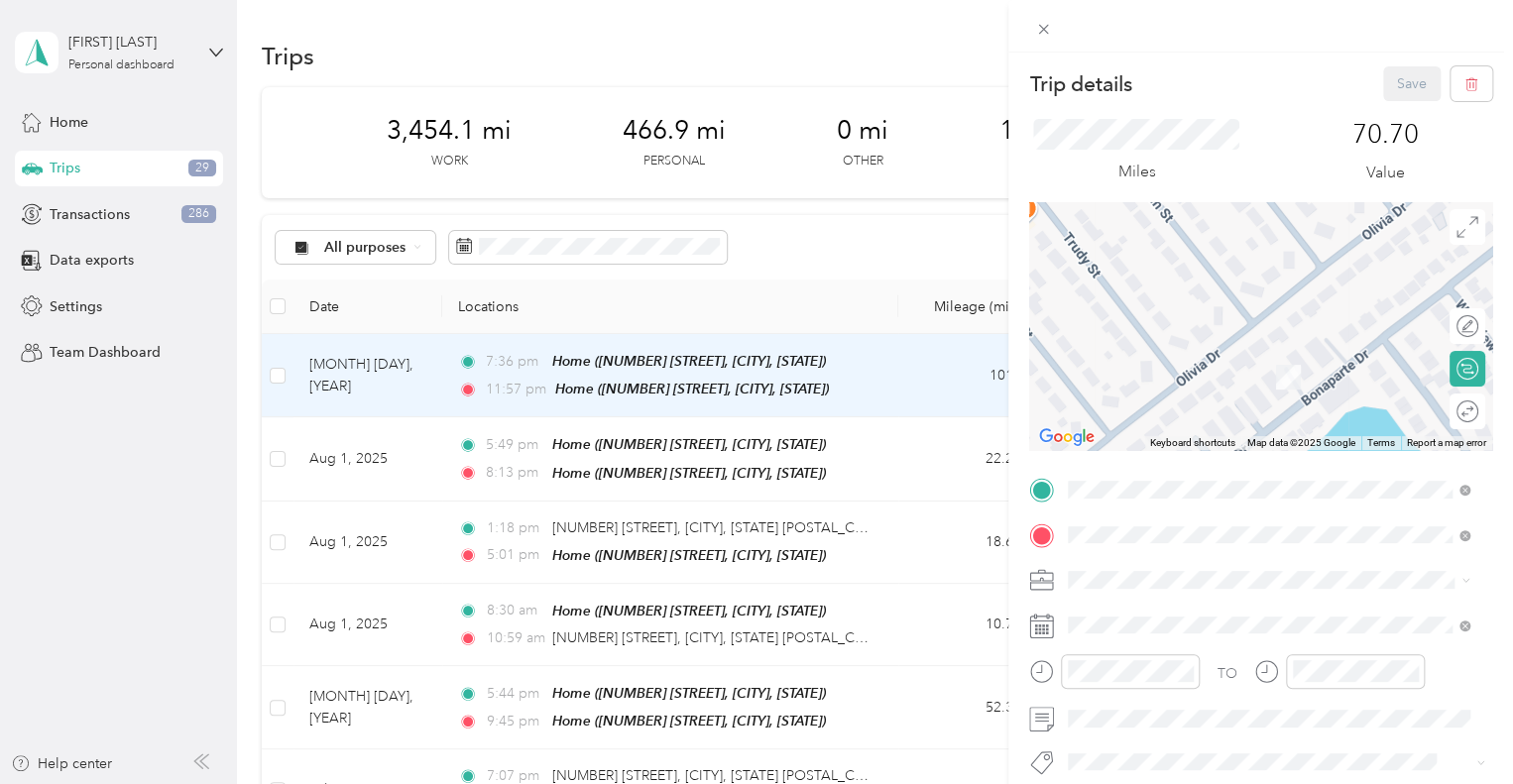 scroll, scrollTop: 210, scrollLeft: 0, axis: vertical 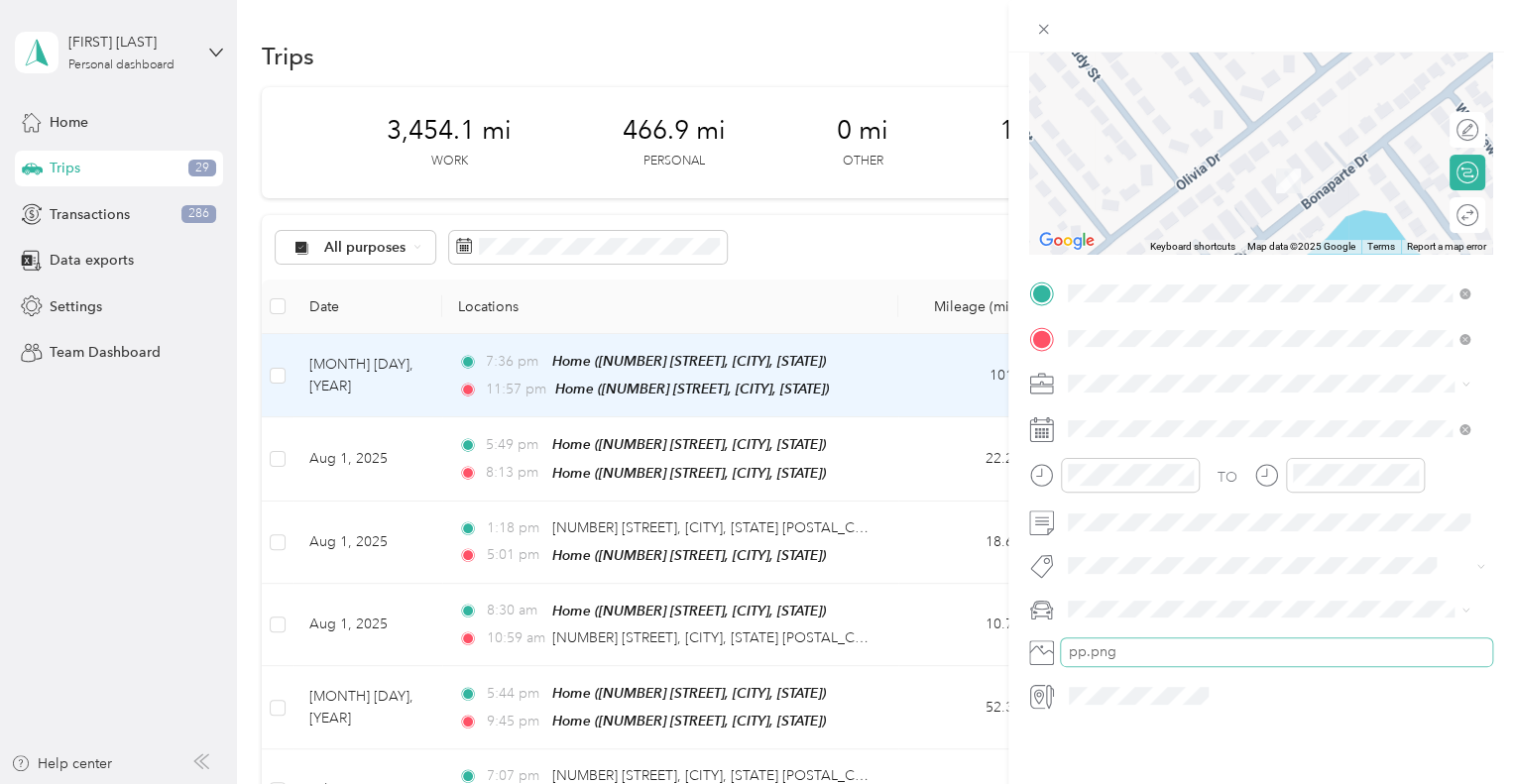 click on "pp.png" at bounding box center (1276, 652) 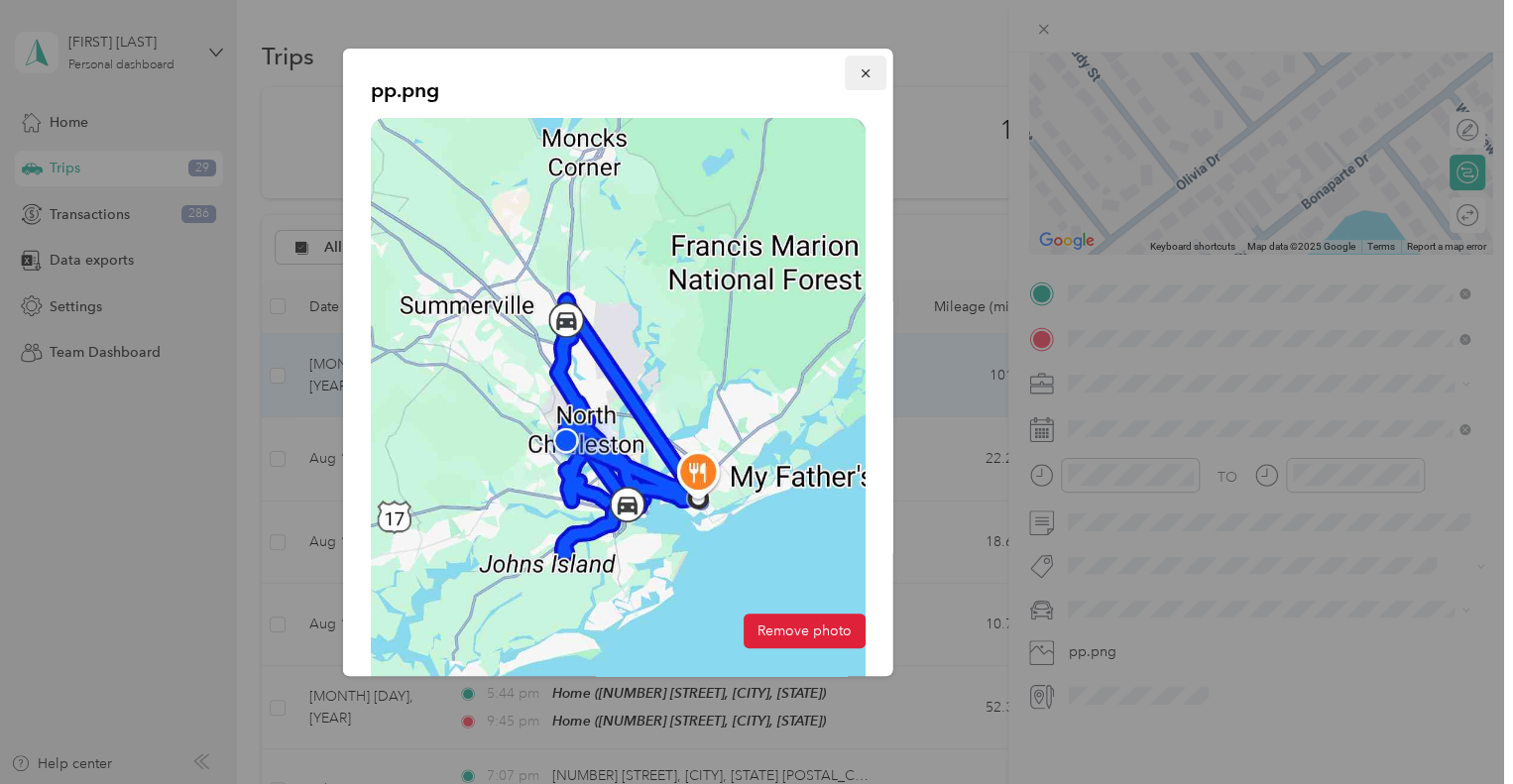 click 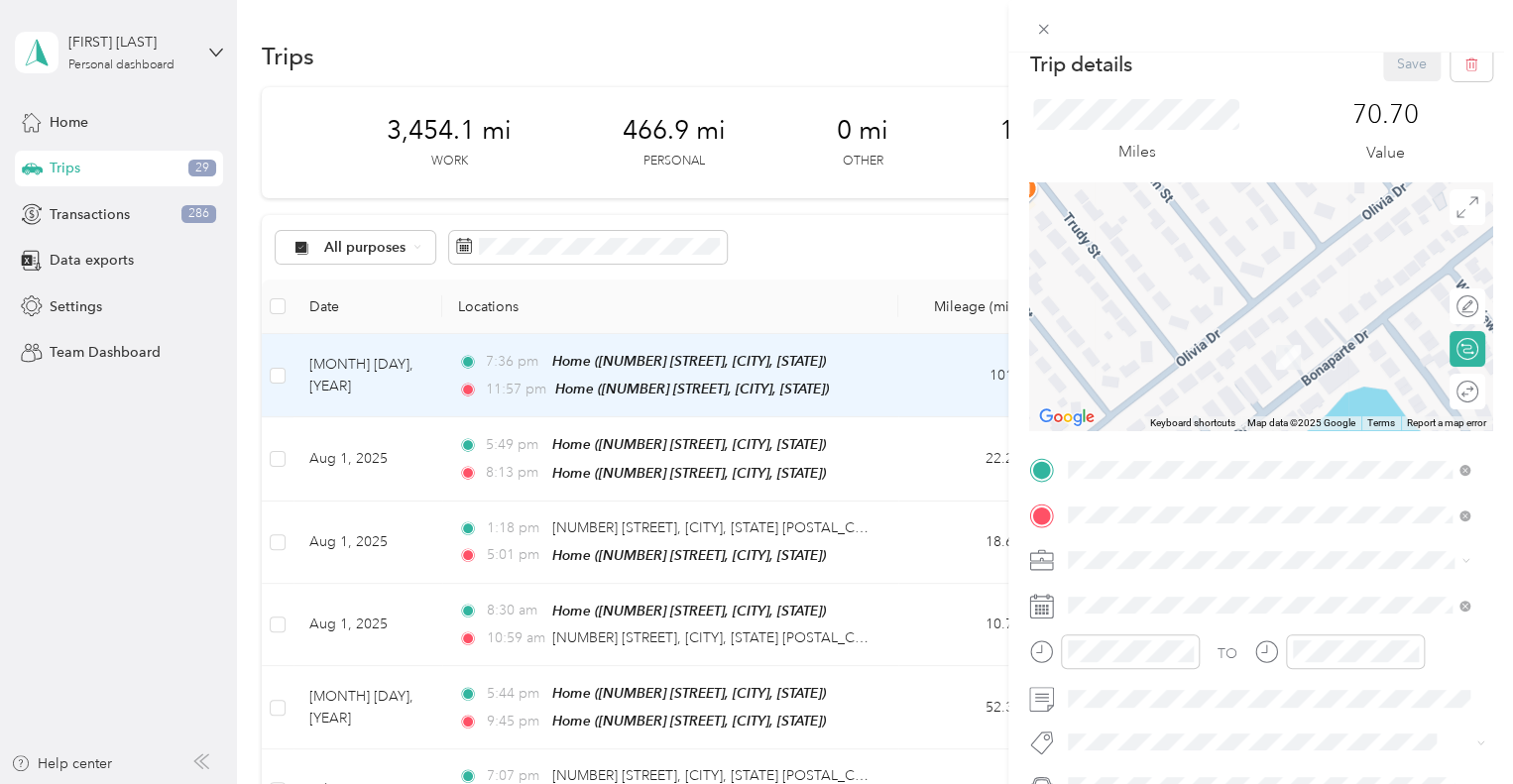 scroll, scrollTop: 0, scrollLeft: 0, axis: both 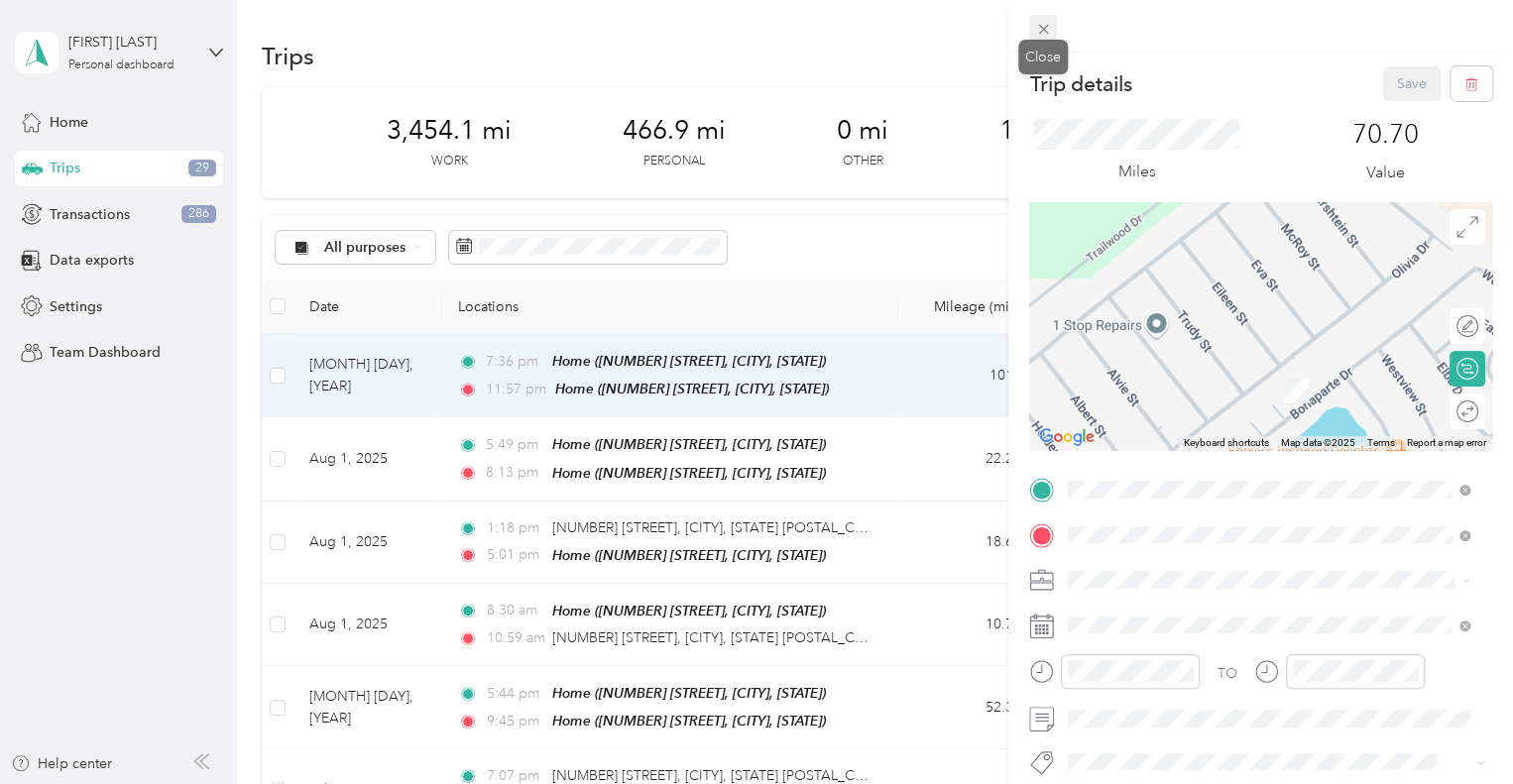 click 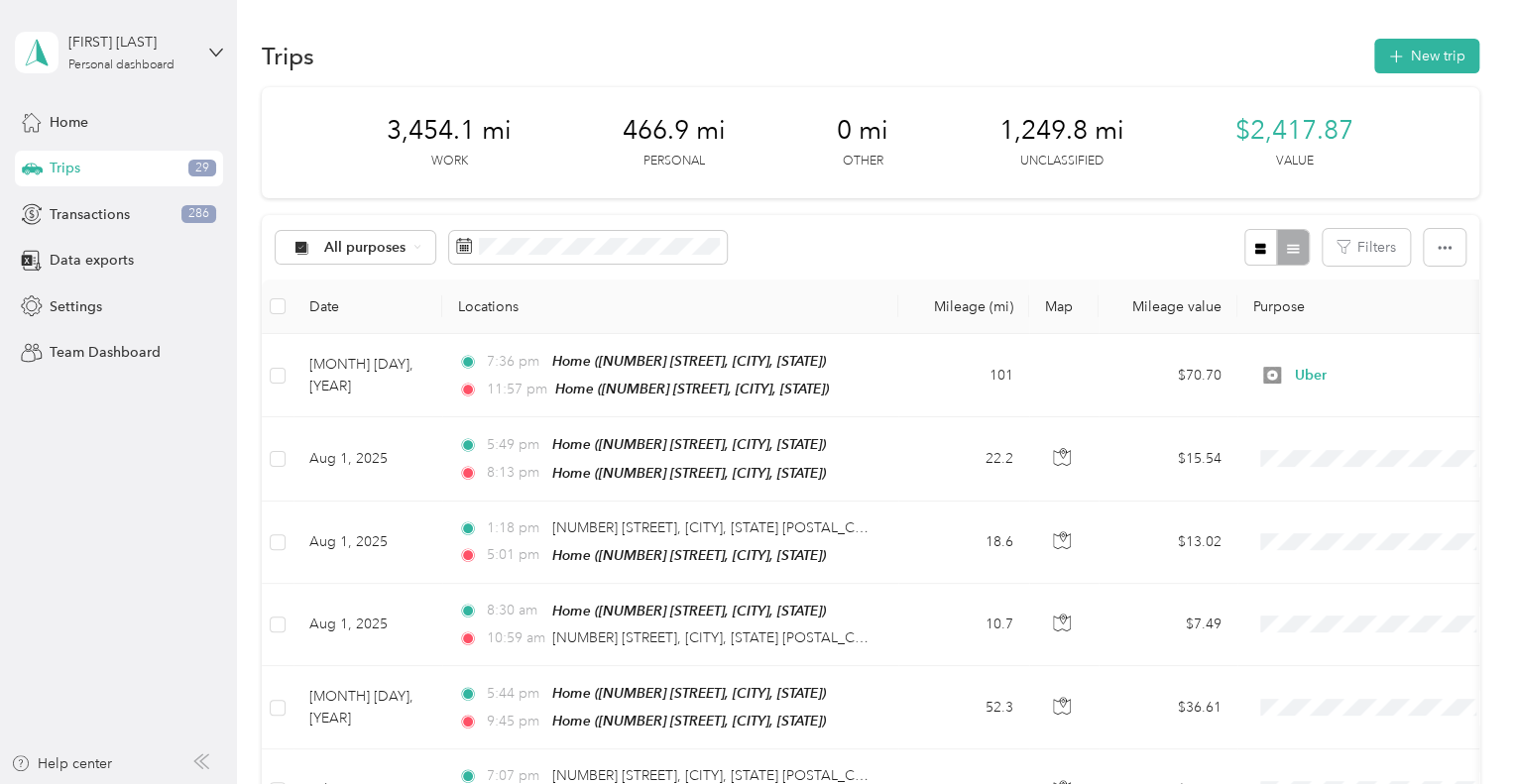 click on "Trips 29" at bounding box center (119, 168) 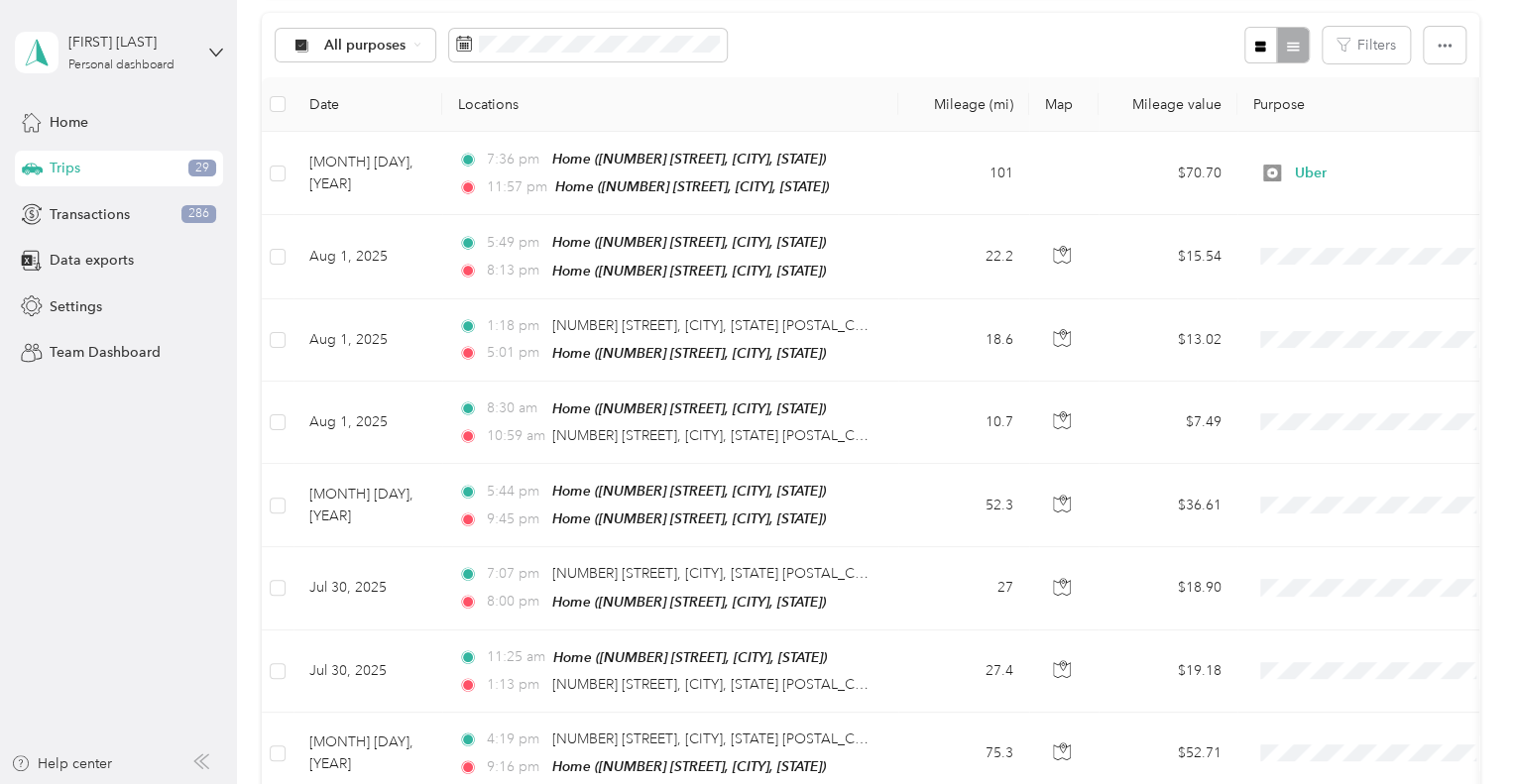 scroll, scrollTop: 208, scrollLeft: 0, axis: vertical 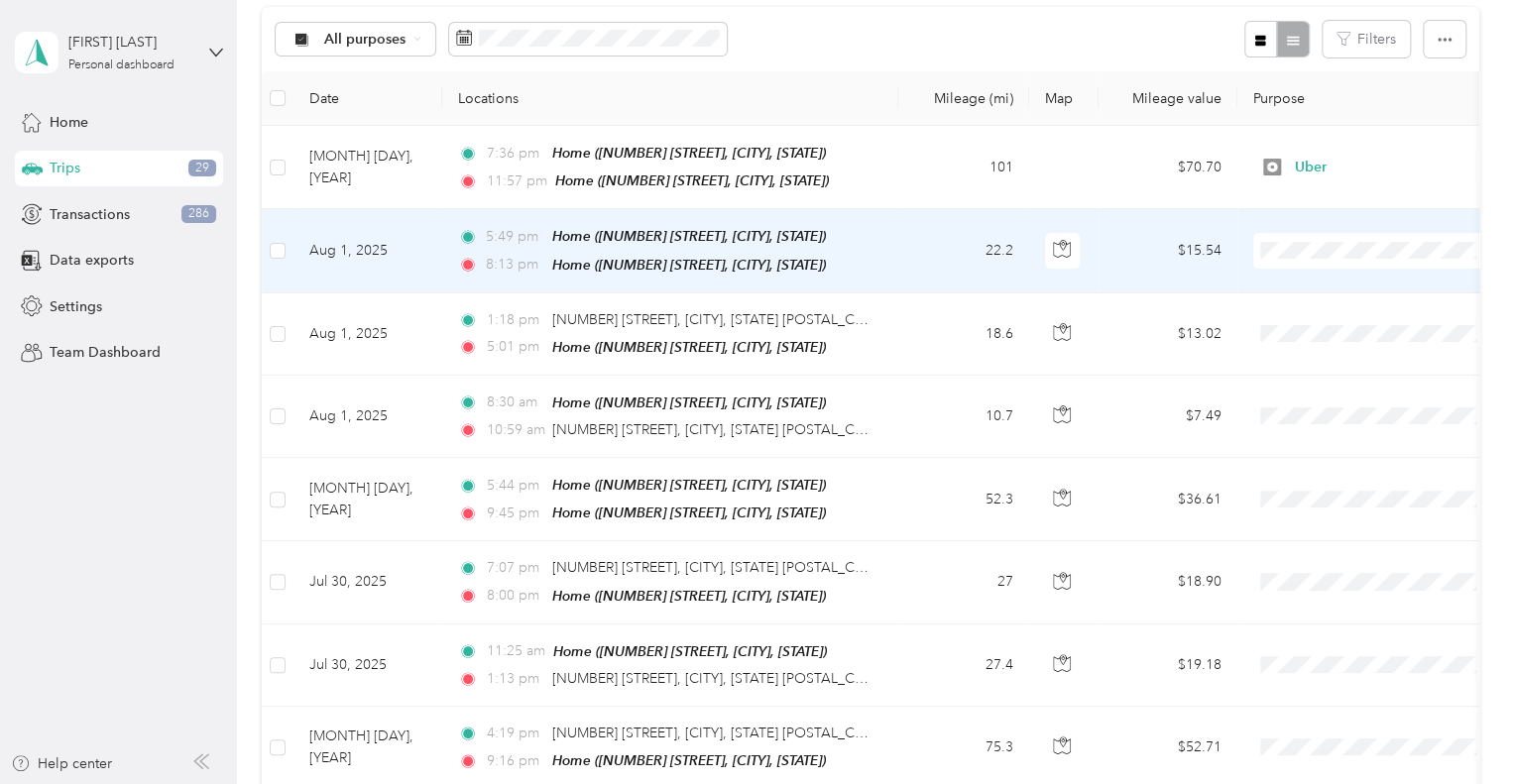click on "Uber" at bounding box center (1393, 388) 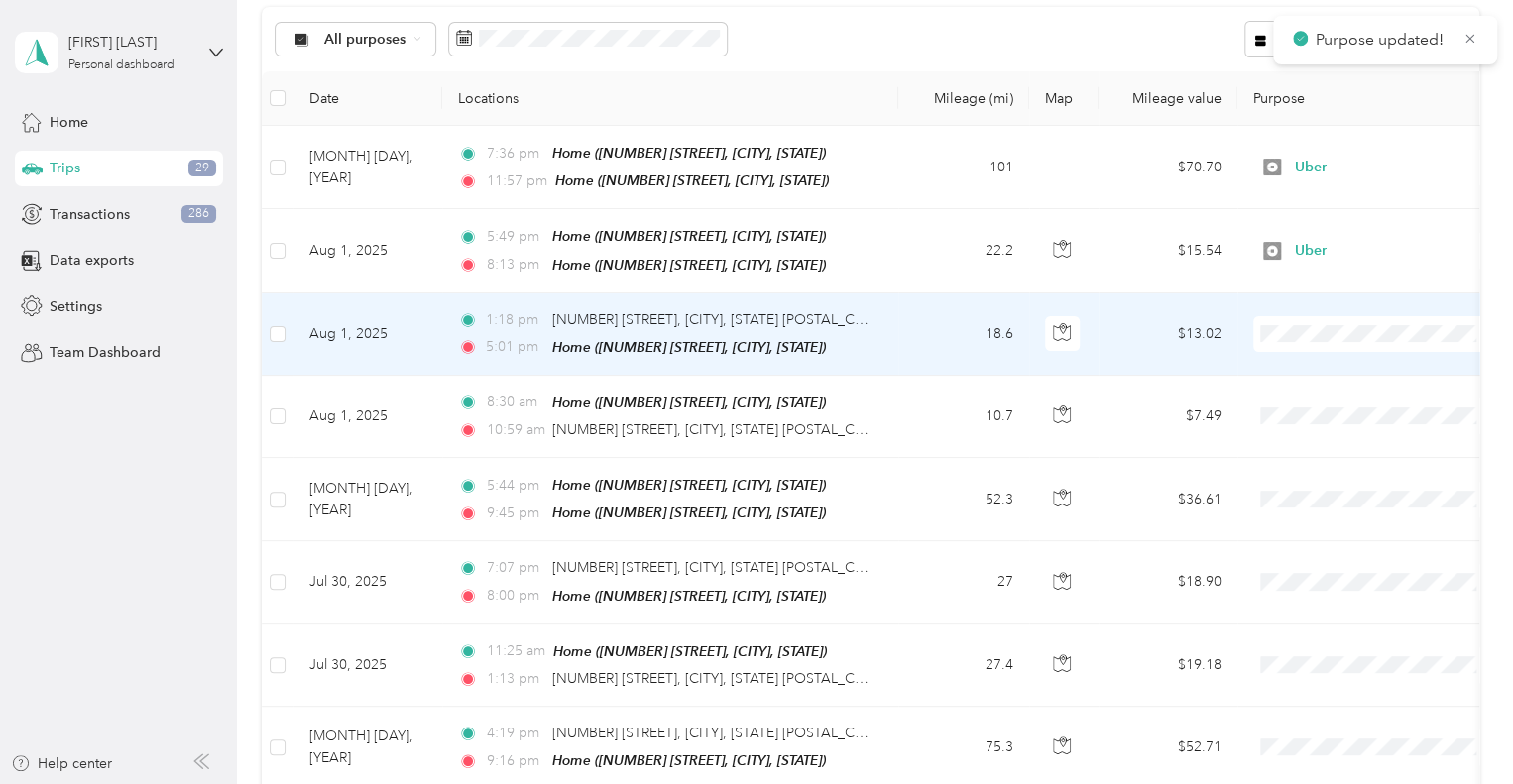 click on "Uber" at bounding box center (1393, 469) 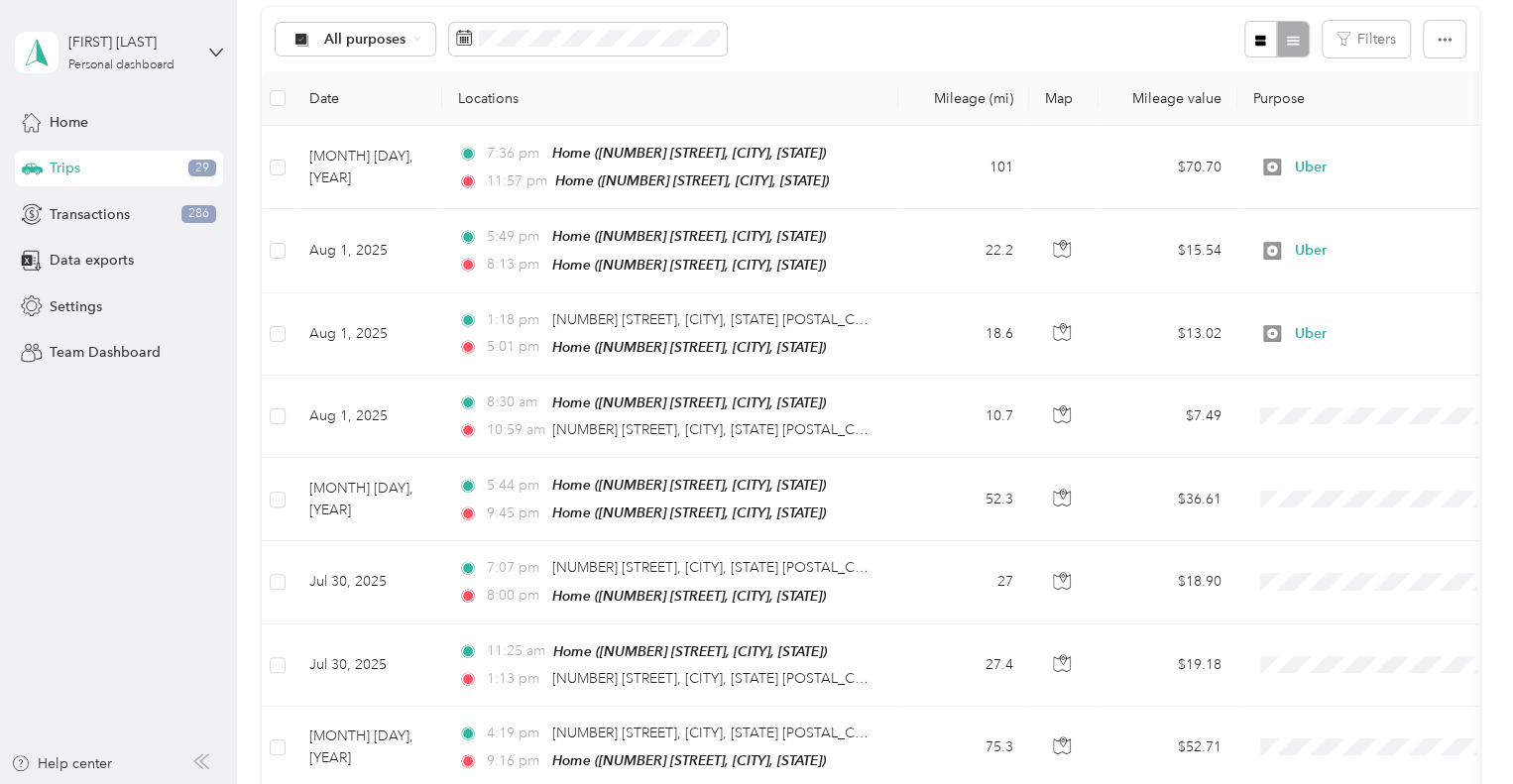 scroll, scrollTop: 336, scrollLeft: 0, axis: vertical 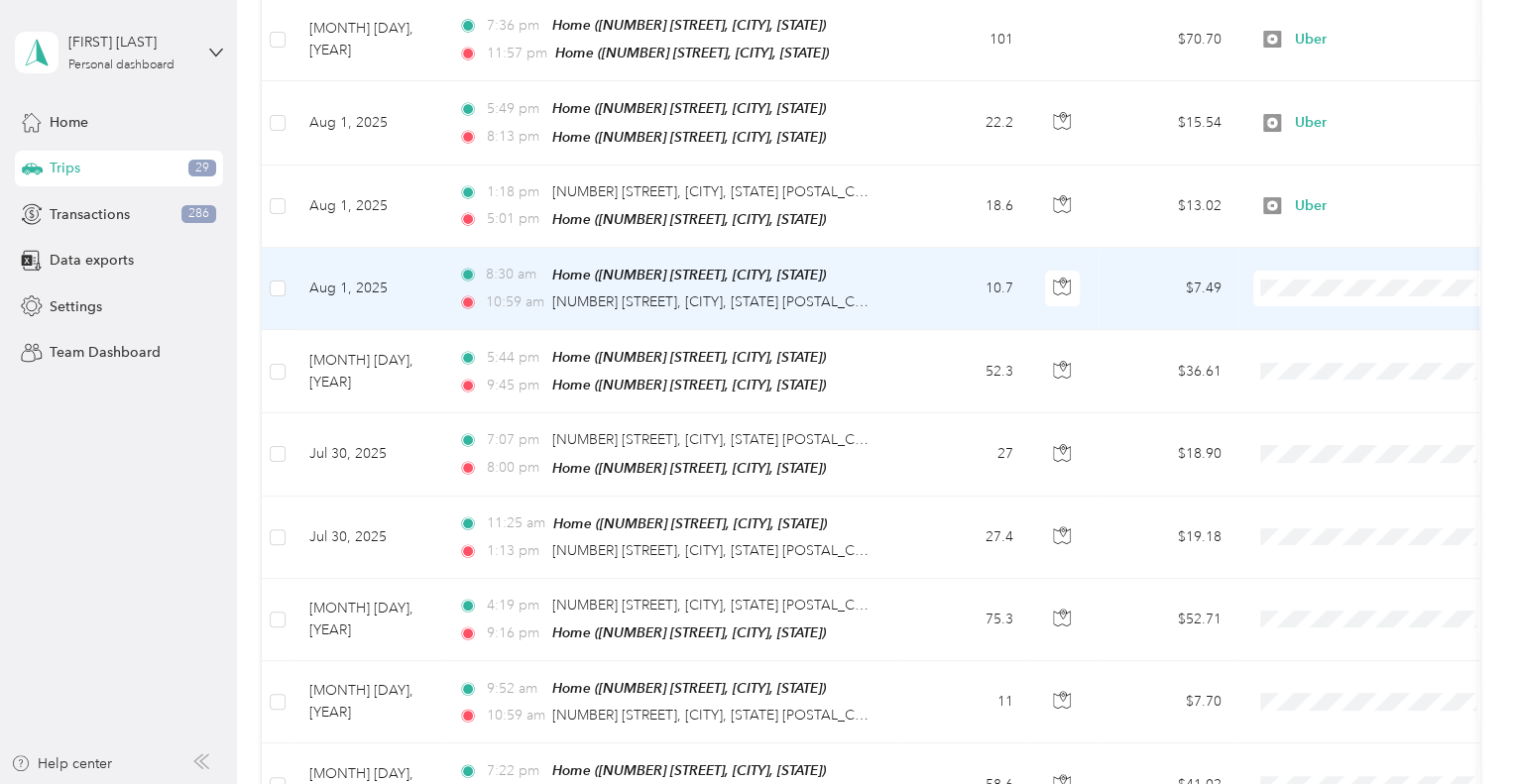 click on "Personal" at bounding box center [1393, 353] 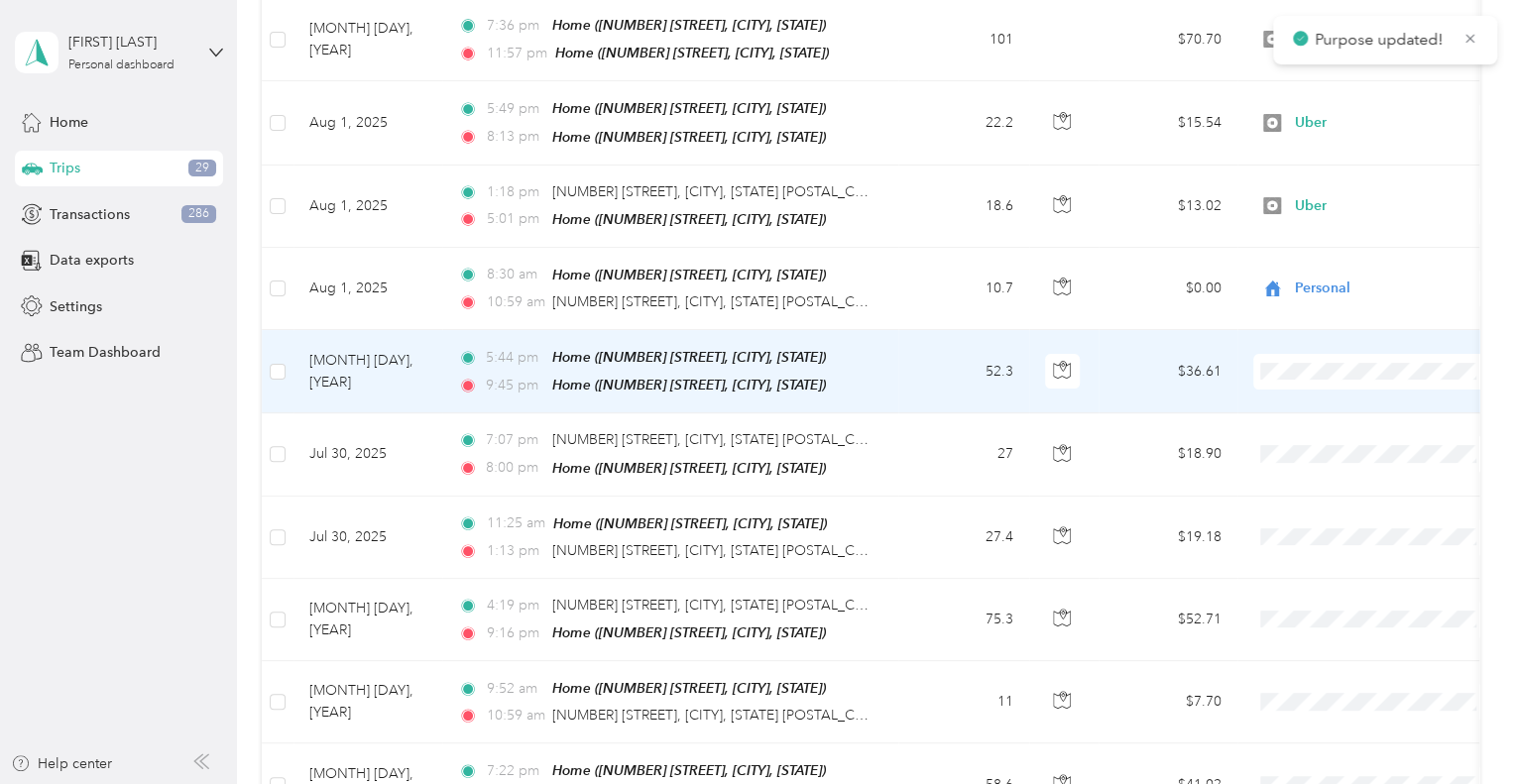 click at bounding box center [1376, 372] 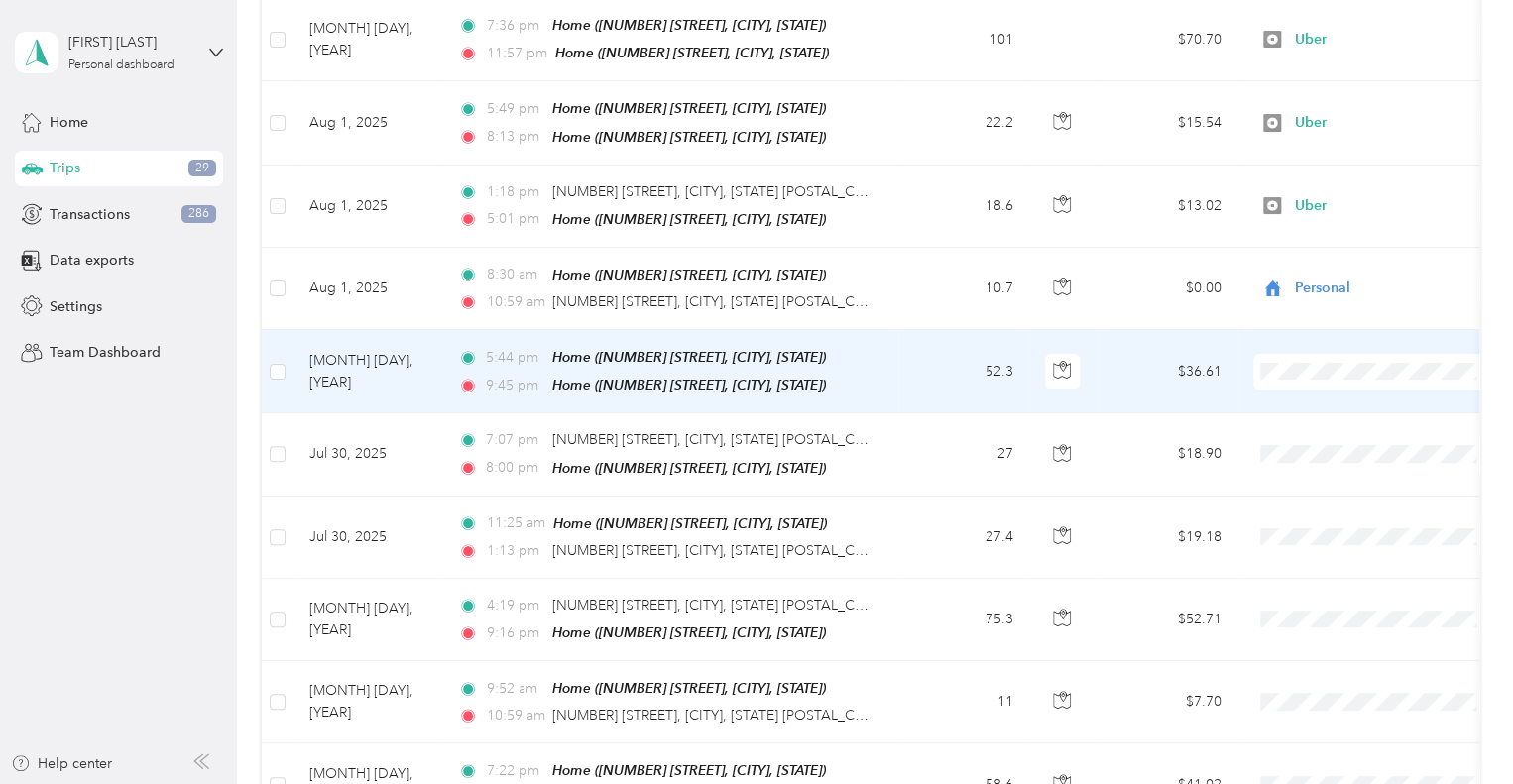 click on "Uber" at bounding box center (1393, 504) 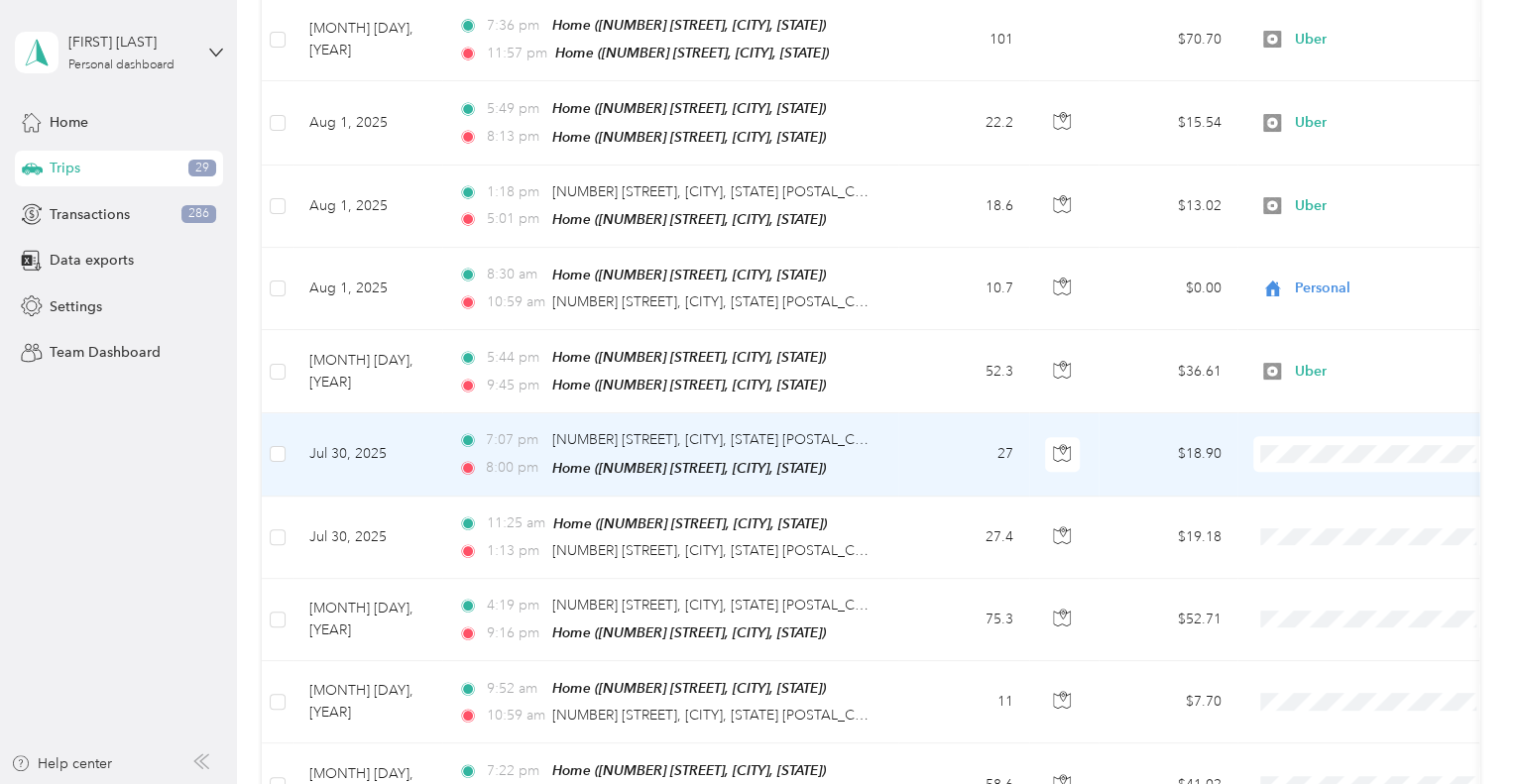 click on "Uber" at bounding box center (1393, 585) 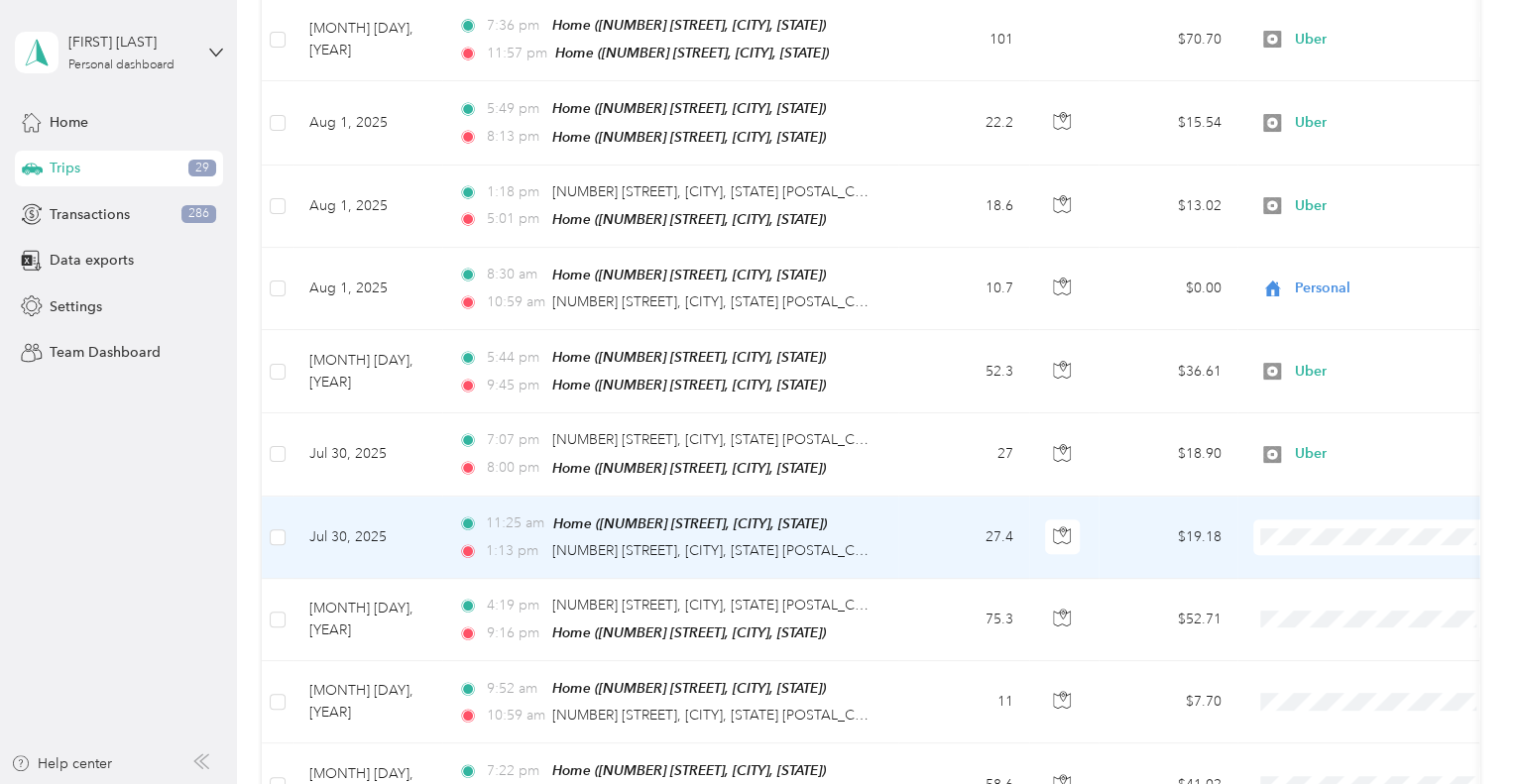 click on "Uber" at bounding box center (1393, 349) 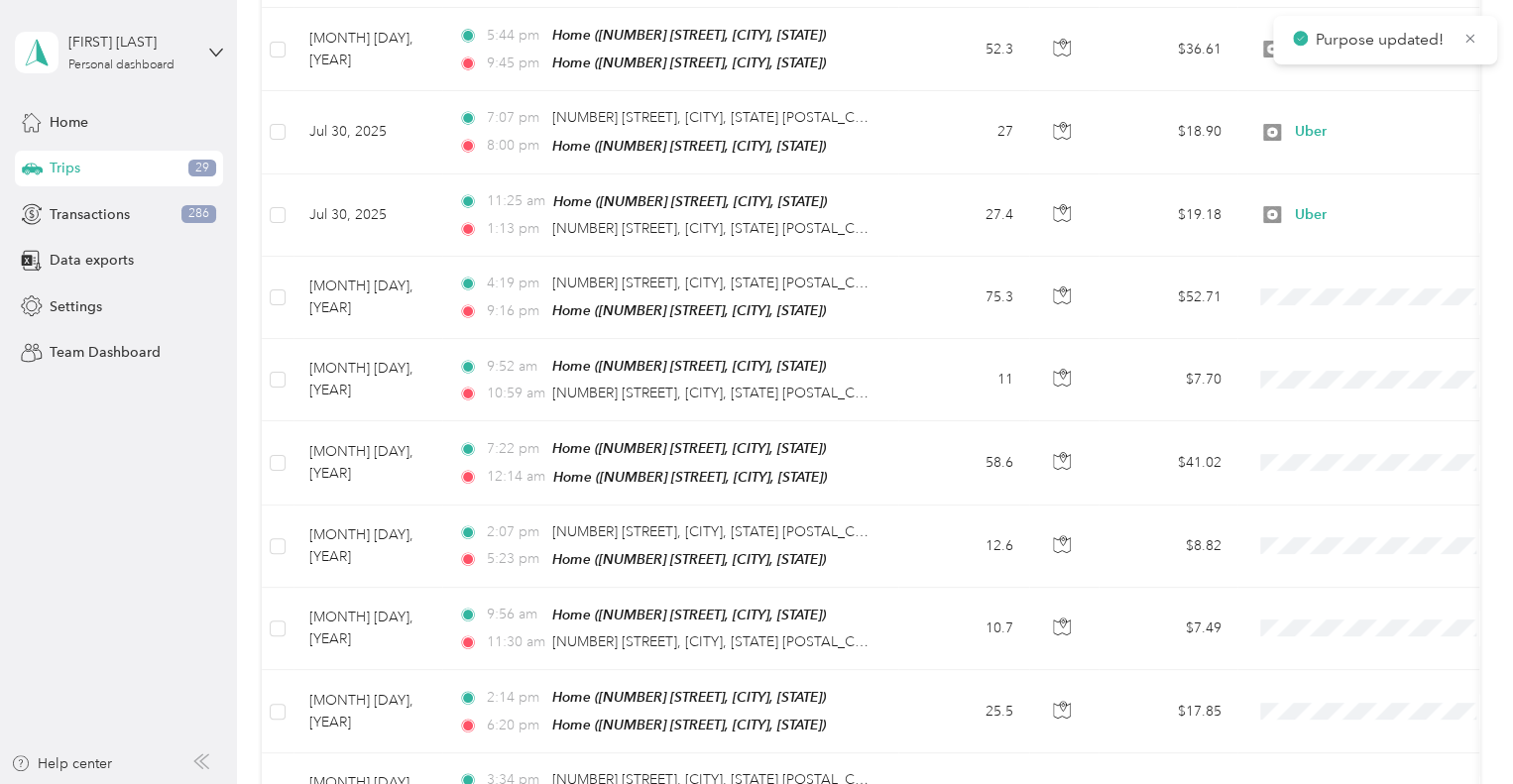 scroll, scrollTop: 686, scrollLeft: 0, axis: vertical 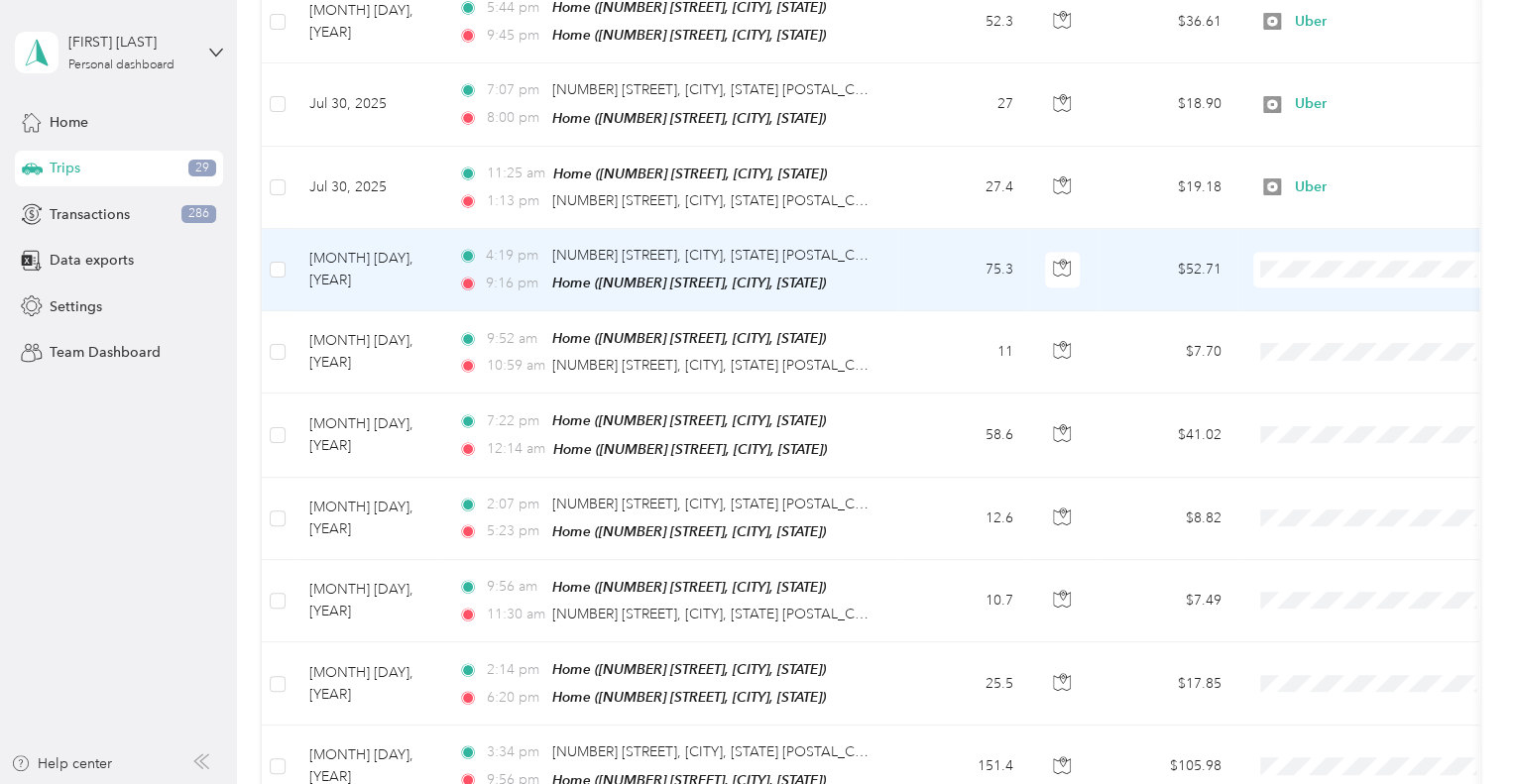 click on "Uber" at bounding box center (1376, 397) 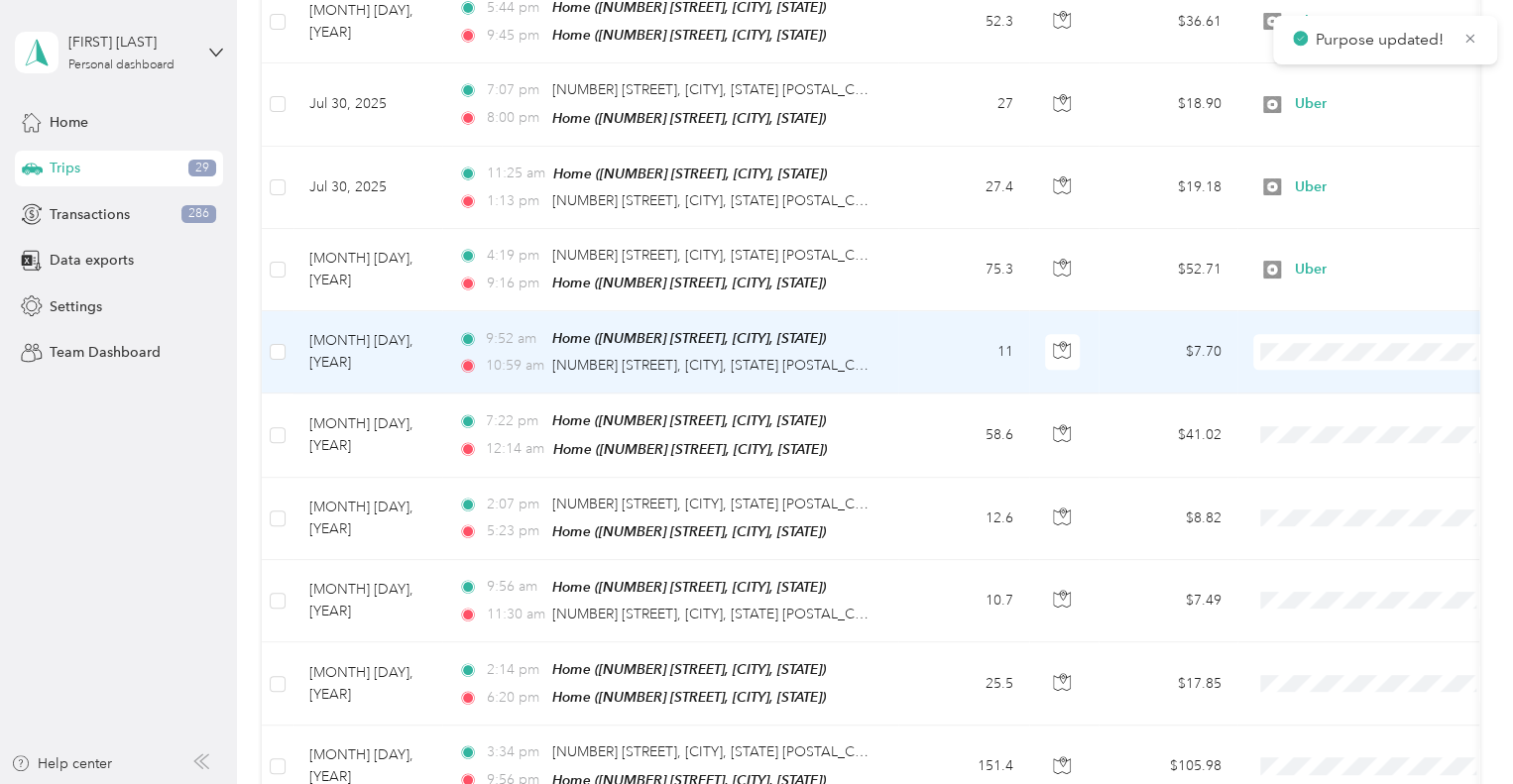 click on "Personal" at bounding box center [1393, 409] 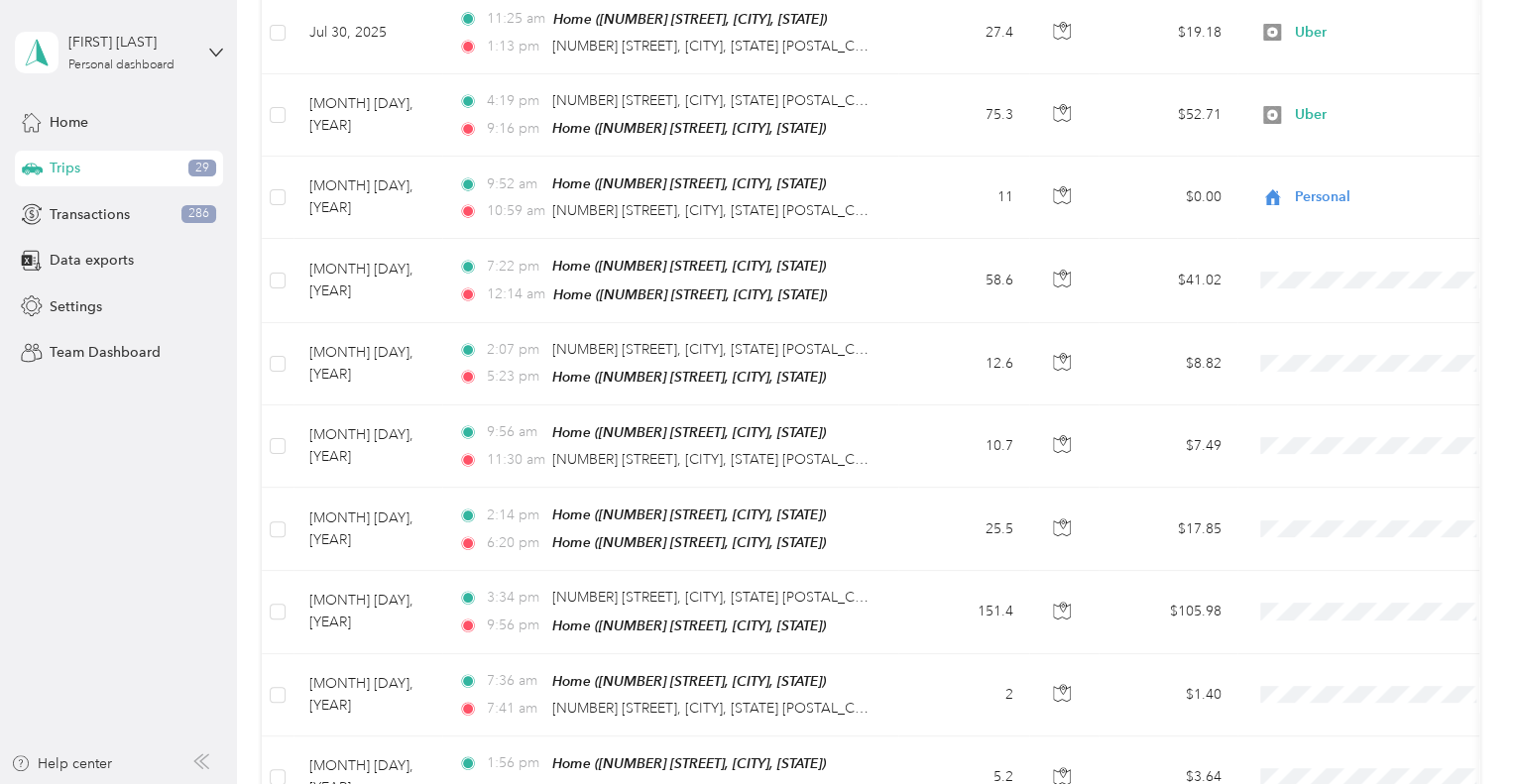 scroll, scrollTop: 860, scrollLeft: 0, axis: vertical 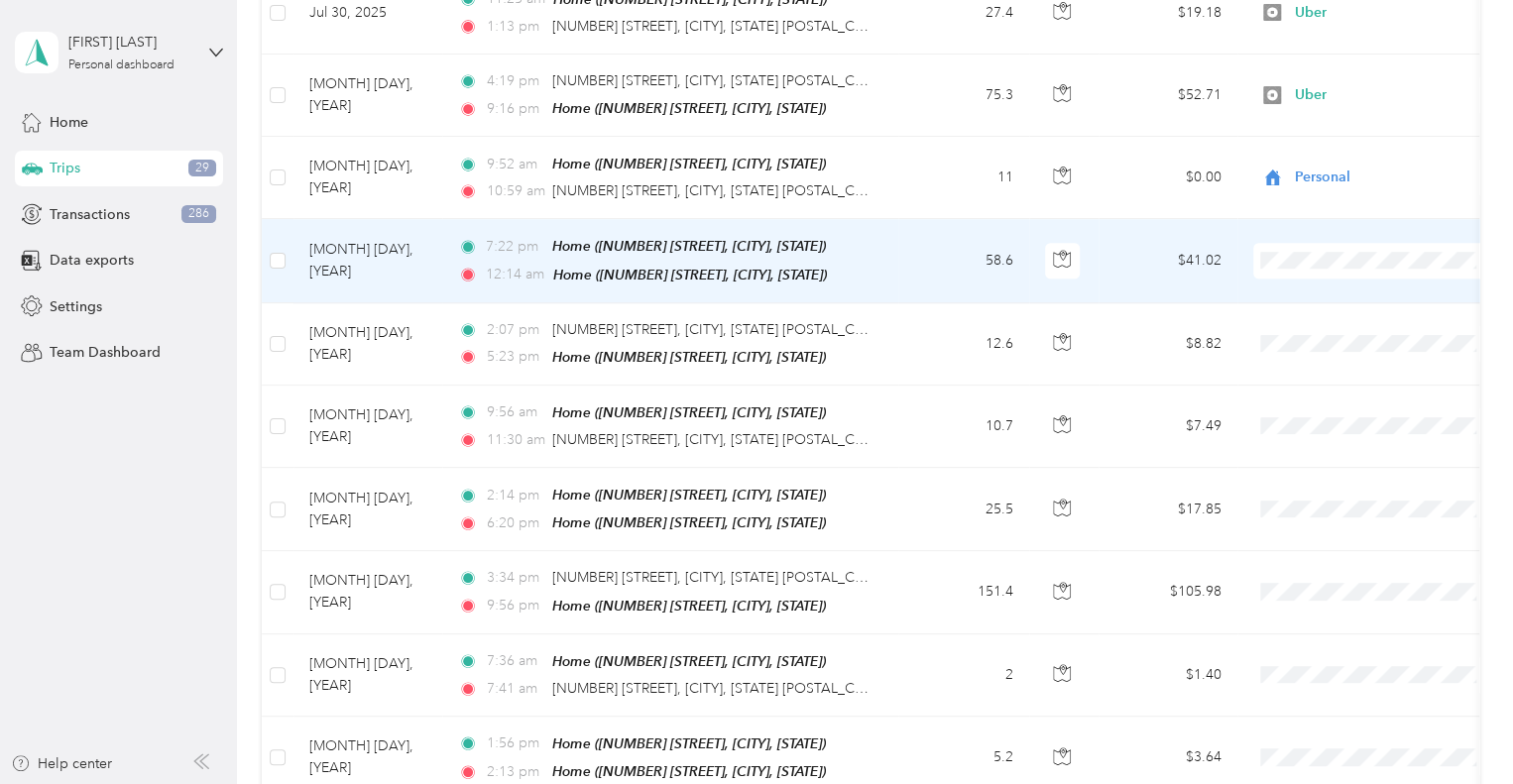 click on "Uber" at bounding box center [1393, 386] 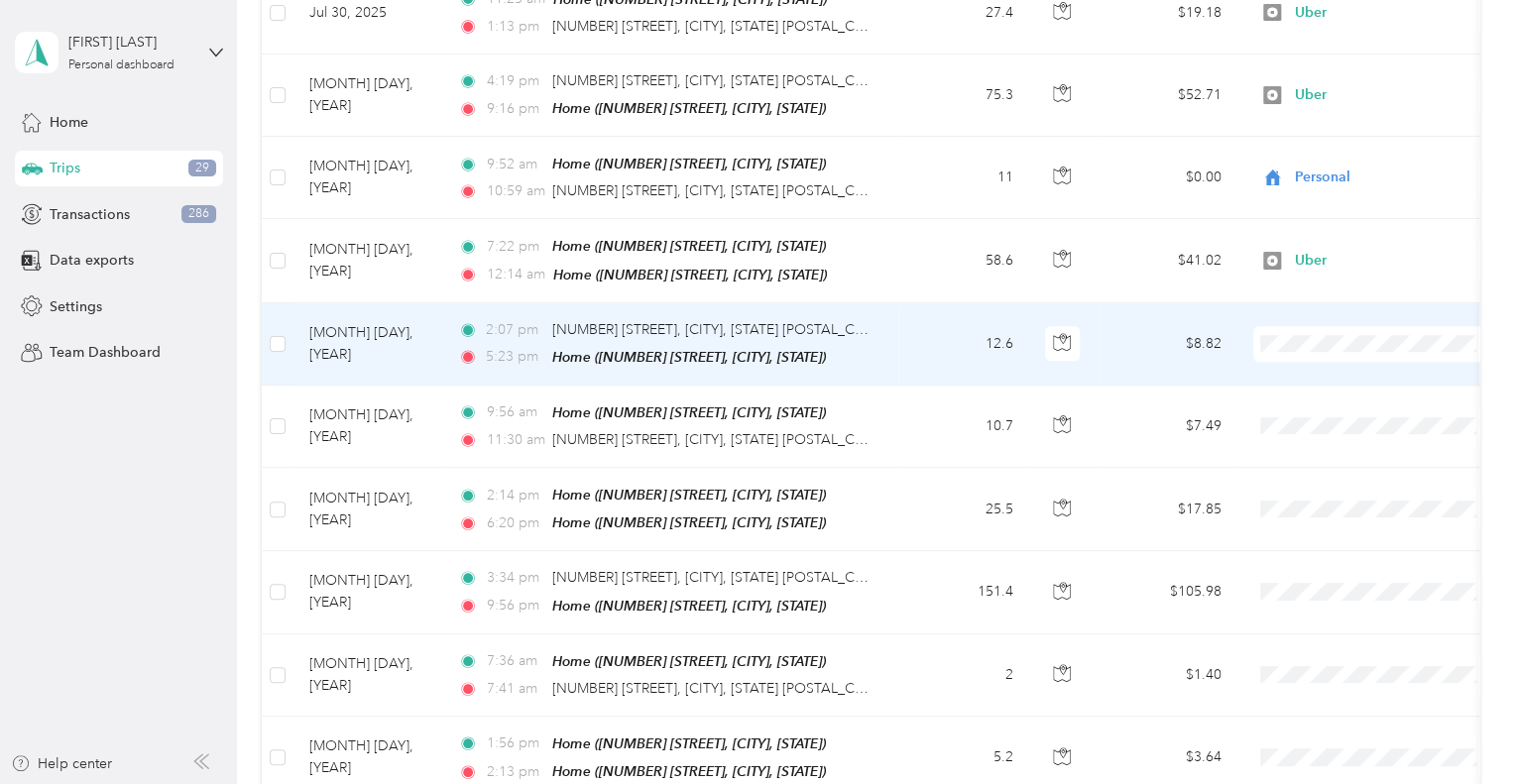 click on "Personal" at bounding box center (1393, 397) 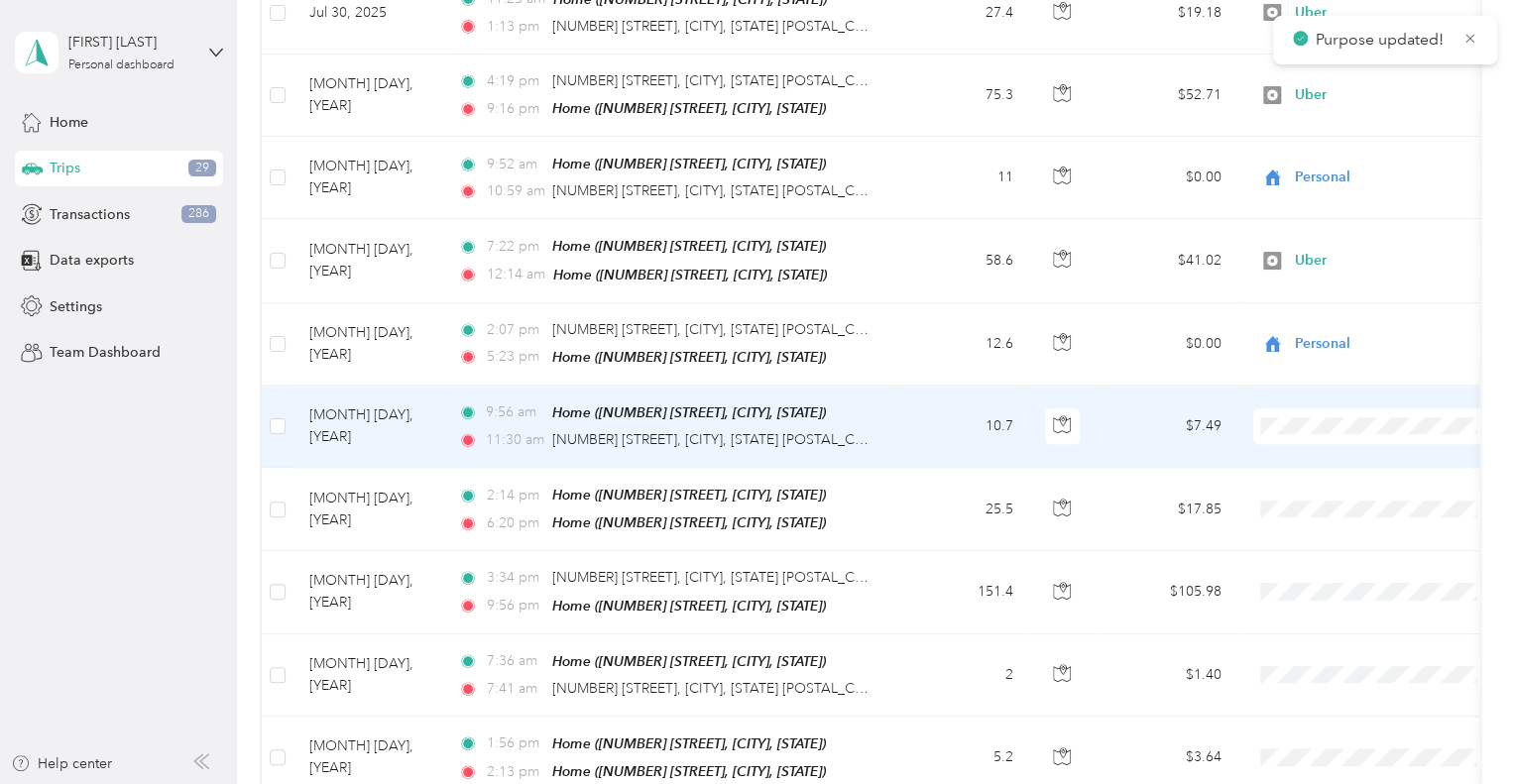 click on "Personal" at bounding box center (1376, 479) 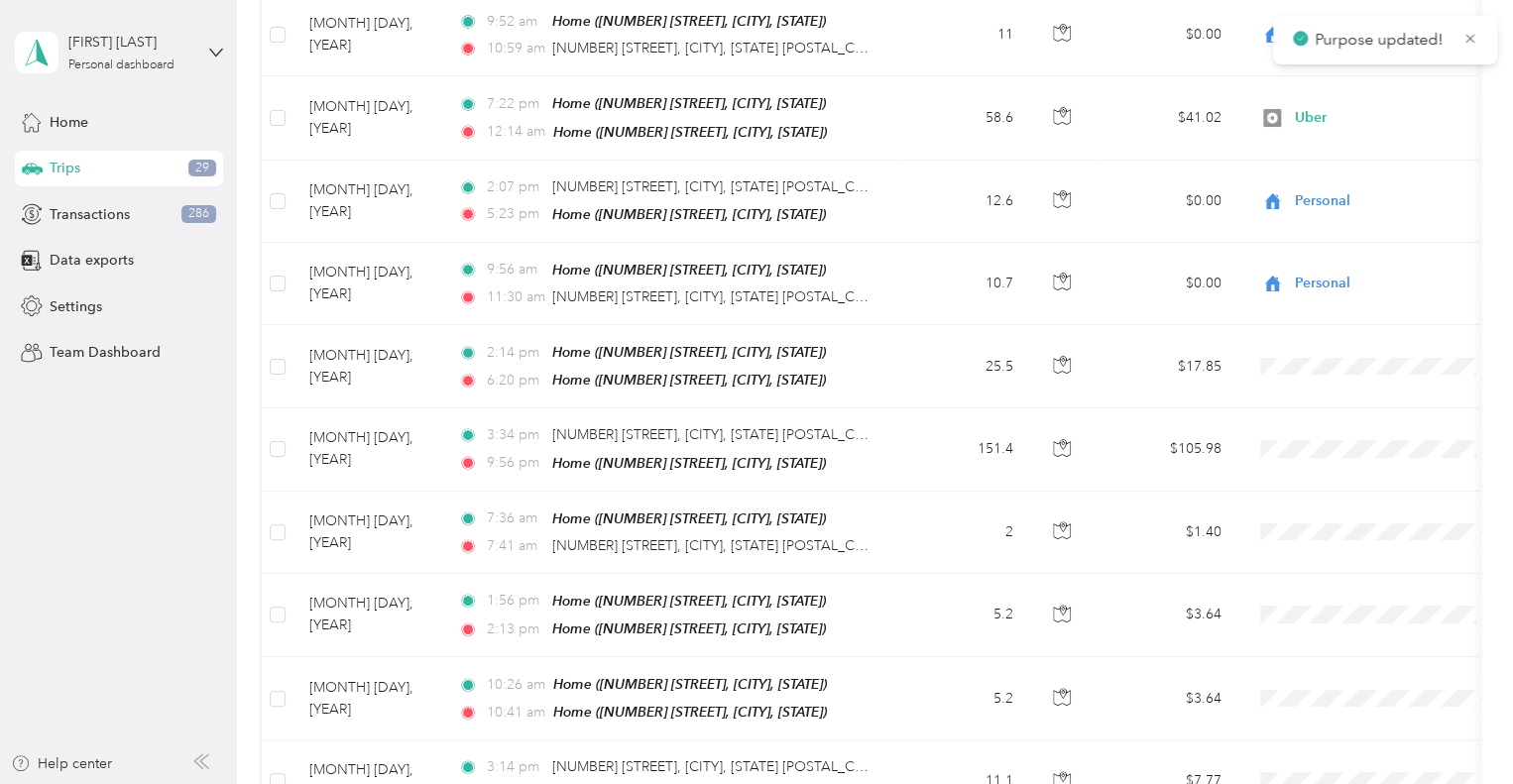 scroll, scrollTop: 1011, scrollLeft: 0, axis: vertical 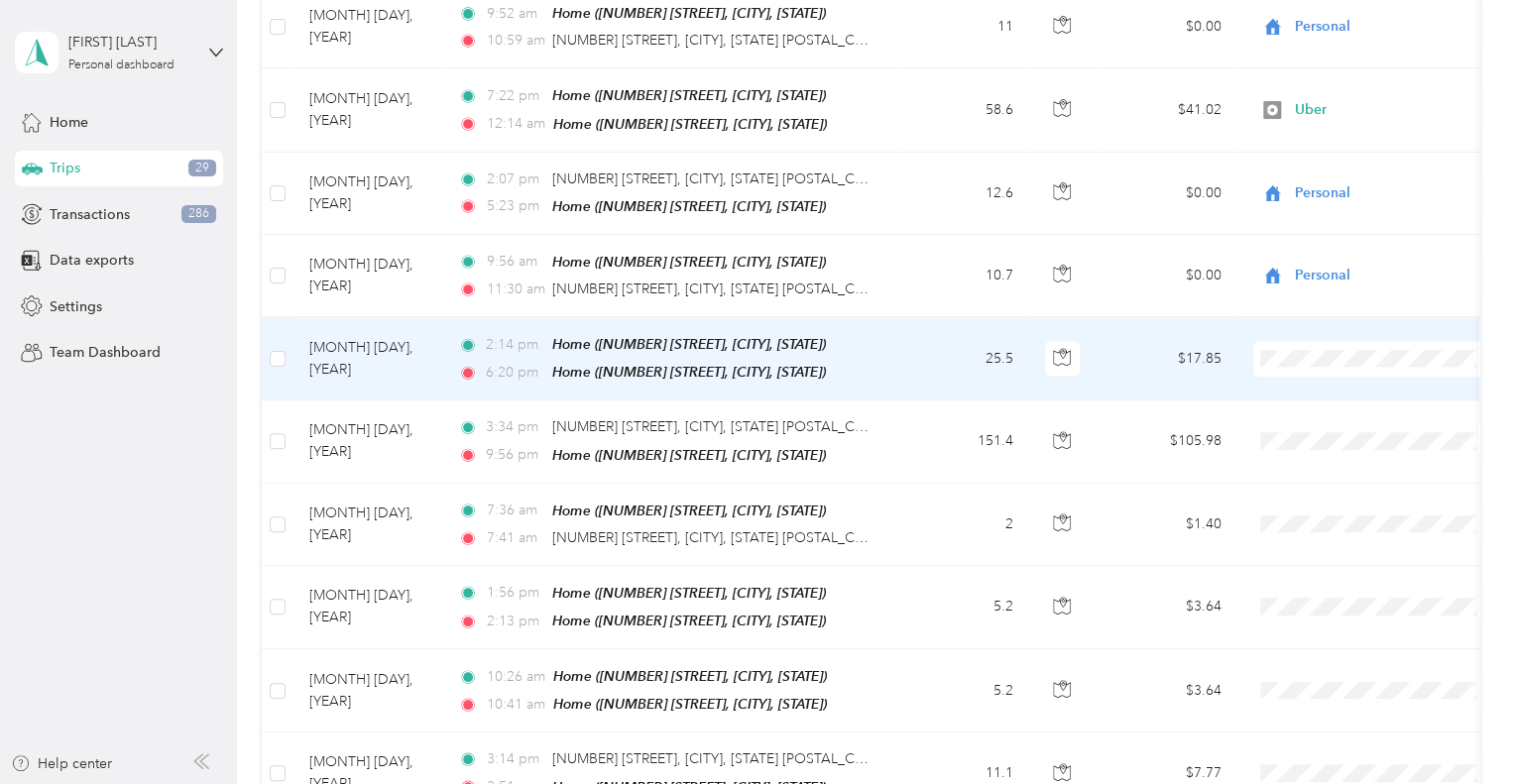 click on "Uber" at bounding box center [1393, 479] 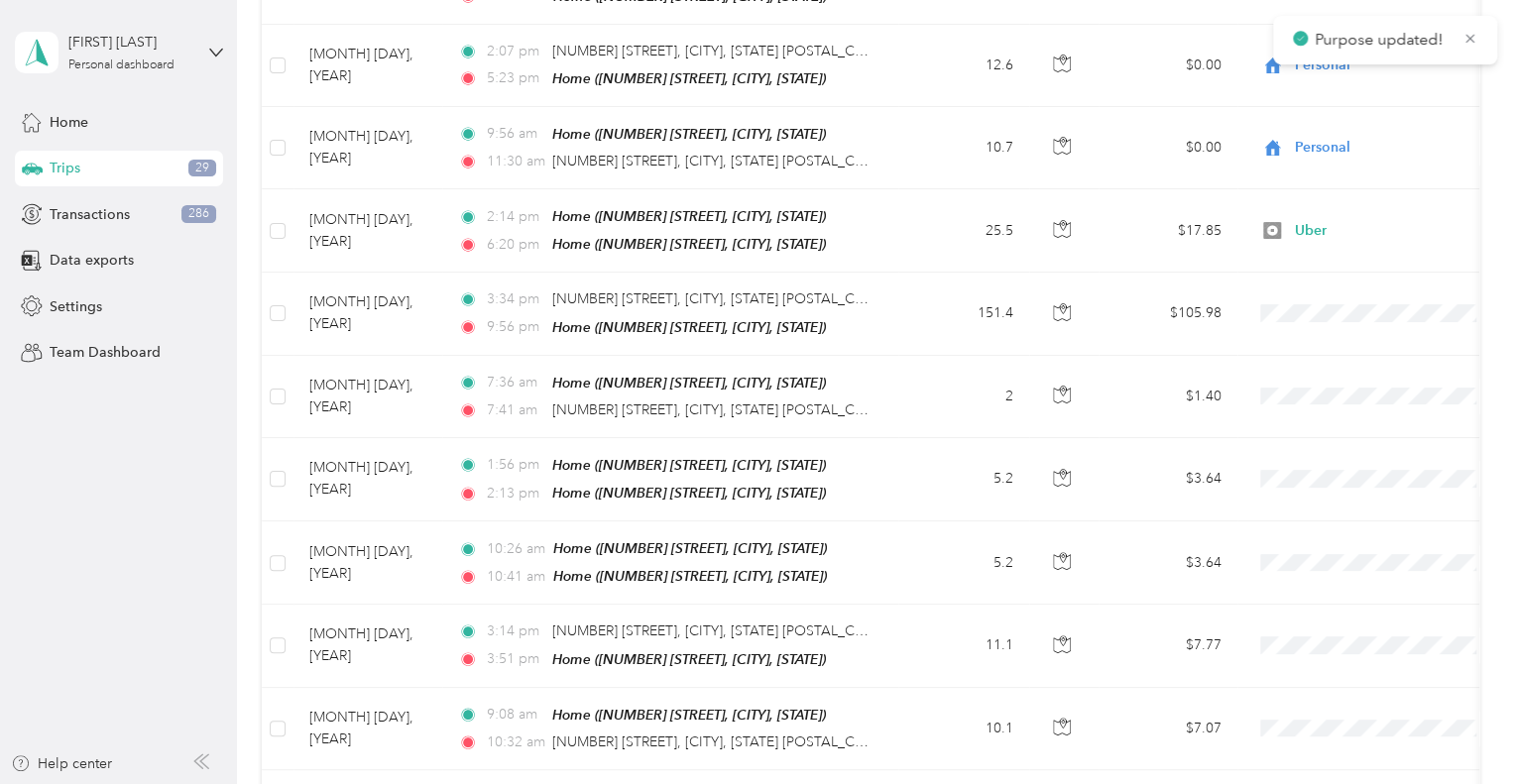 scroll, scrollTop: 1142, scrollLeft: 0, axis: vertical 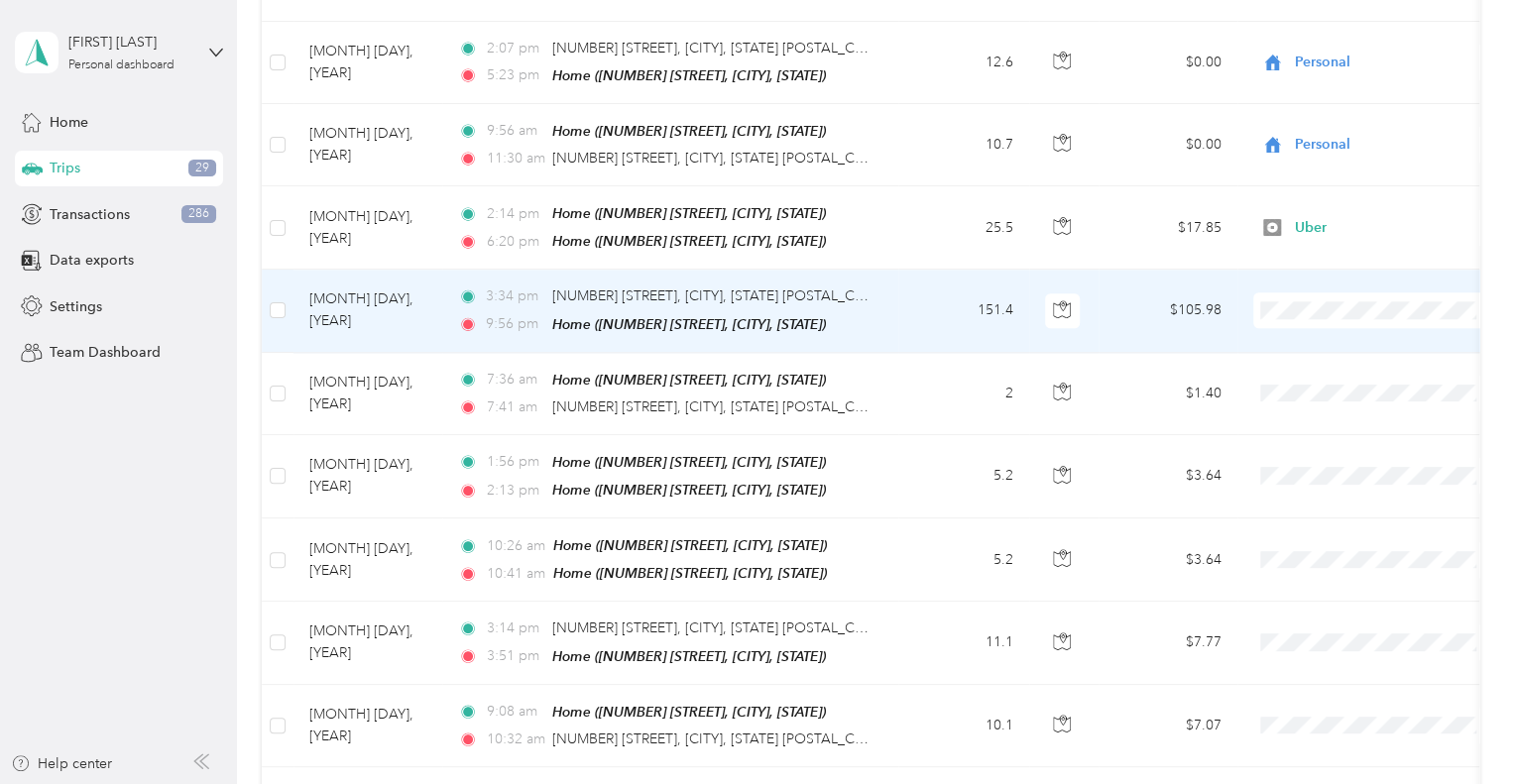 click on "Uber" at bounding box center (1376, 423) 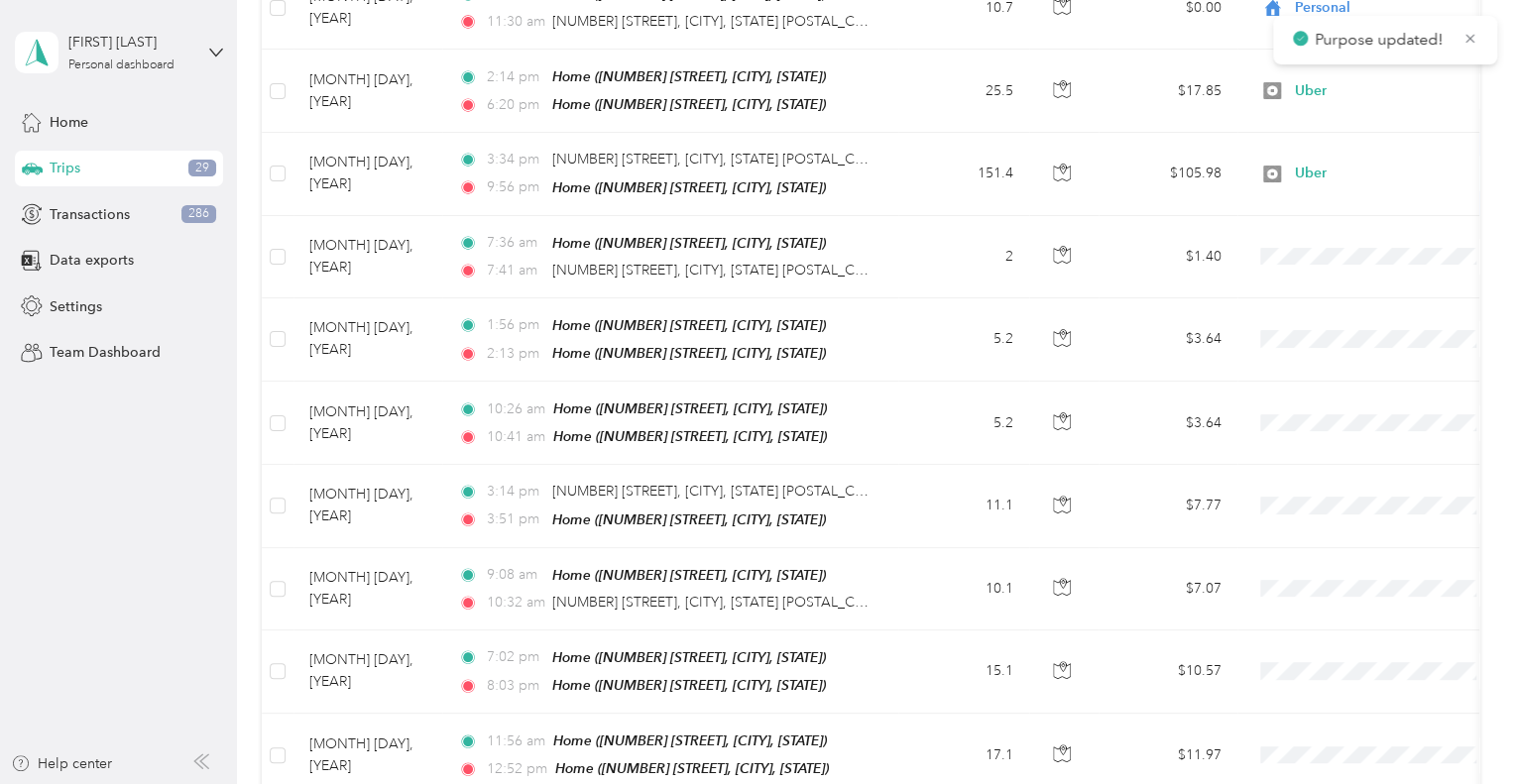 scroll, scrollTop: 1288, scrollLeft: 0, axis: vertical 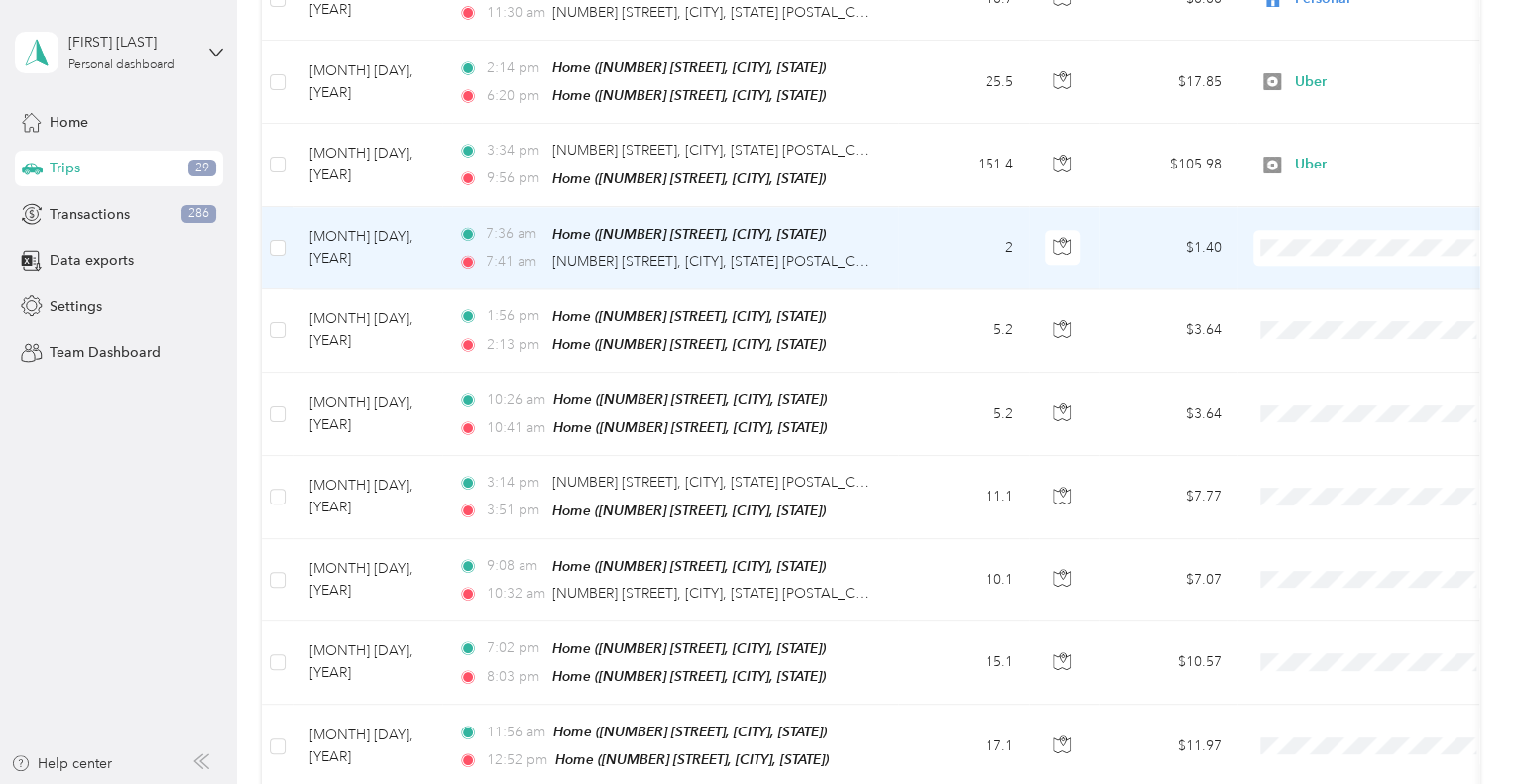 click on "Personal" at bounding box center [1393, 296] 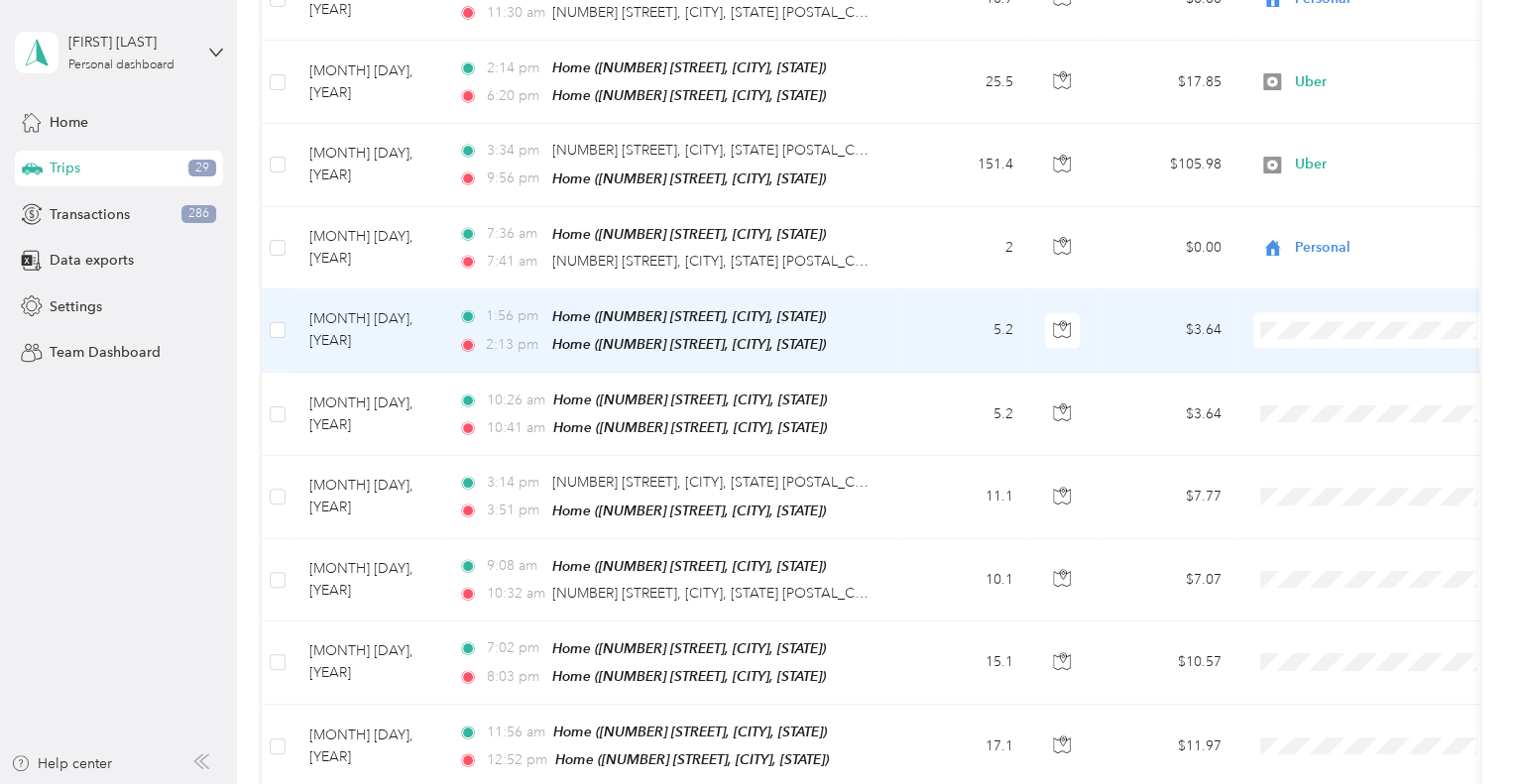 click at bounding box center (1376, 330) 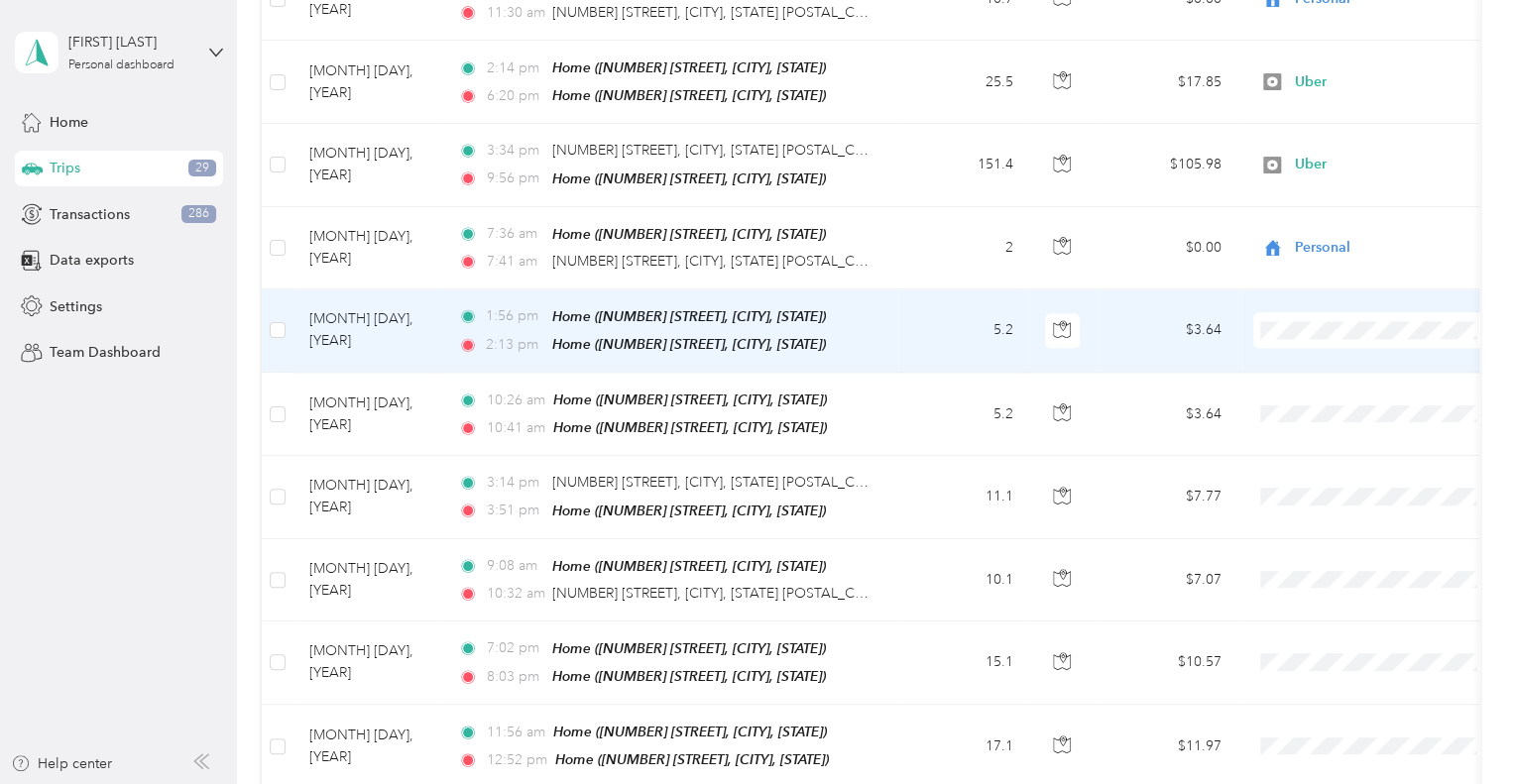 click on "Personal" at bounding box center [1393, 370] 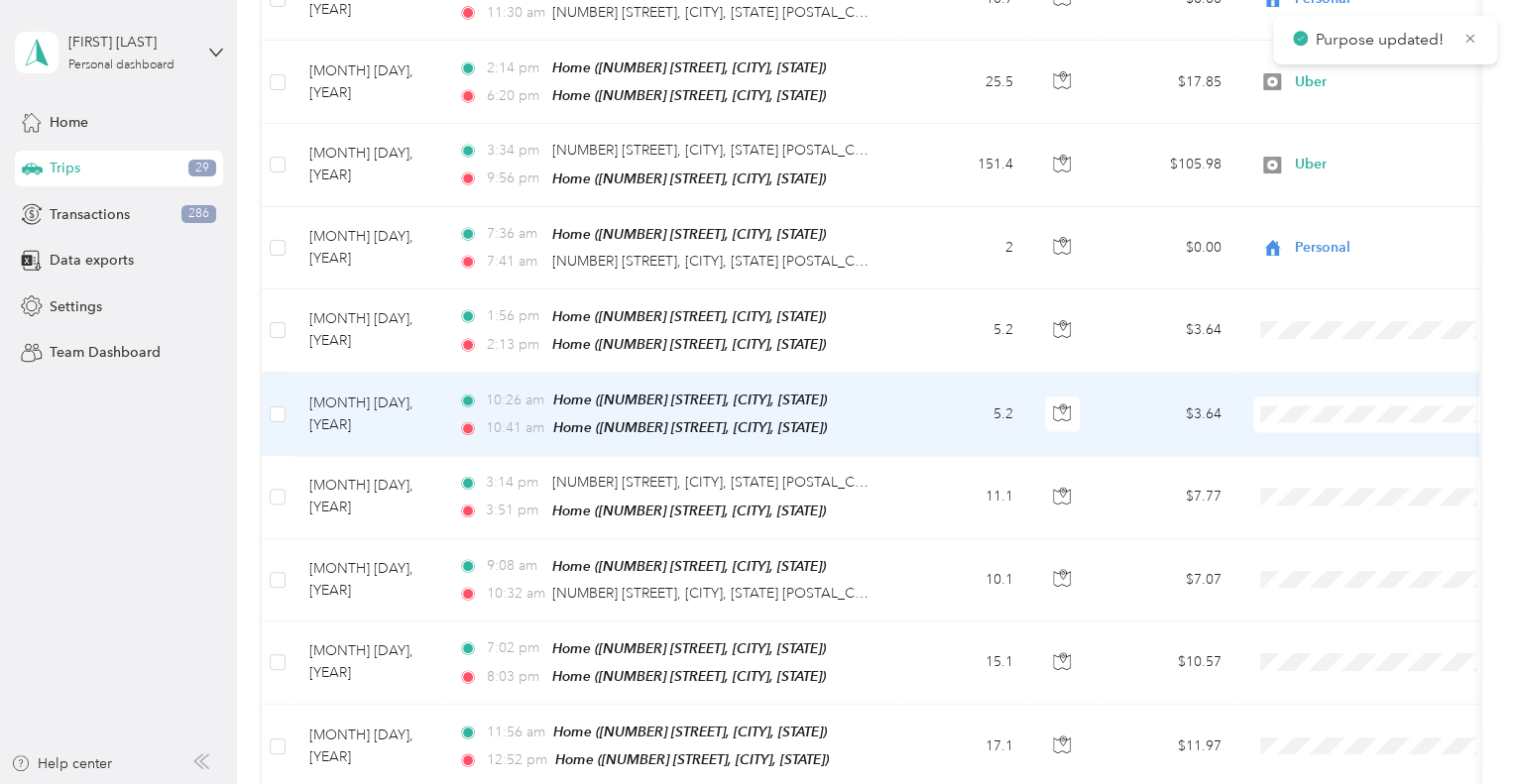click on "Personal" at bounding box center (1393, 459) 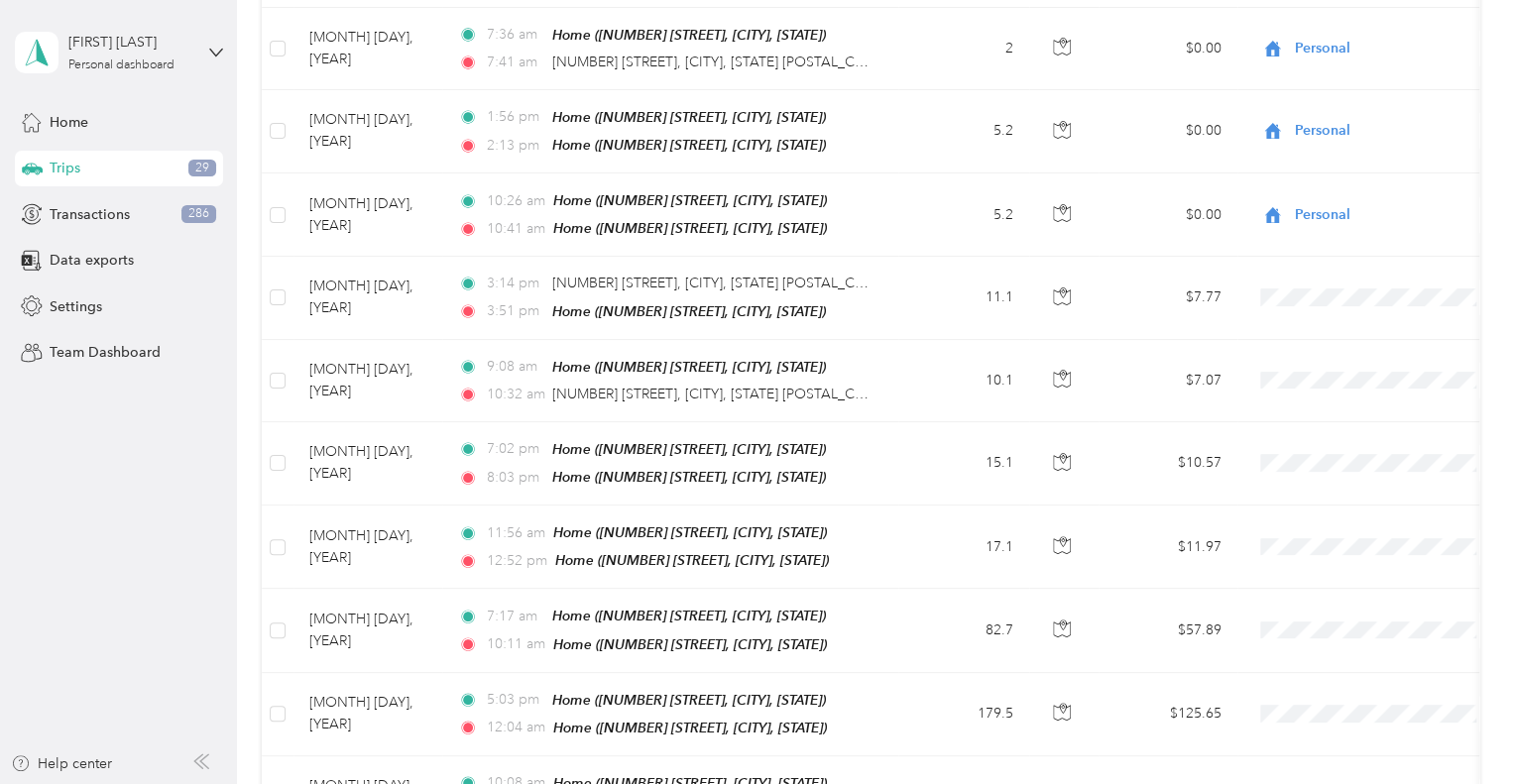 scroll, scrollTop: 1502, scrollLeft: 0, axis: vertical 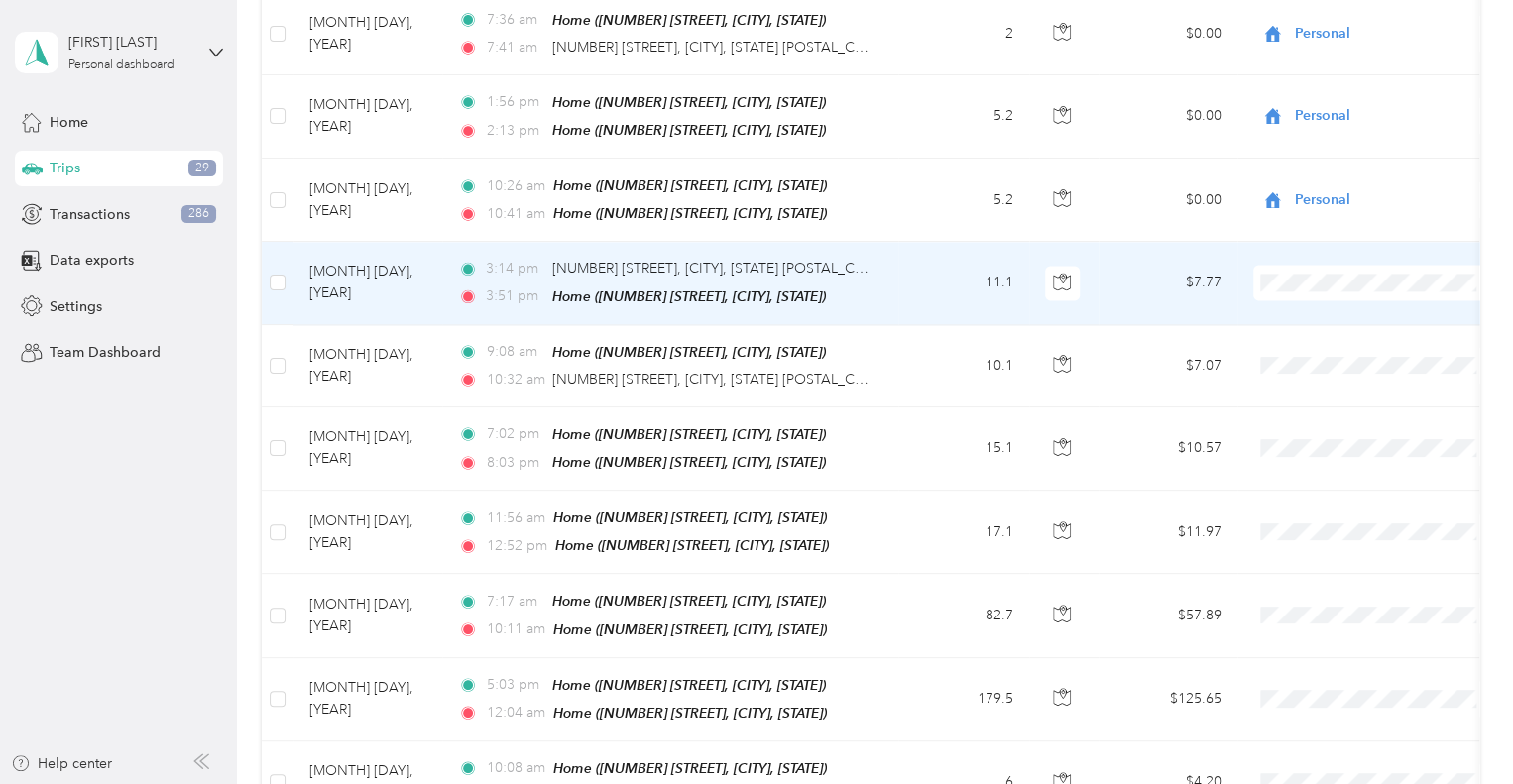 click on "Personal" at bounding box center [1376, 324] 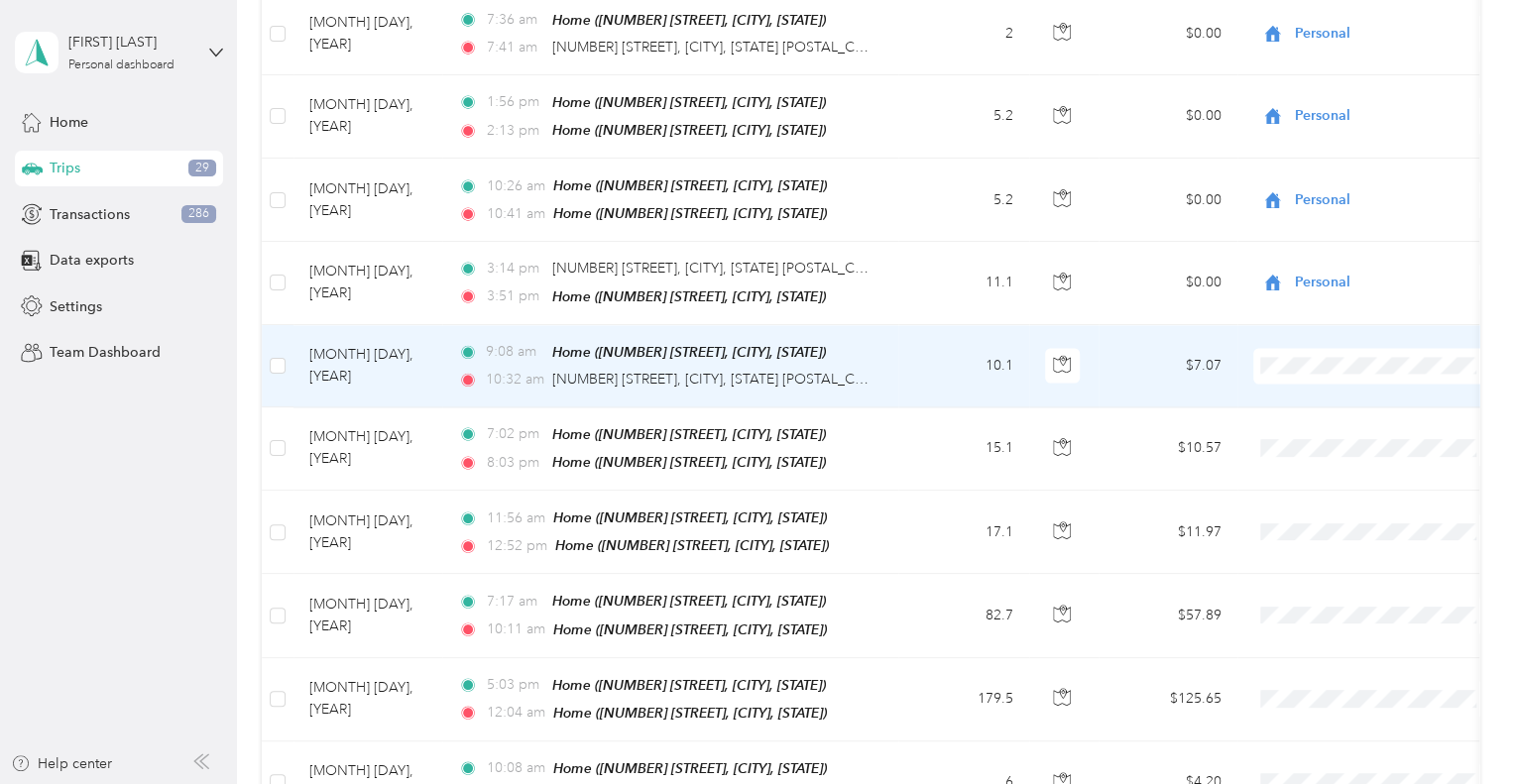 click on "Personal" at bounding box center [1393, 399] 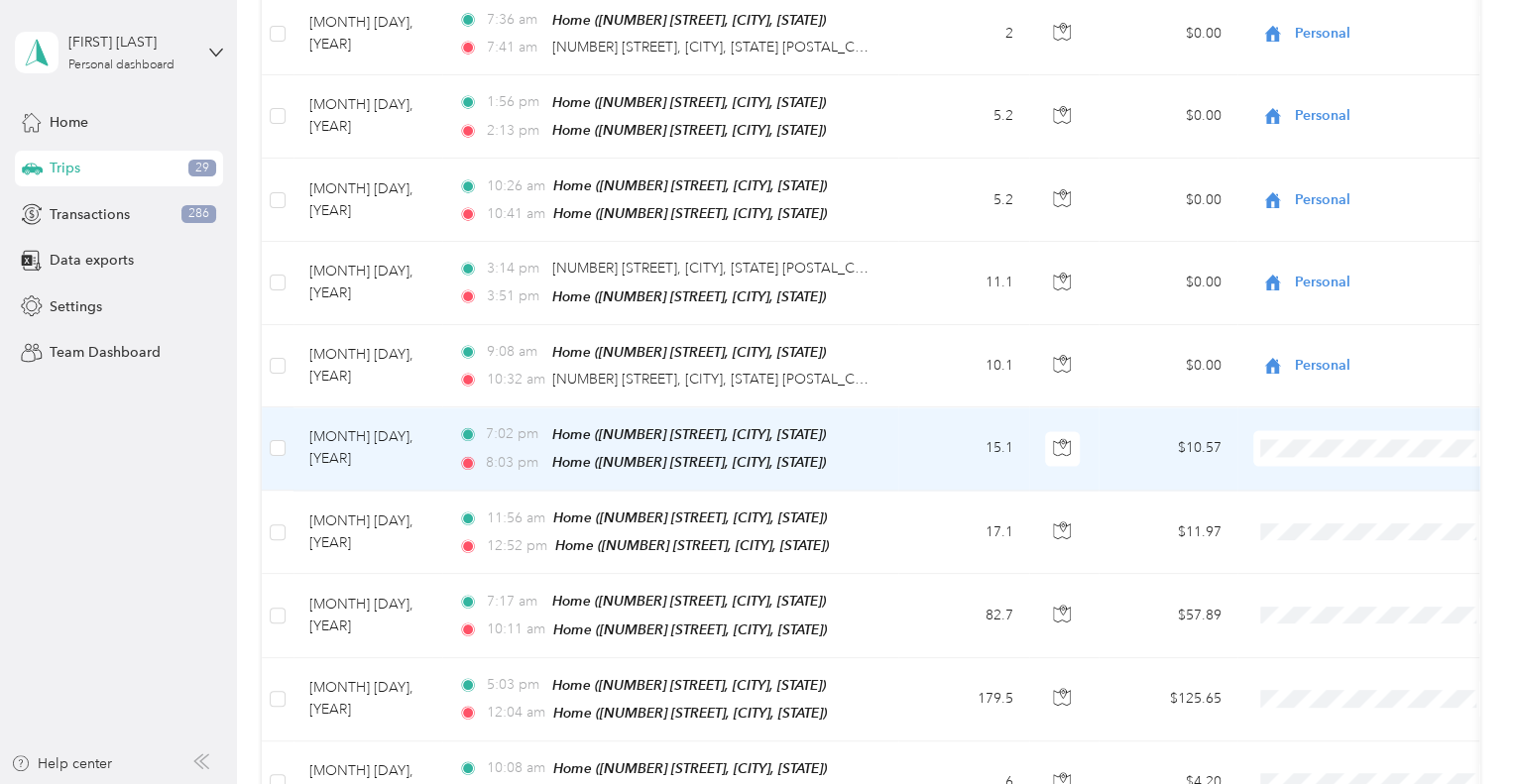 click on "Personal" at bounding box center [1393, 485] 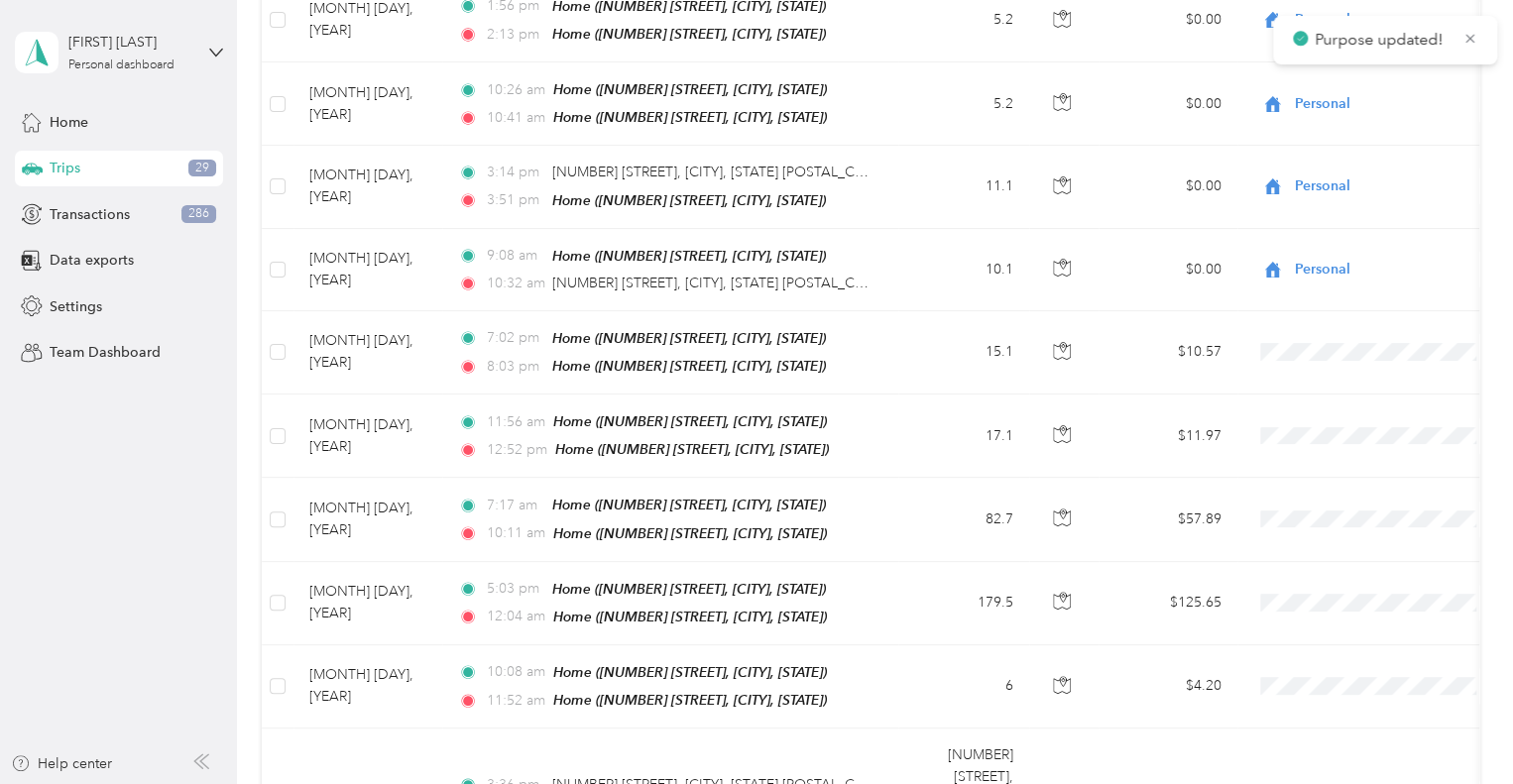 scroll, scrollTop: 1646, scrollLeft: 0, axis: vertical 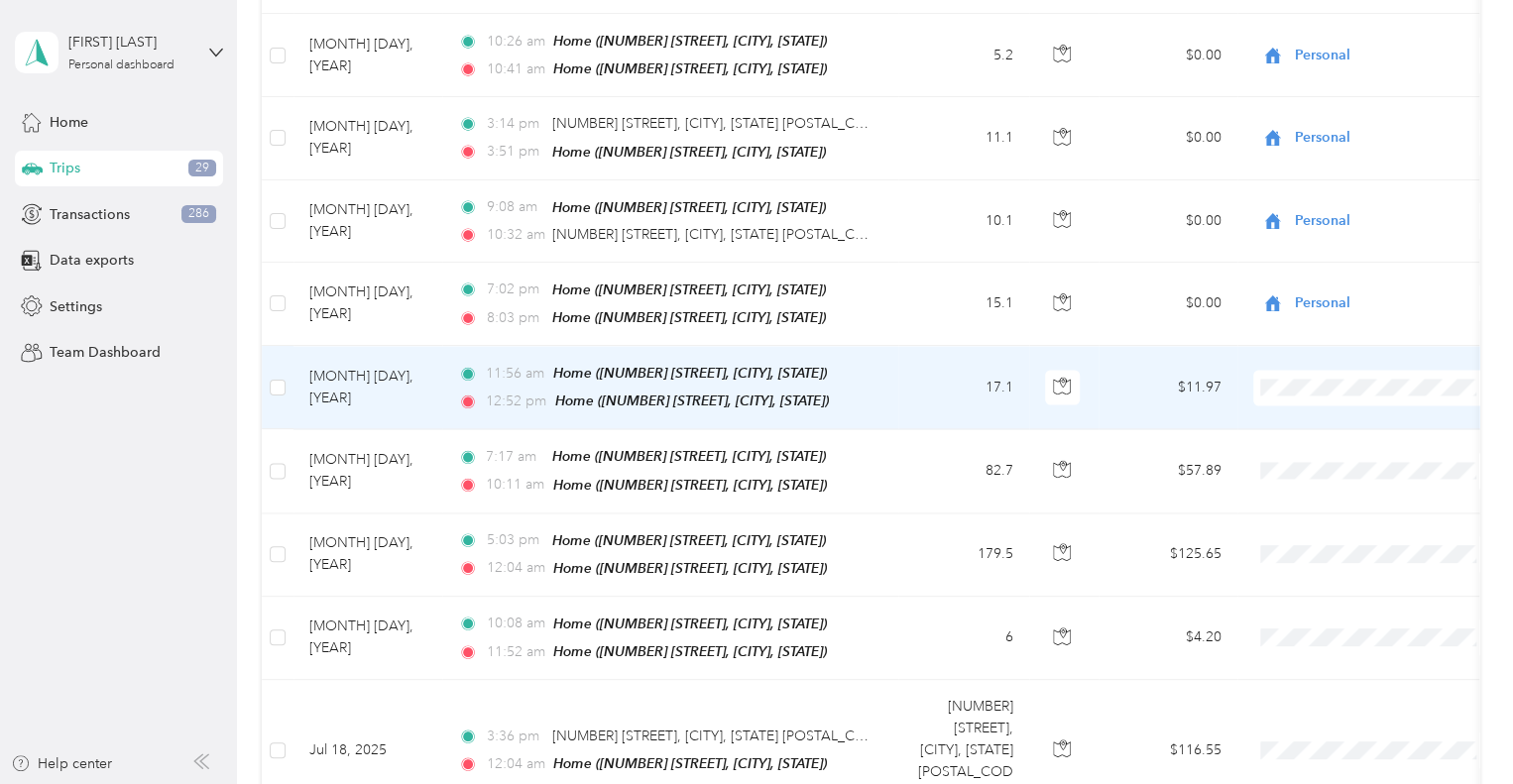 click at bounding box center (1376, 388) 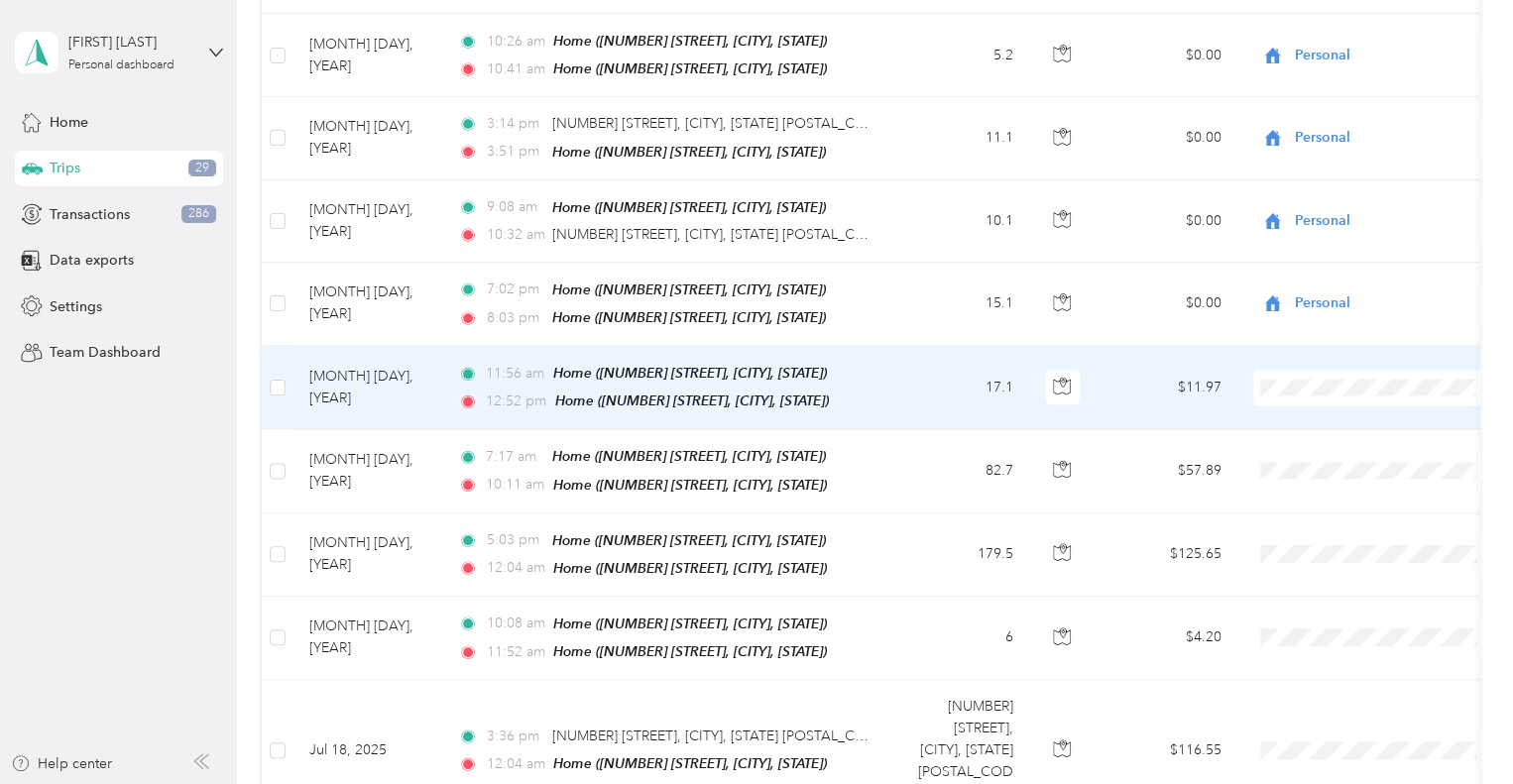 click on "Uber" at bounding box center (1393, 494) 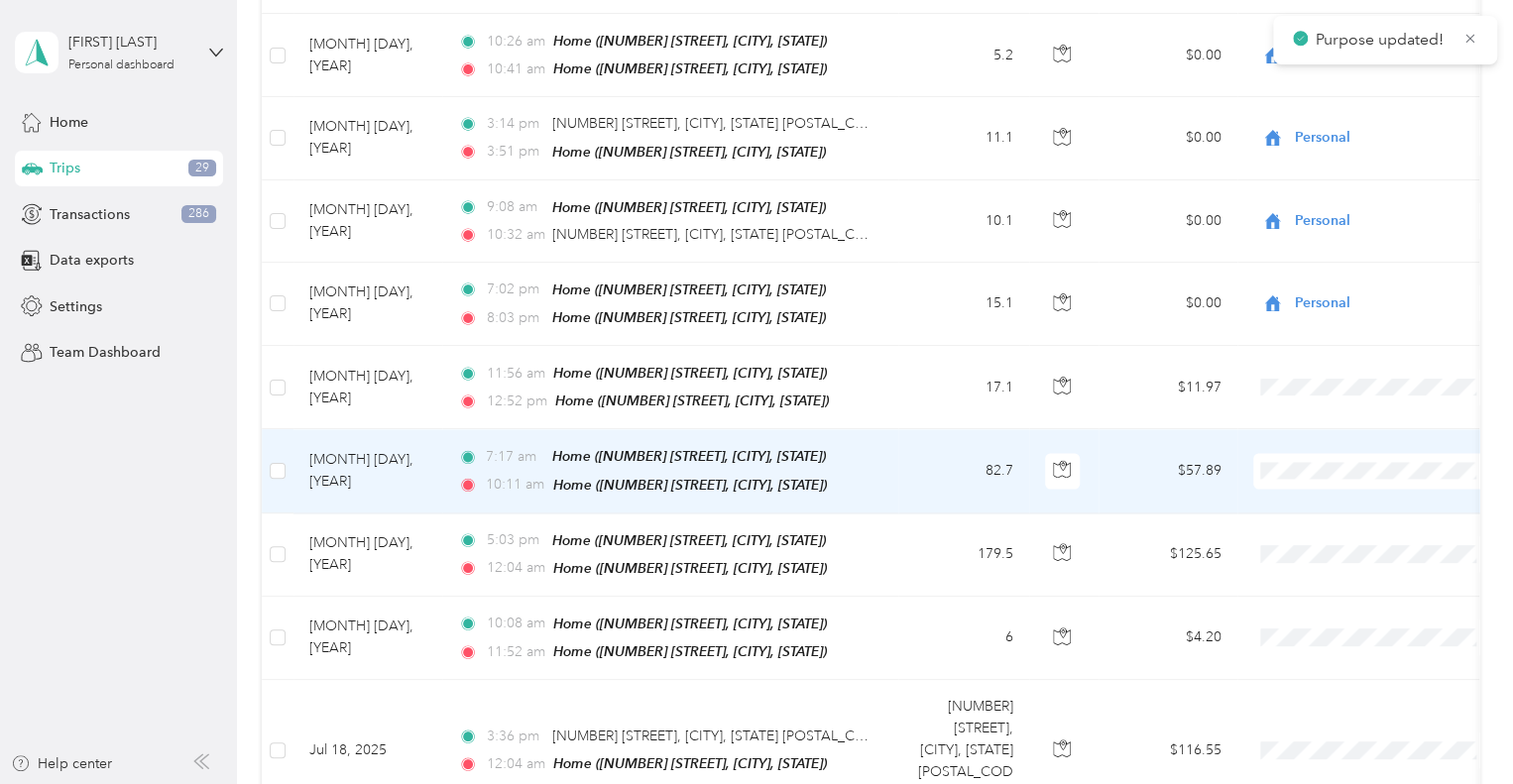 click on "Uber" at bounding box center [1393, 575] 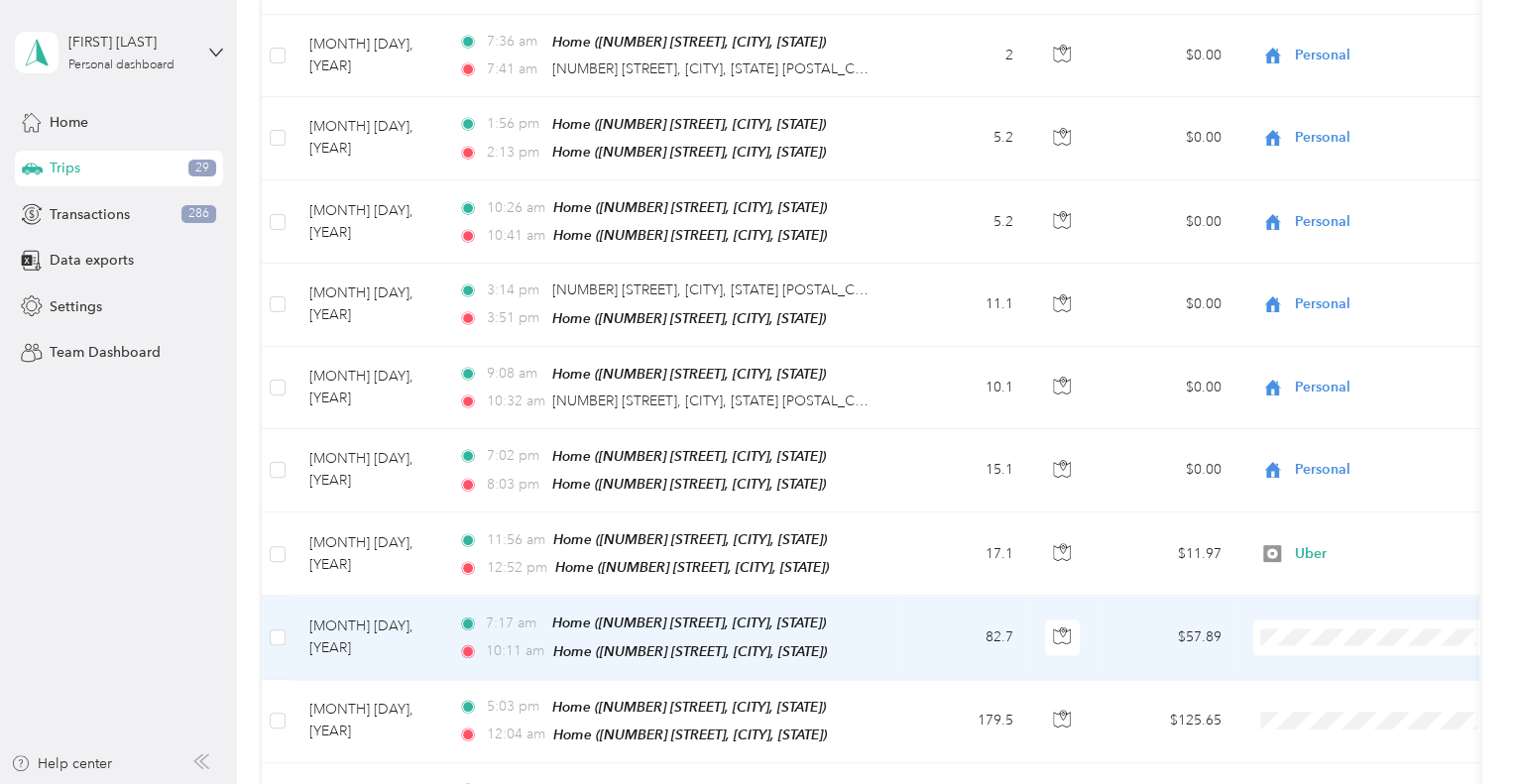click on "Uber" at bounding box center (1376, 575) 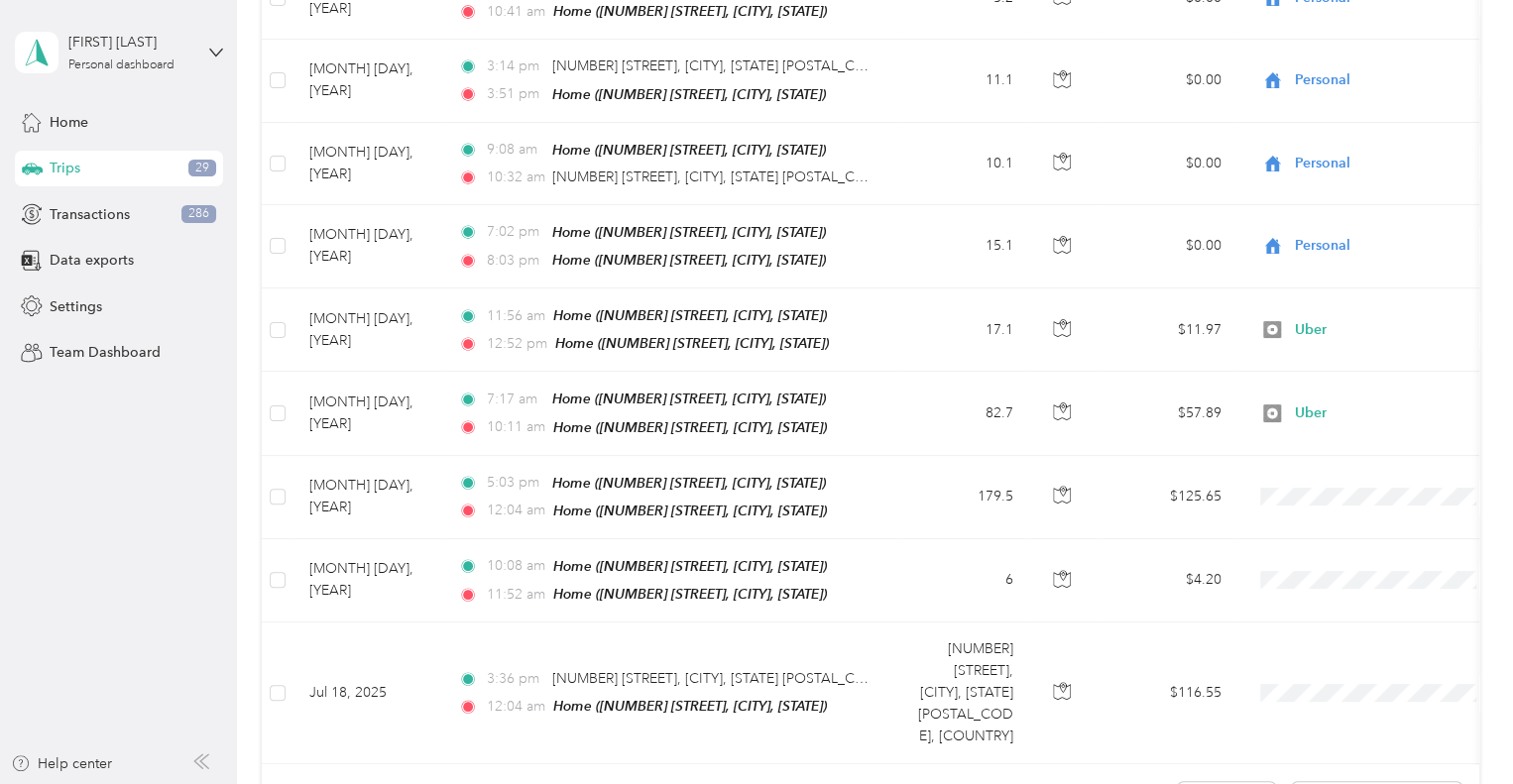scroll, scrollTop: 1855, scrollLeft: 0, axis: vertical 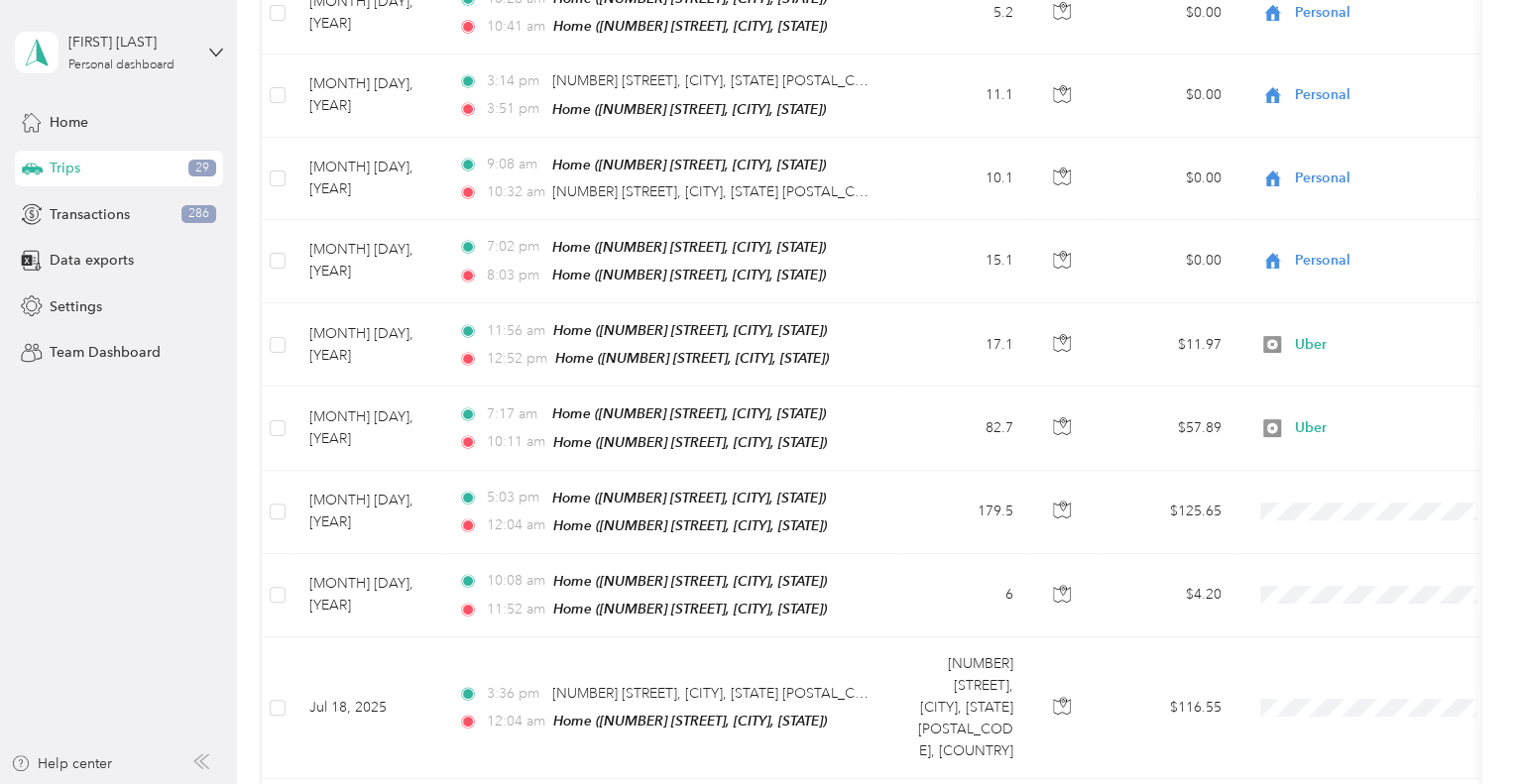 click on "Showing  25  out of   97  trips Load more" at bounding box center (871, 814) 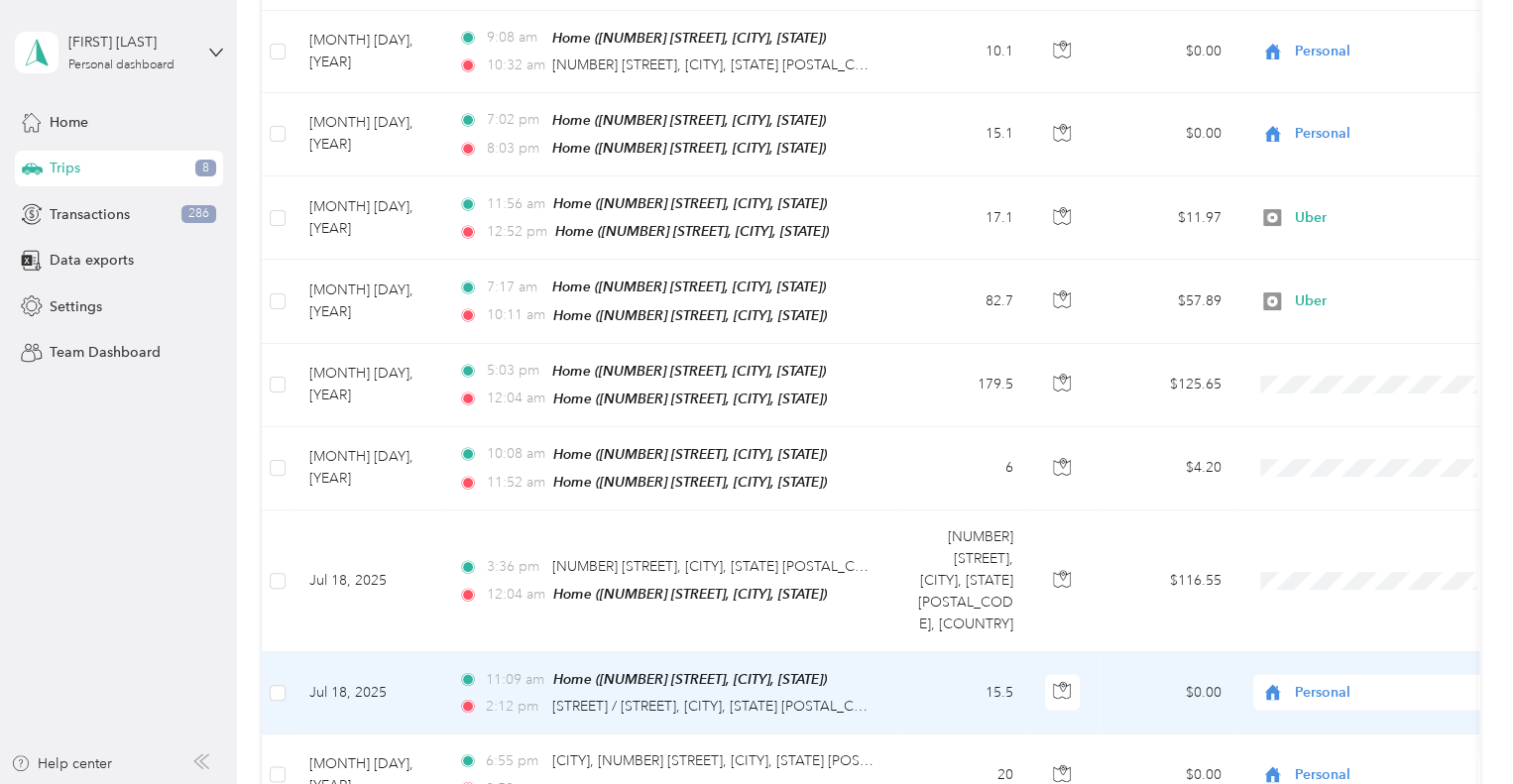 scroll, scrollTop: 1651, scrollLeft: 0, axis: vertical 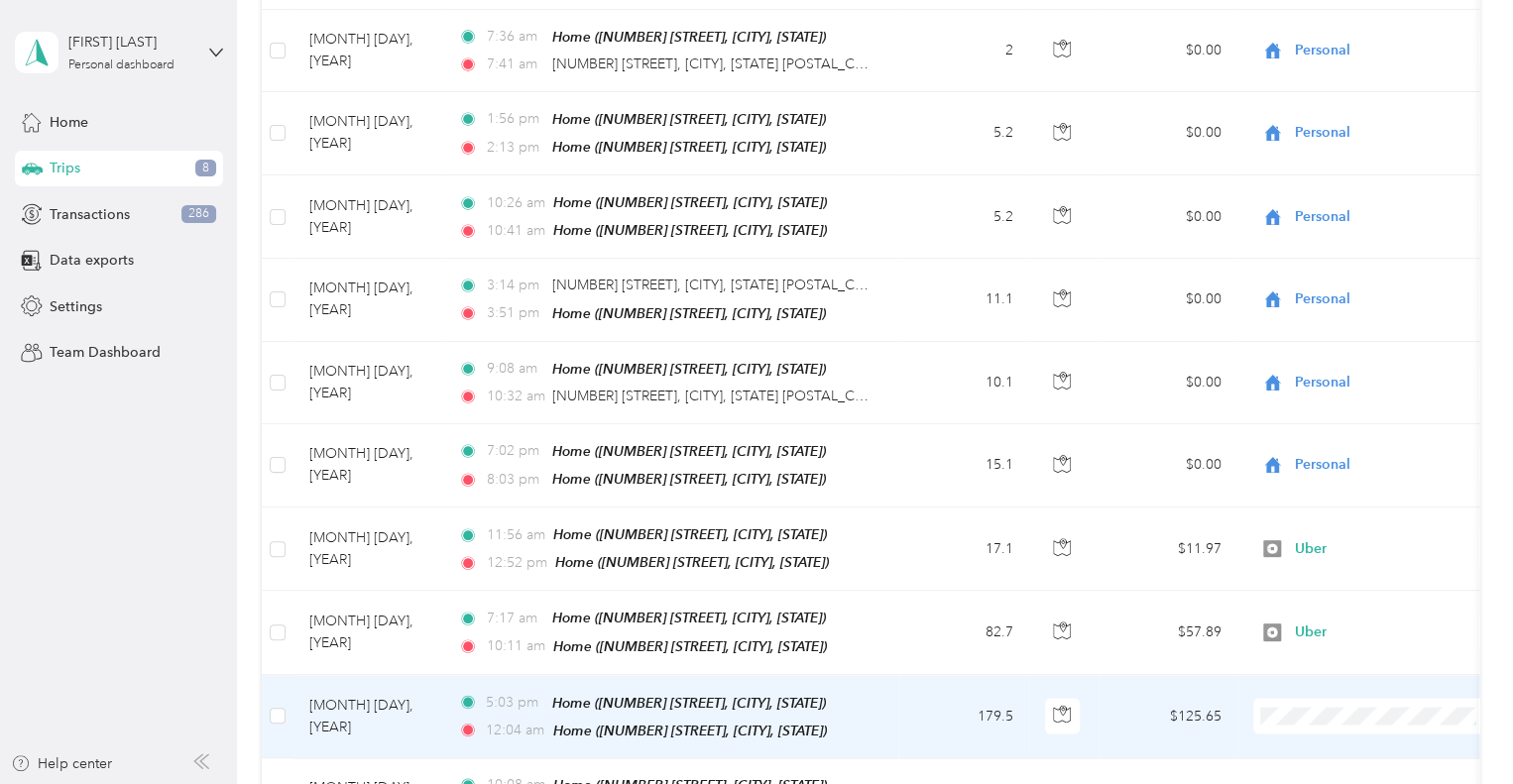 click on "Uber" at bounding box center [1393, 335] 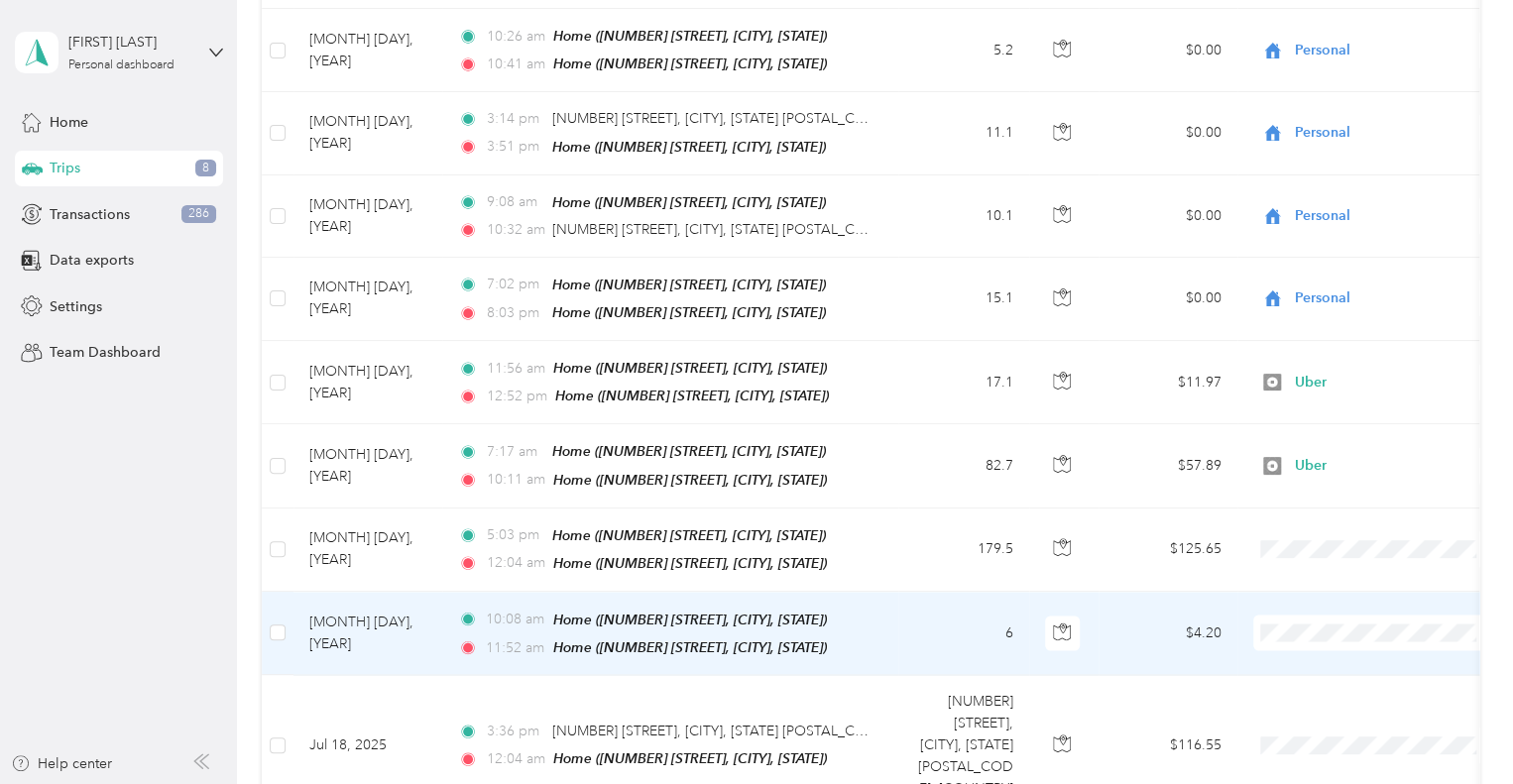click on "Personal" at bounding box center [1393, 347] 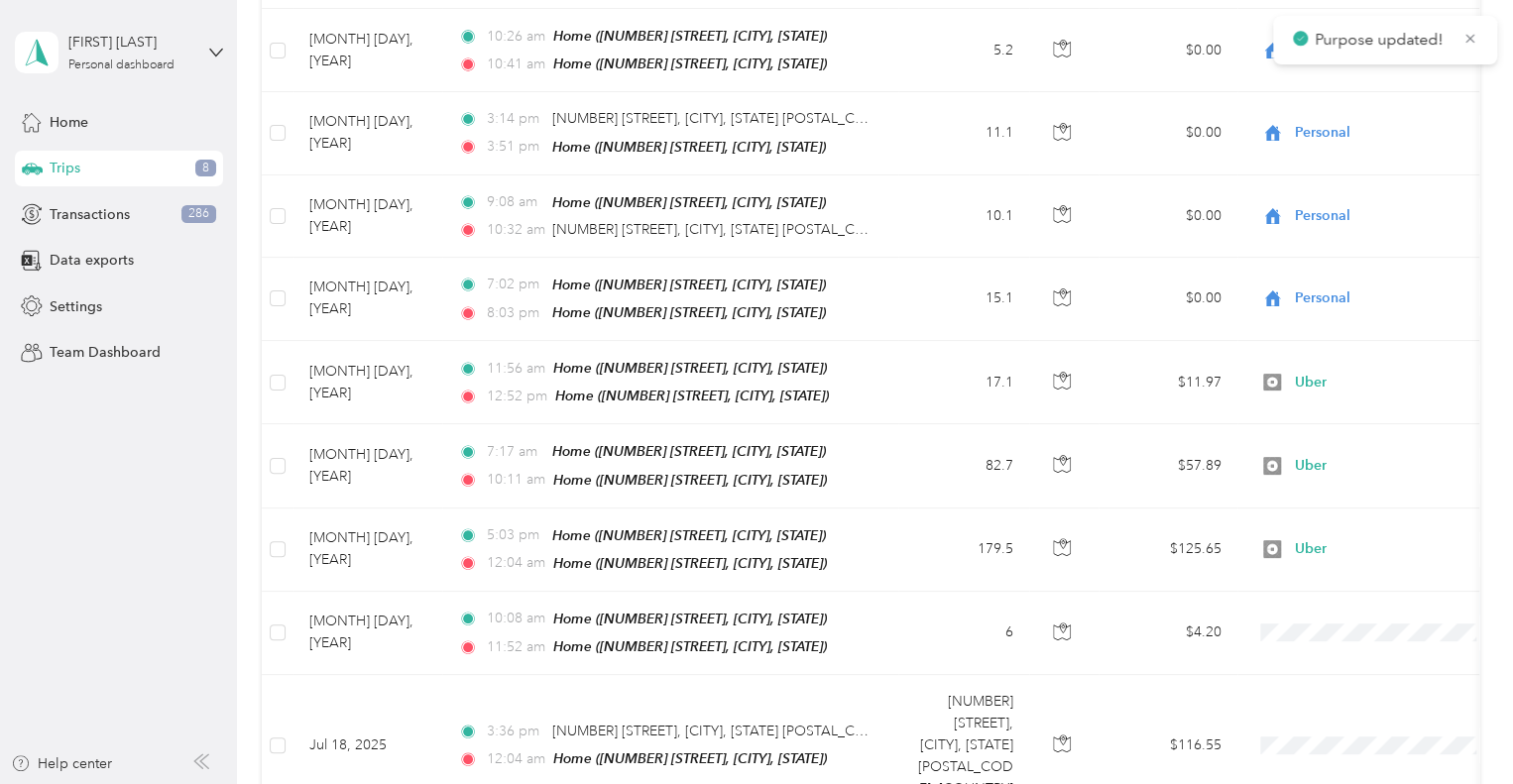 scroll, scrollTop: 1982, scrollLeft: 0, axis: vertical 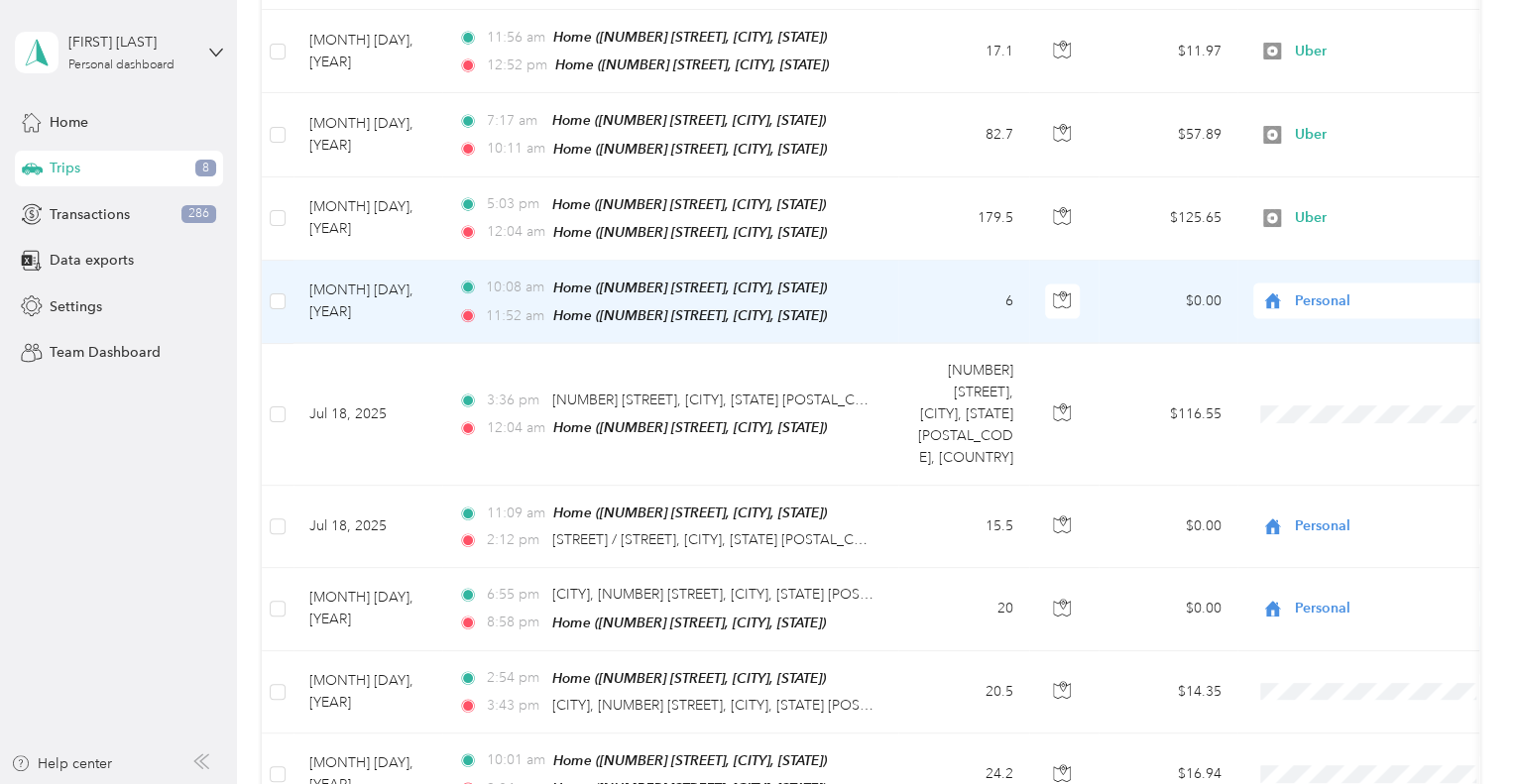 click on "Personal" at bounding box center (1385, 301) 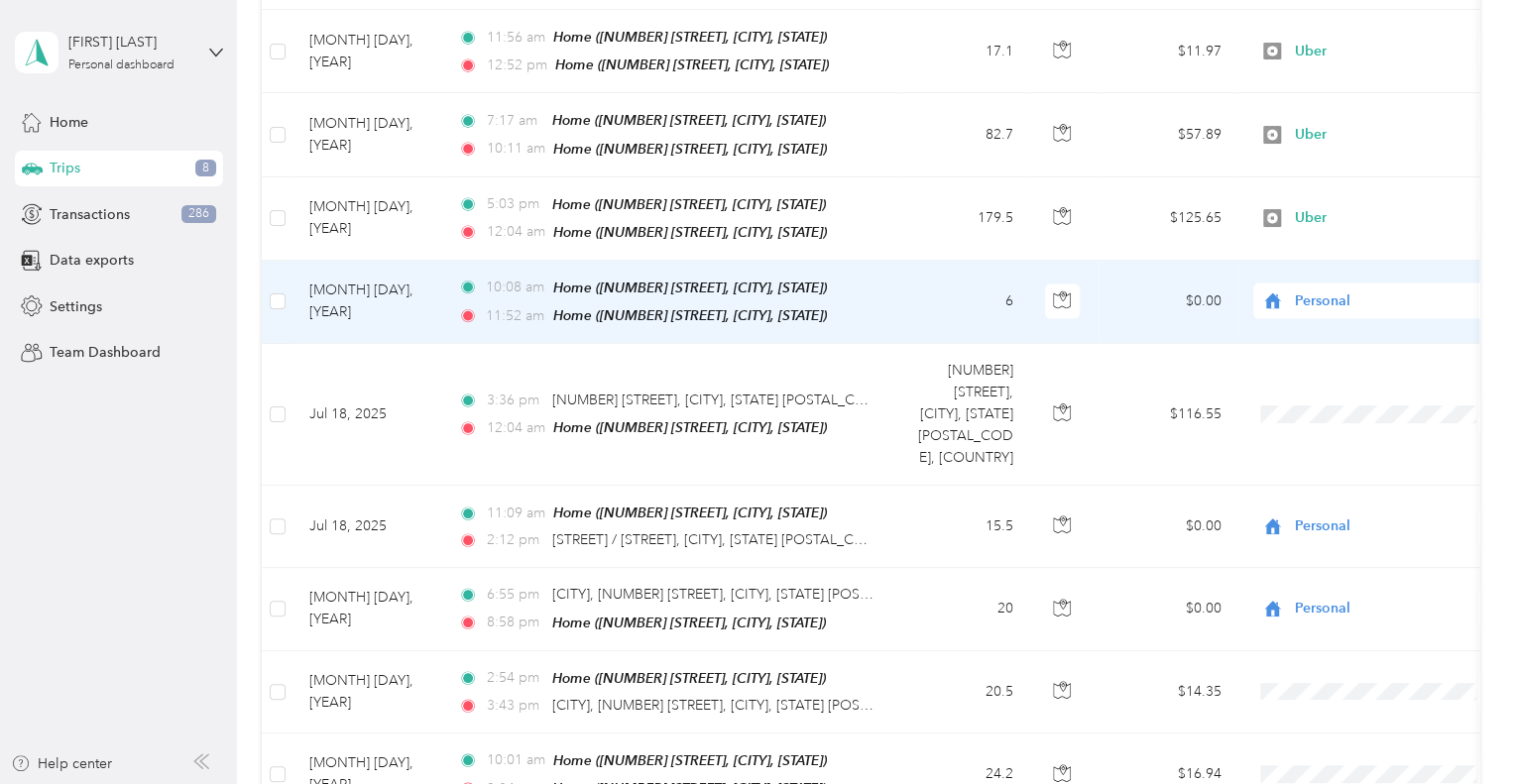 click on "Personal" at bounding box center (1382, 331) 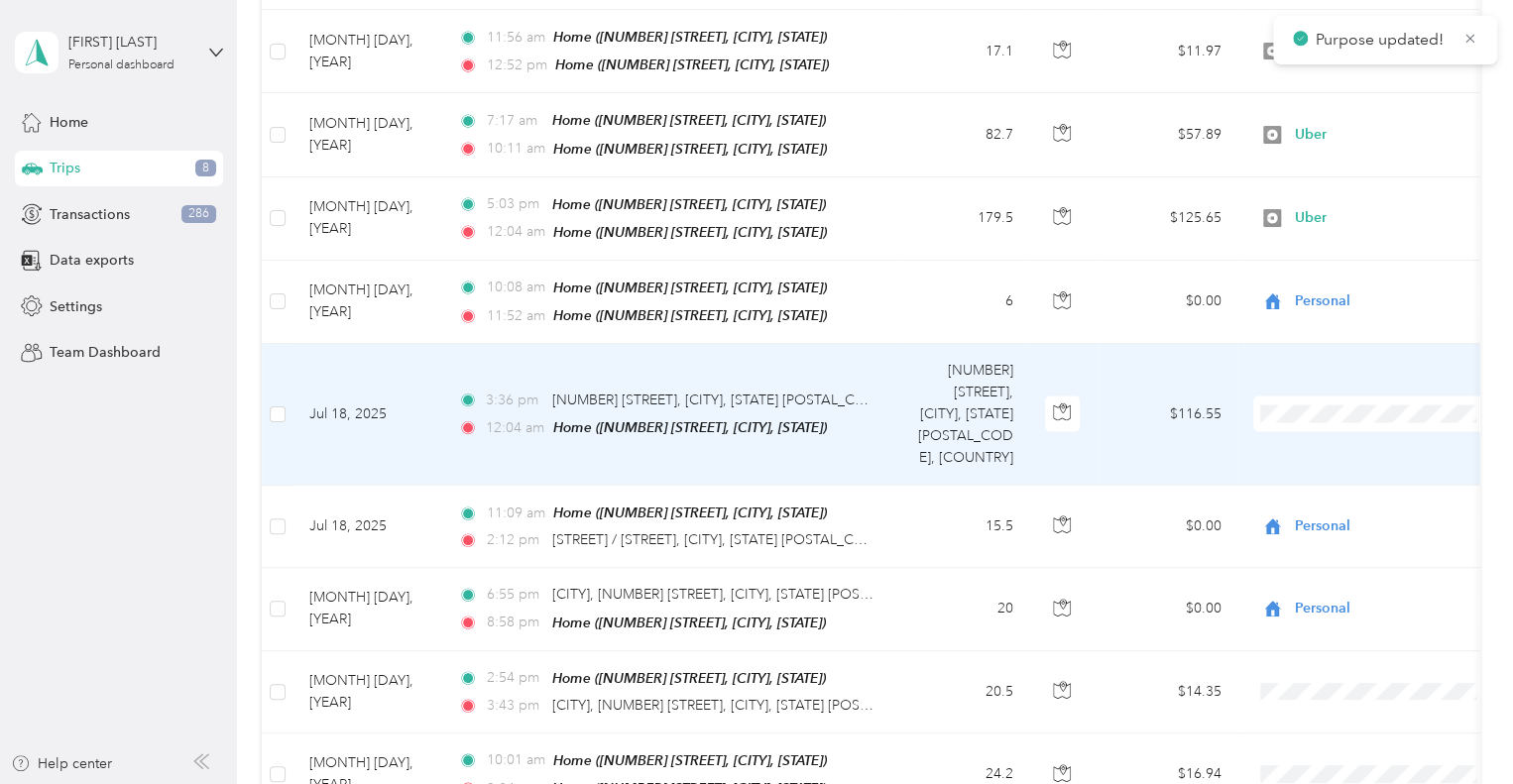 click on "Uber" at bounding box center [1393, 484] 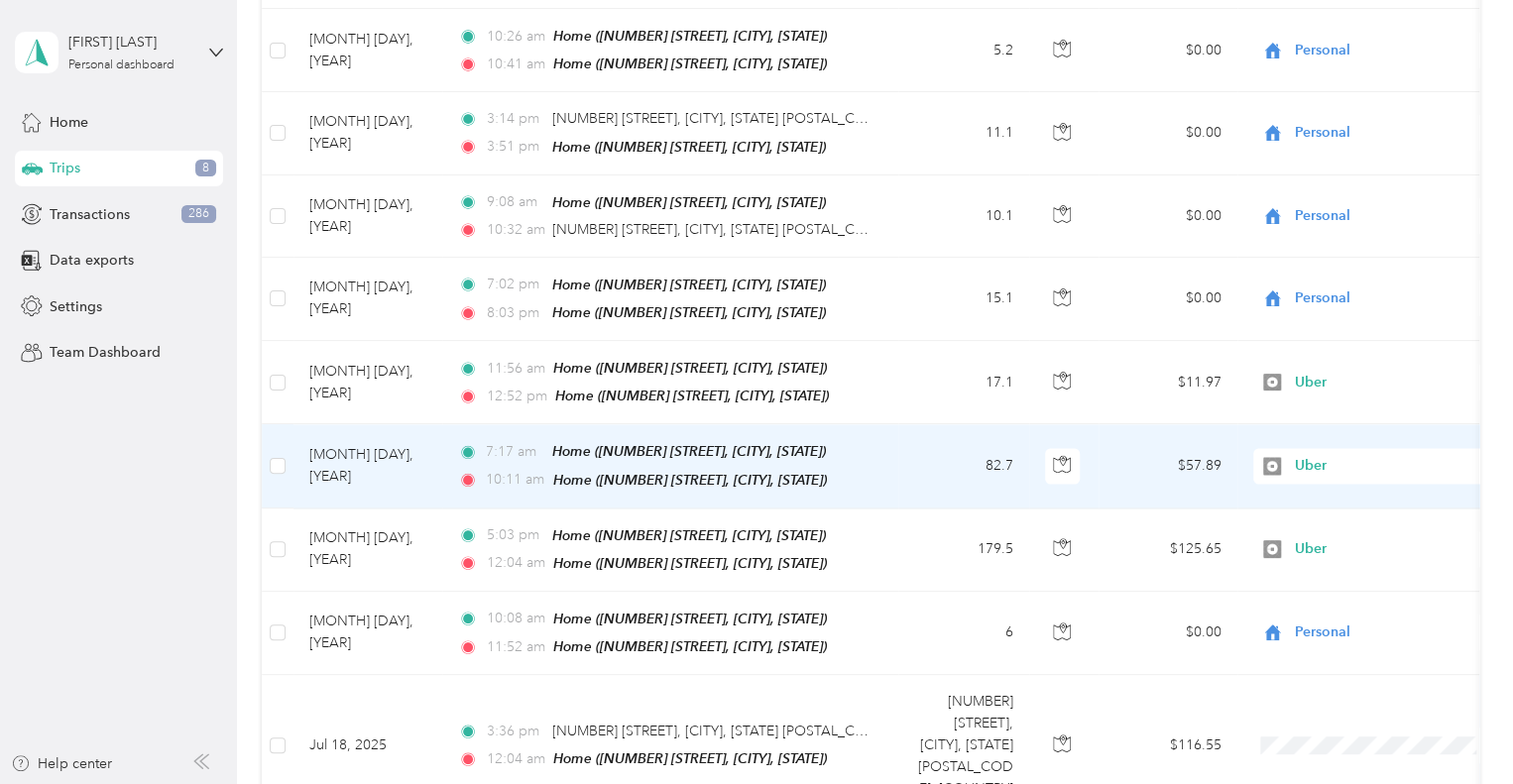 scroll, scrollTop: 1982, scrollLeft: 0, axis: vertical 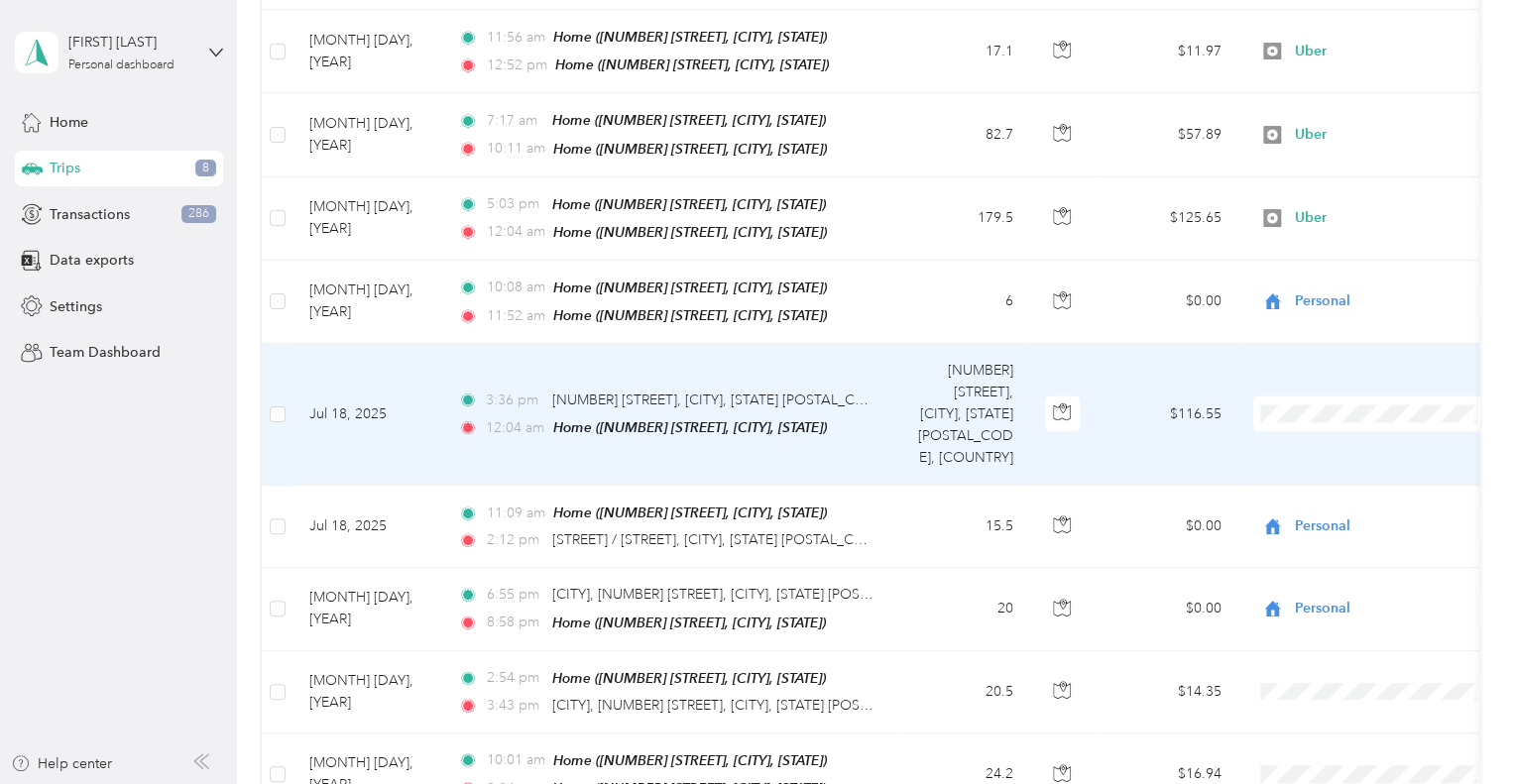click on "Uber" at bounding box center (1393, 484) 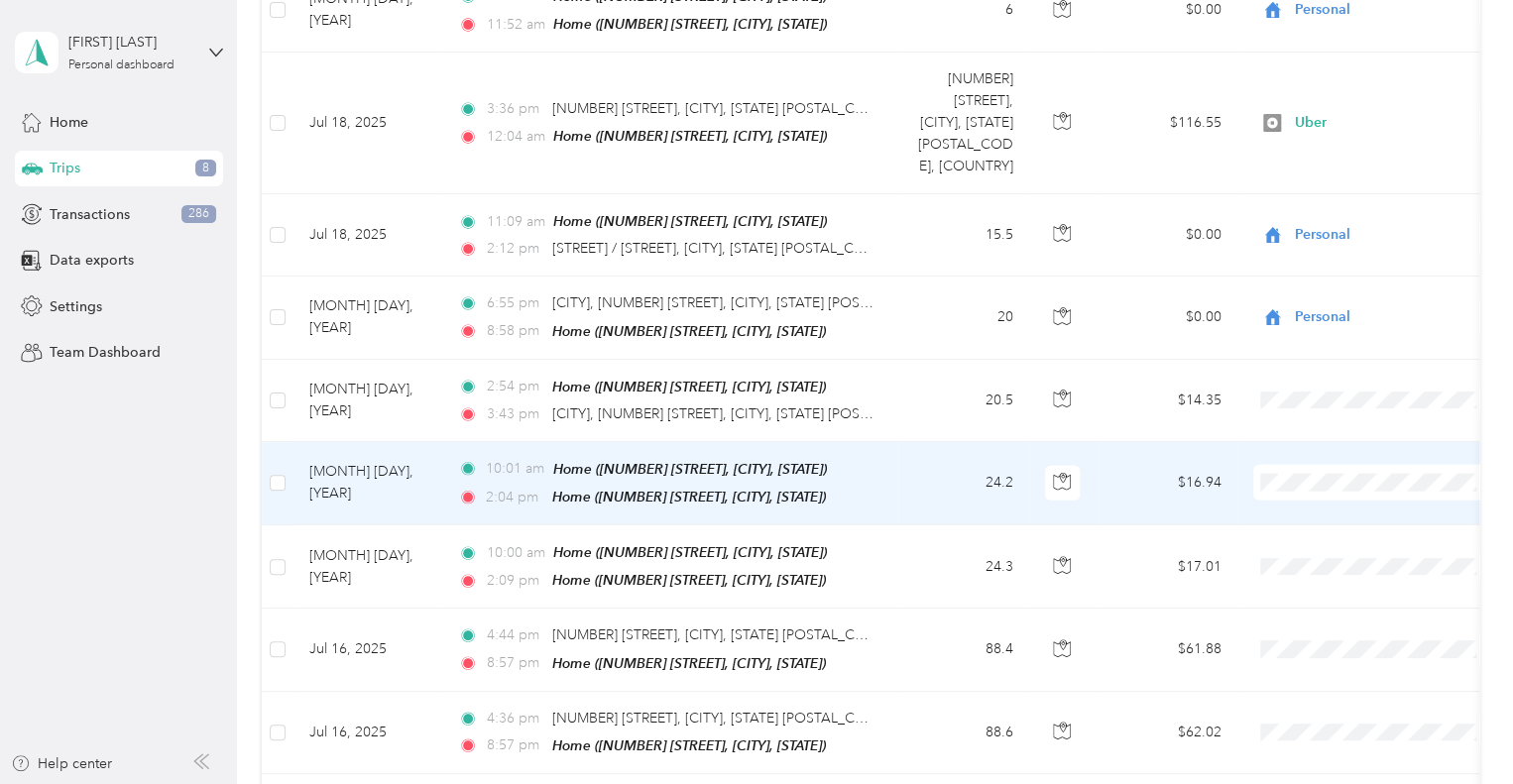 scroll, scrollTop: 2312, scrollLeft: 0, axis: vertical 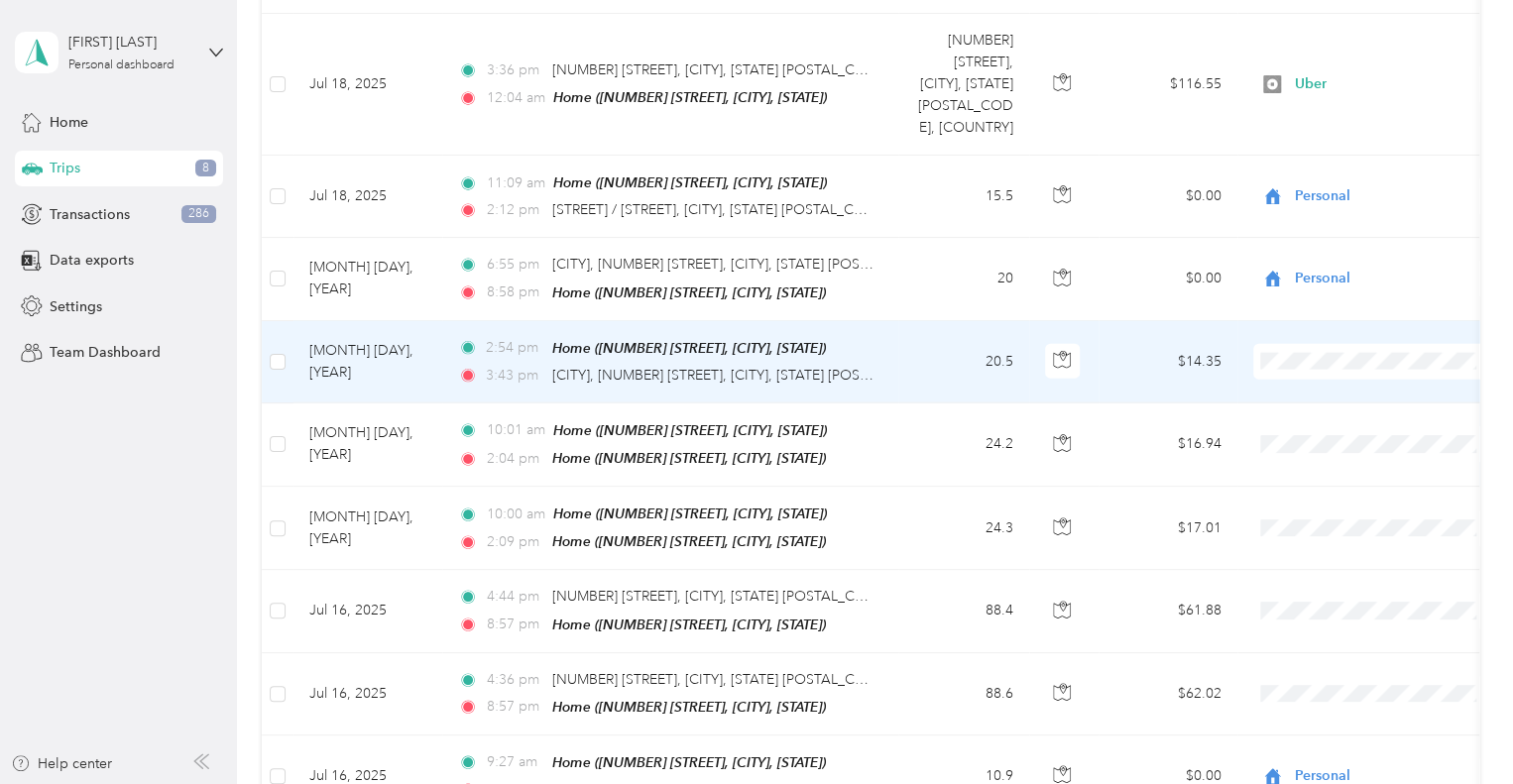 click at bounding box center (1376, 362) 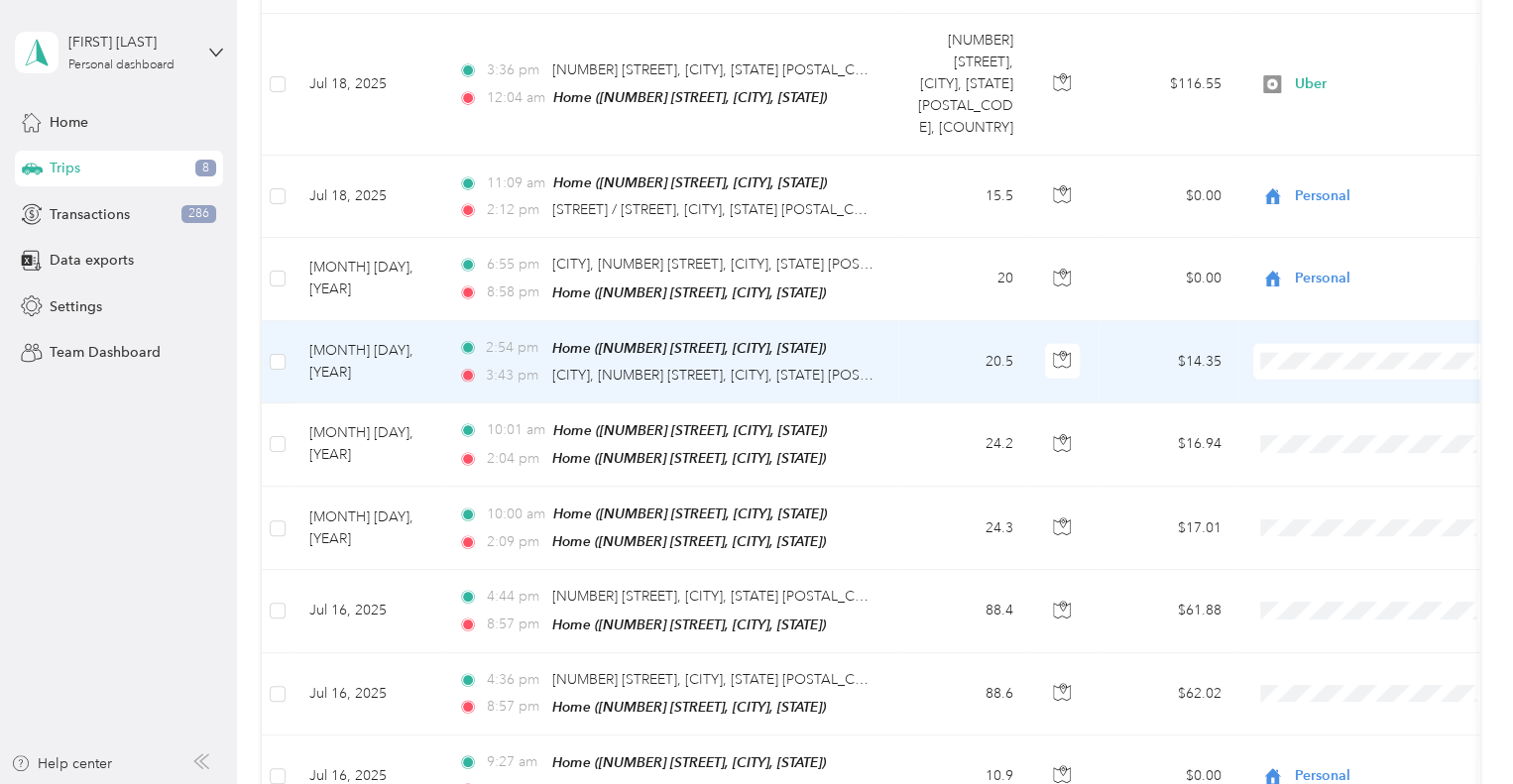 click on "Personal" at bounding box center [1393, 328] 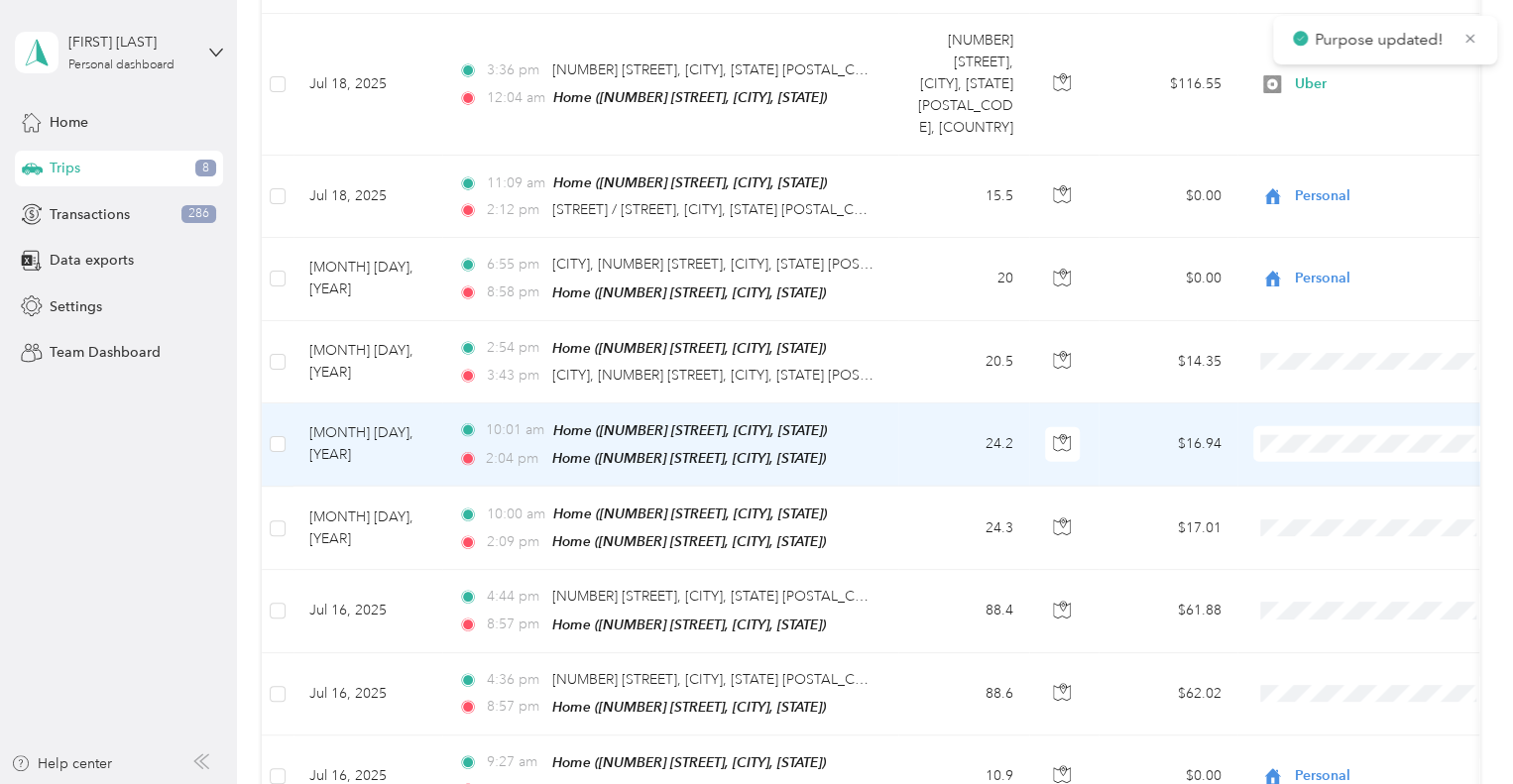 click on "Personal" at bounding box center (1393, 409) 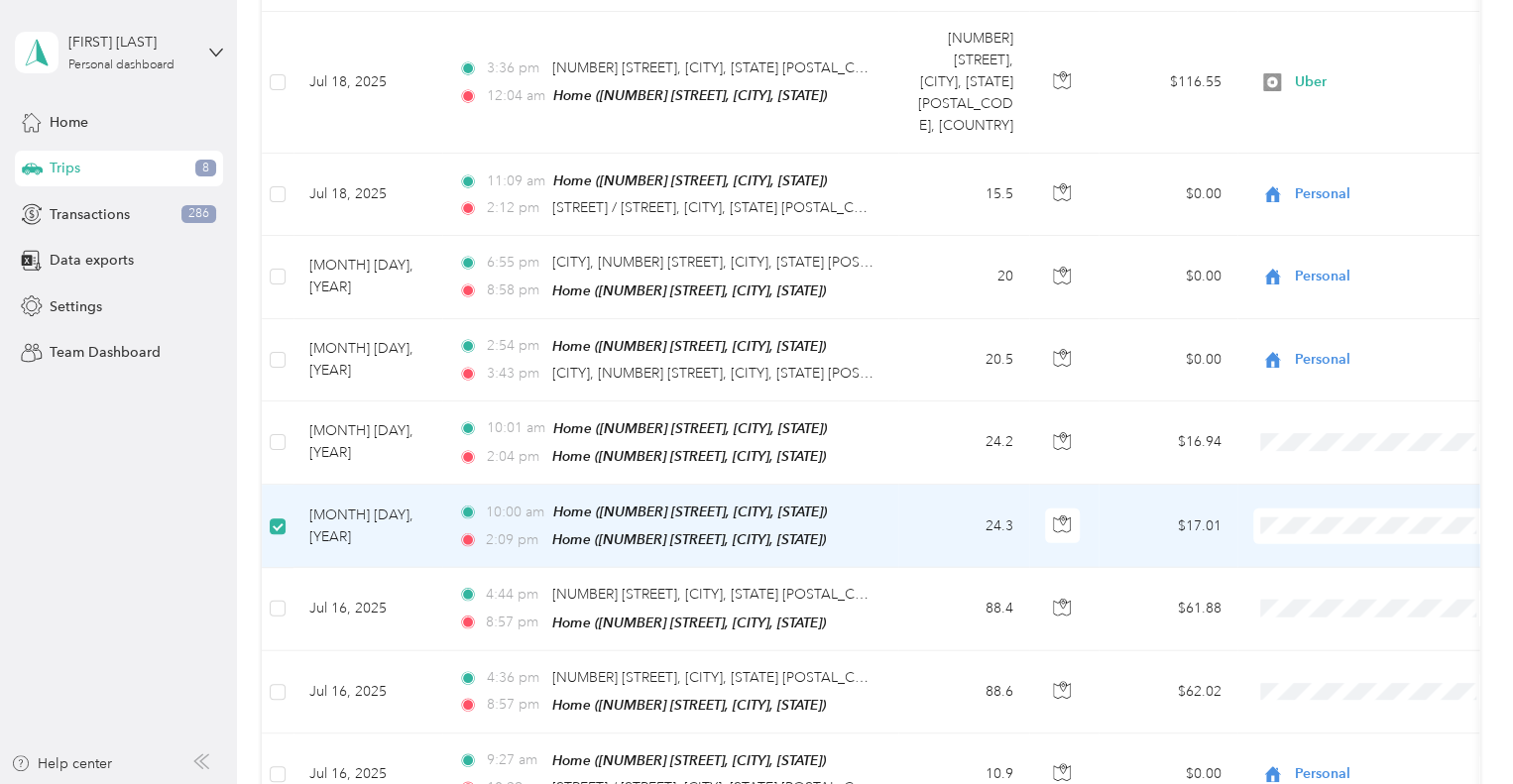 scroll, scrollTop: 2311, scrollLeft: 0, axis: vertical 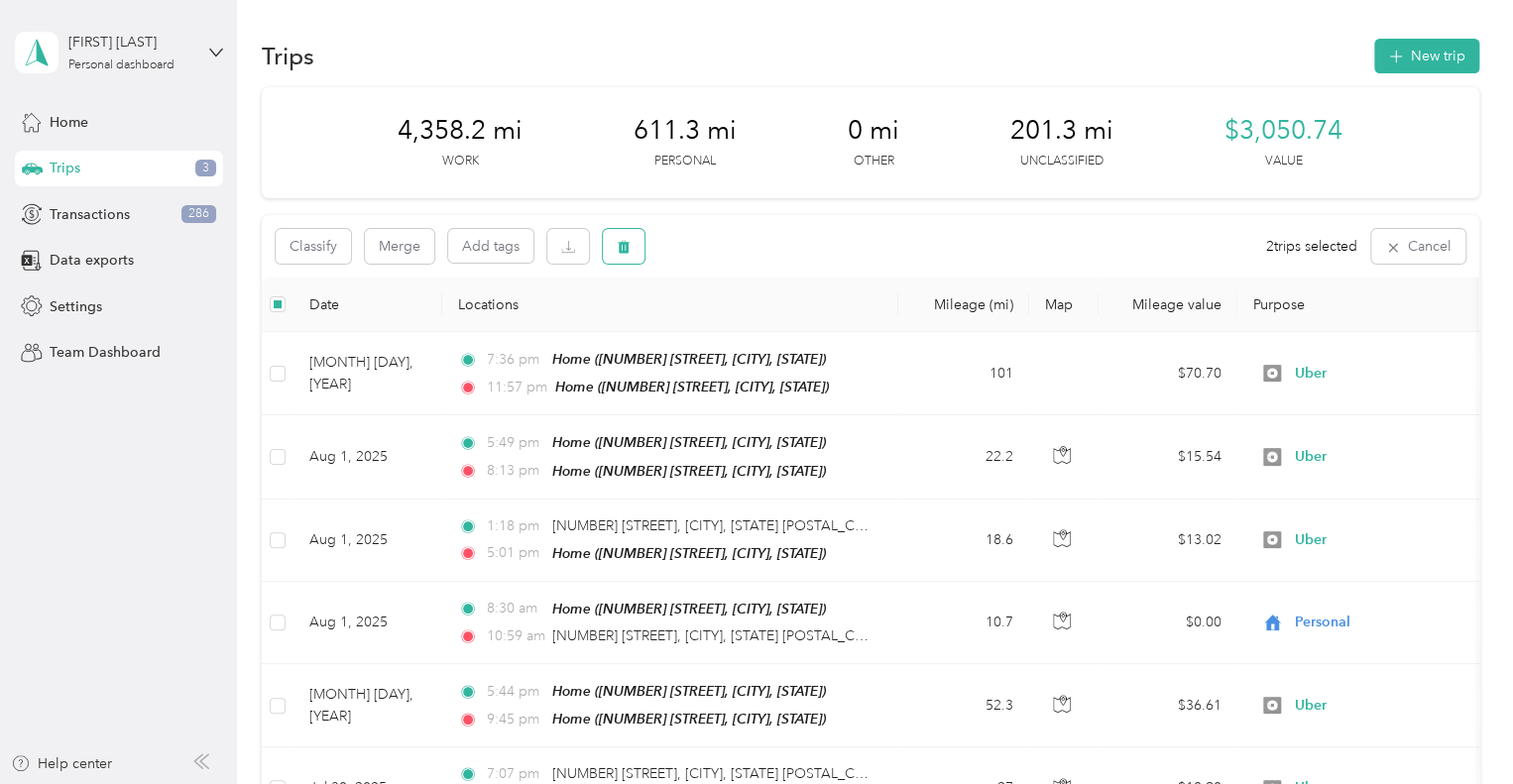 click 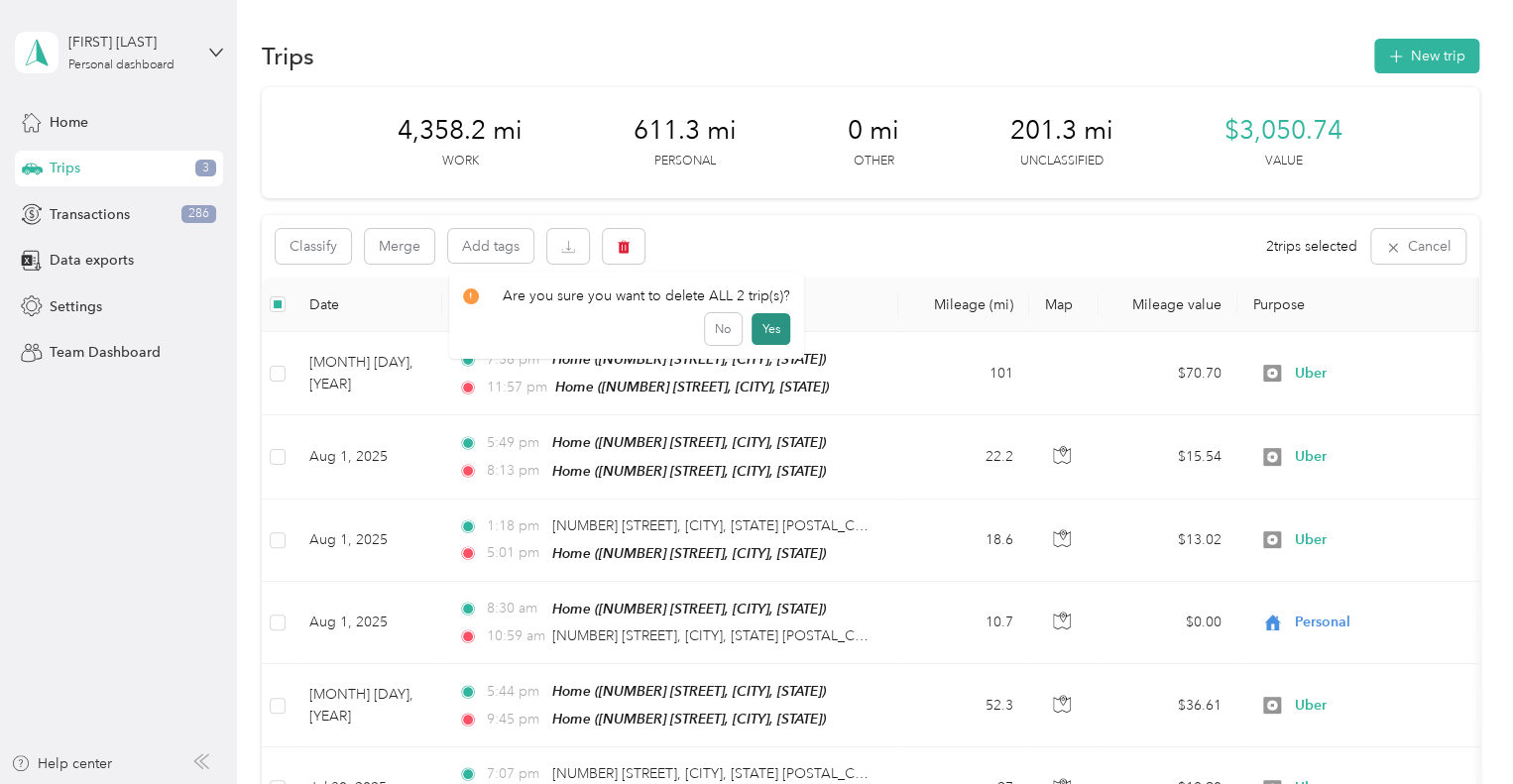 click on "Yes" at bounding box center [770, 329] 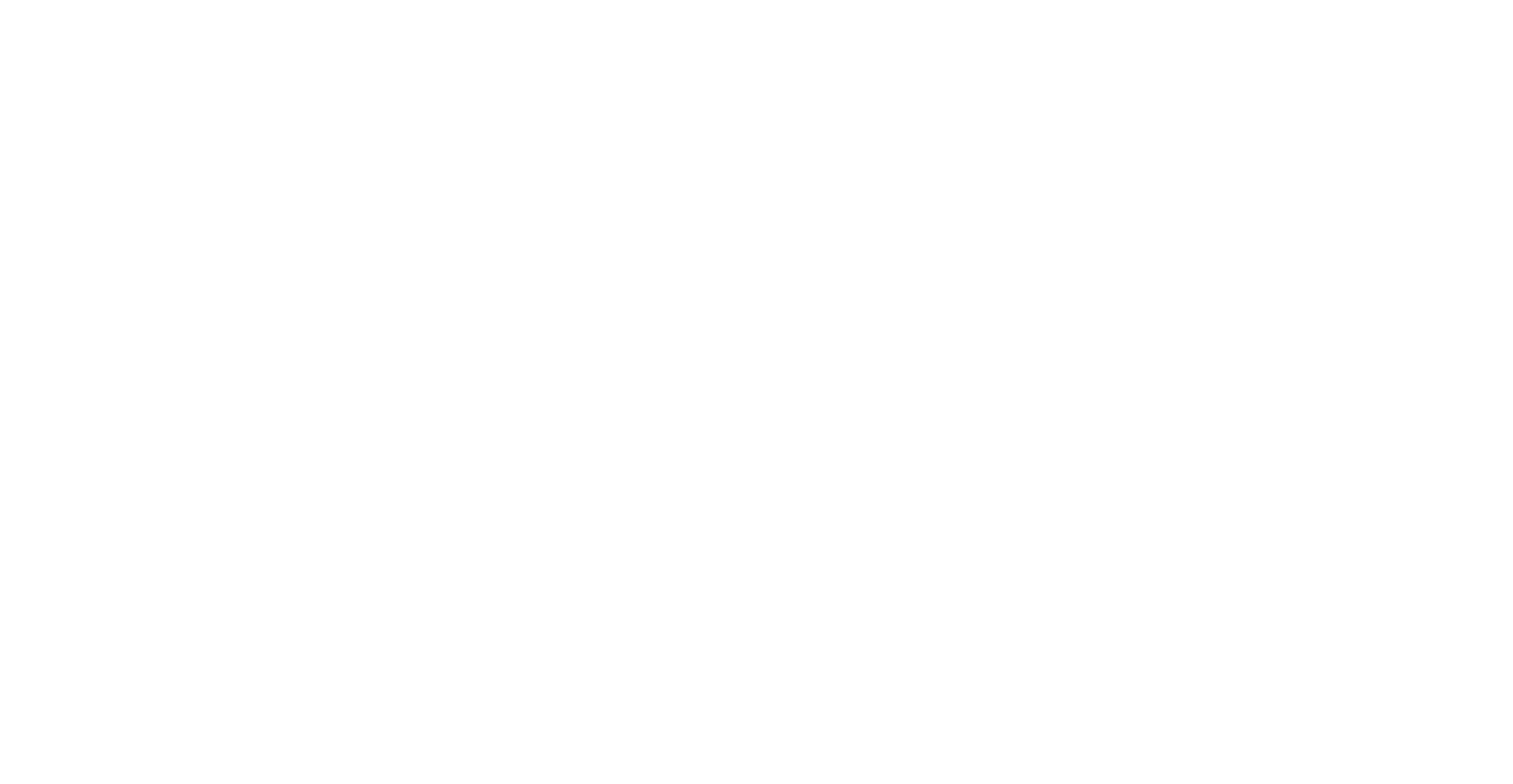 scroll, scrollTop: 0, scrollLeft: 0, axis: both 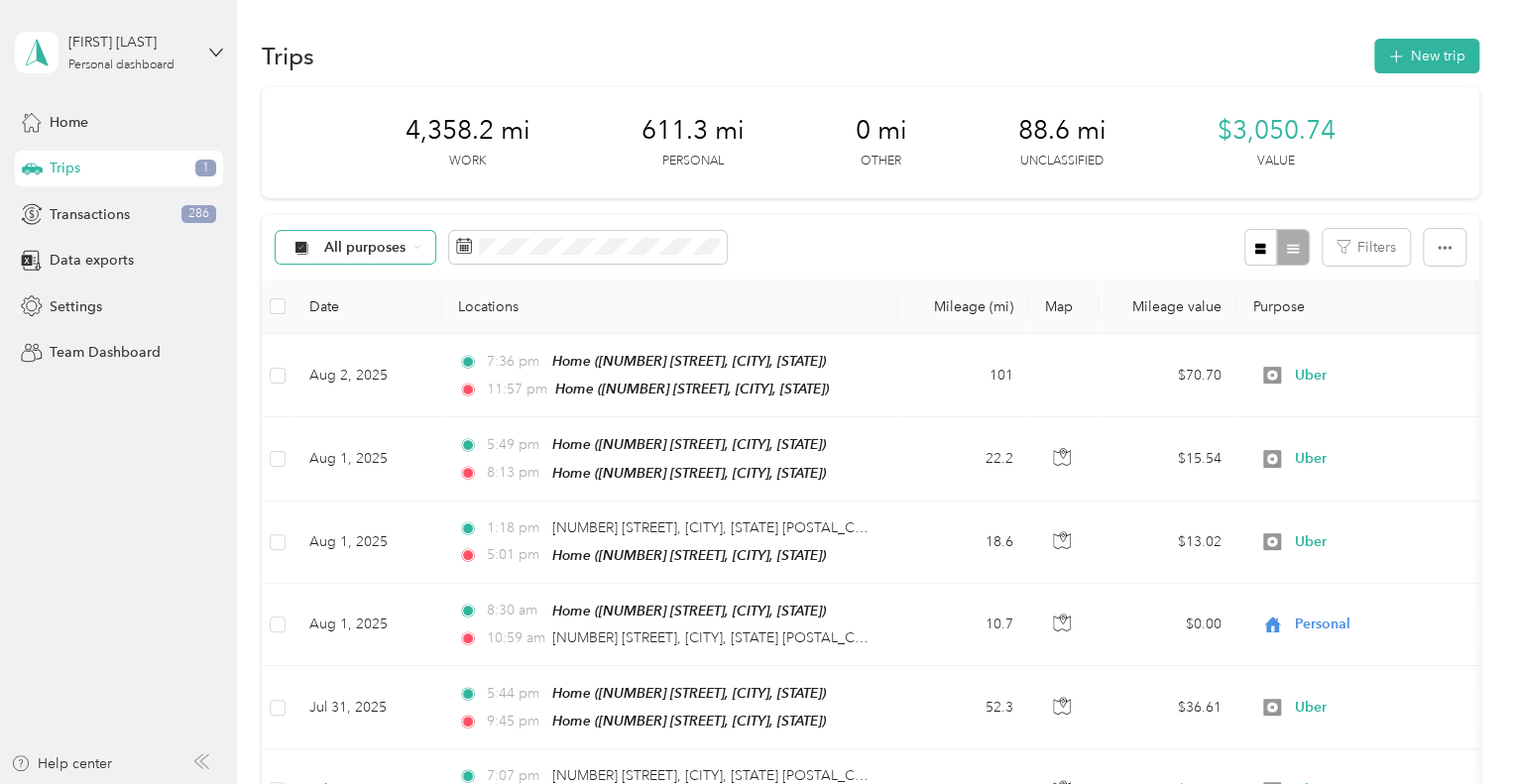 click on "All purposes" at bounding box center [365, 248] 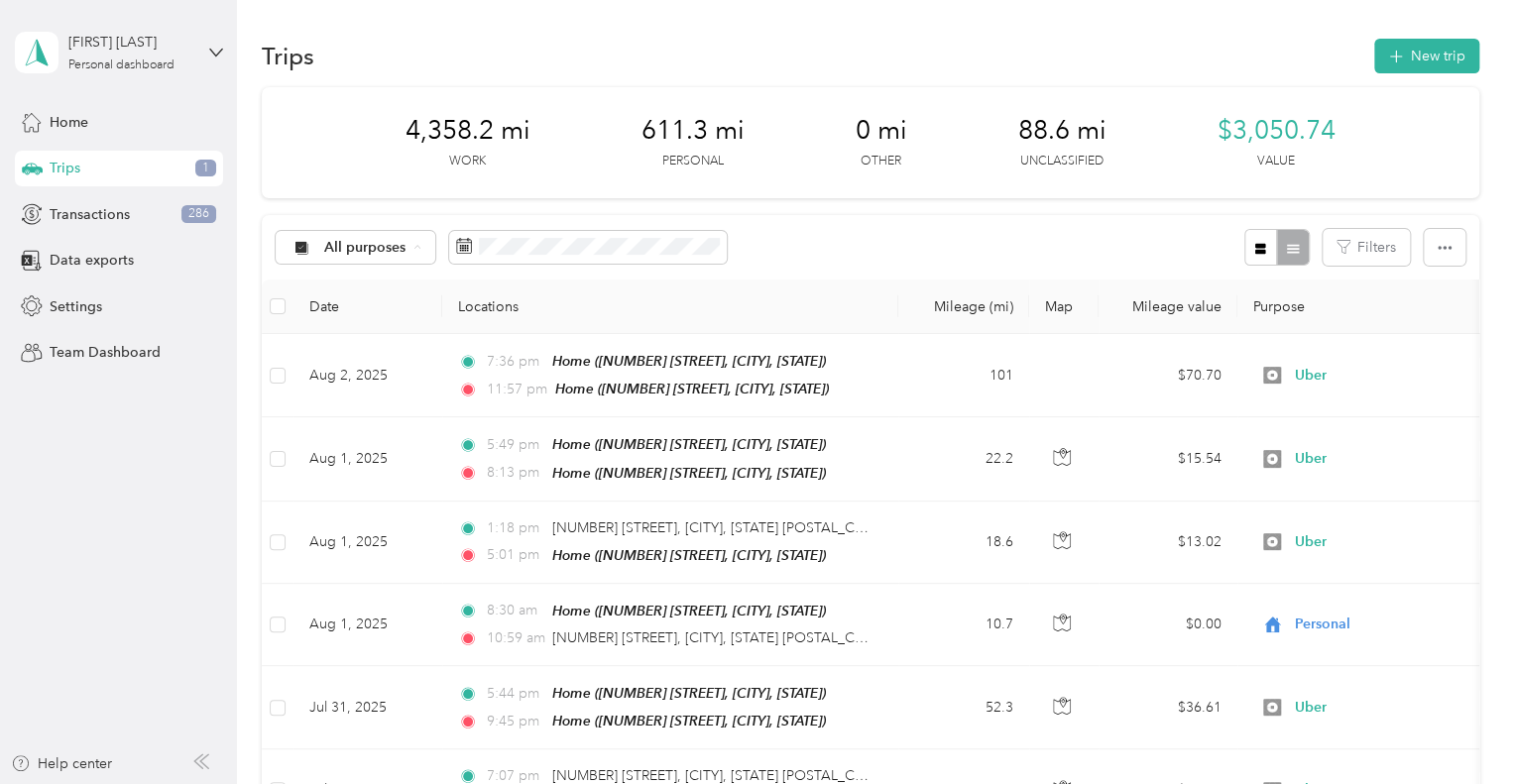 click on "Unclassified" at bounding box center (372, 317) 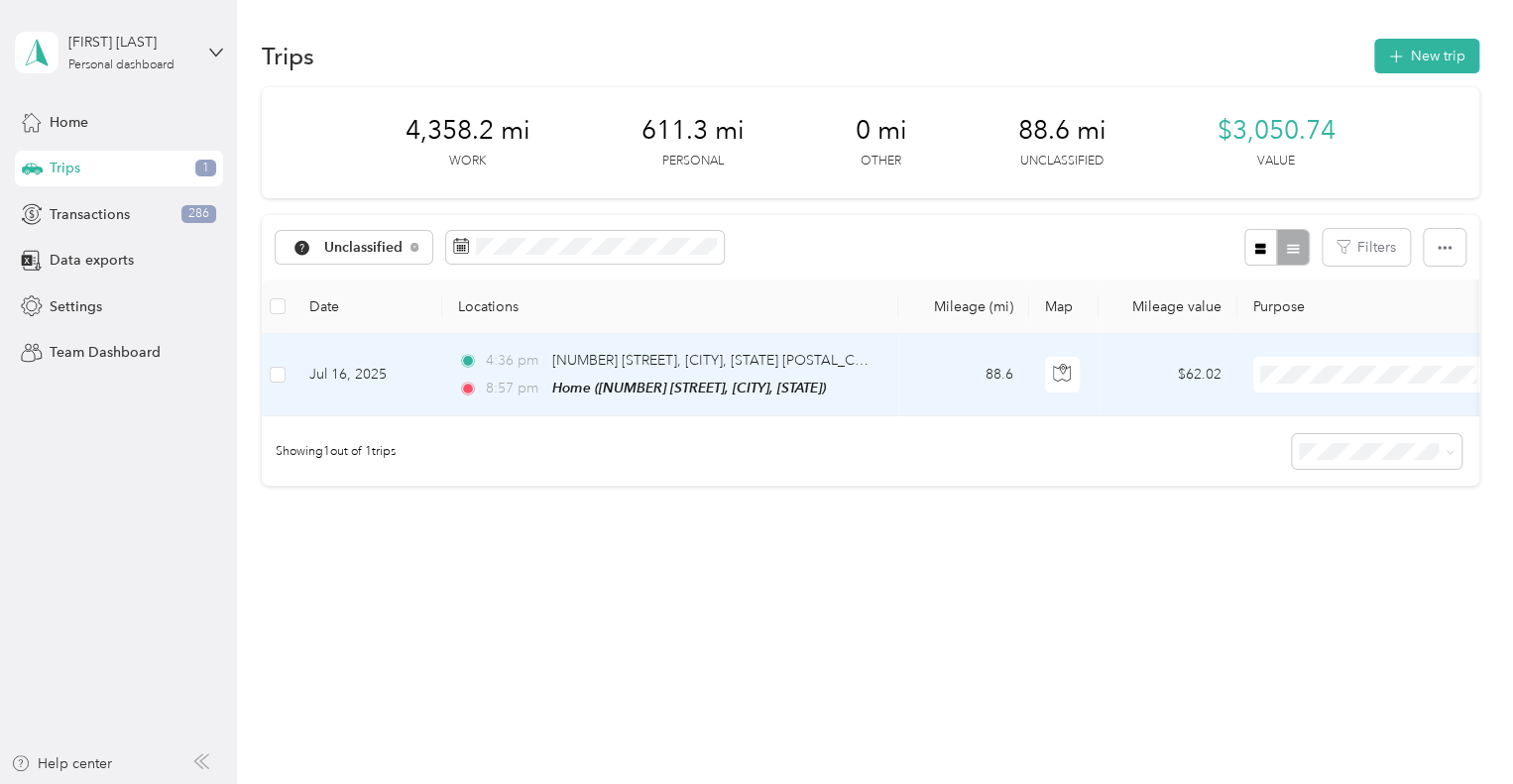 click on "Uber" at bounding box center [1376, 514] 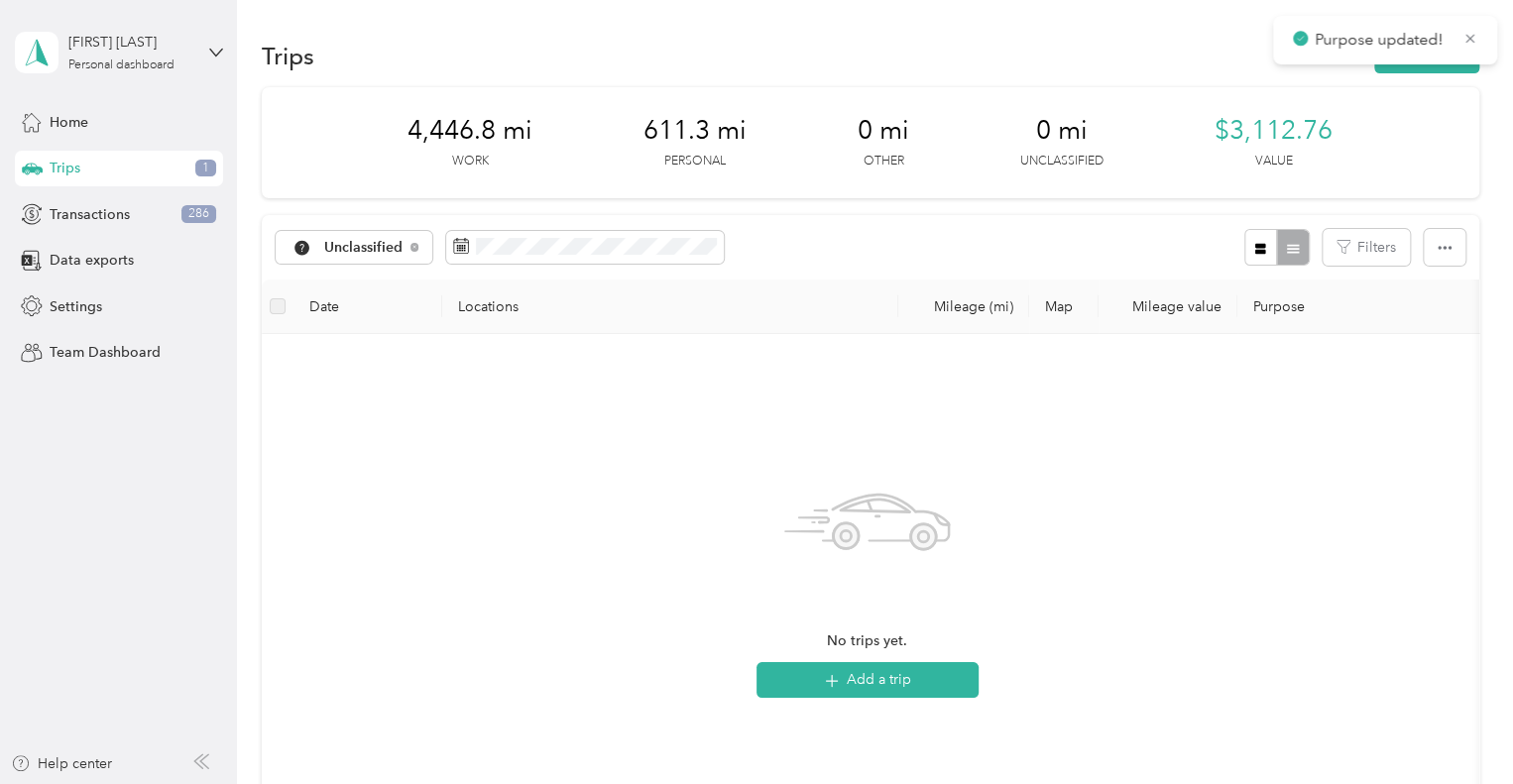 click on "Trips" at bounding box center (64, 168) 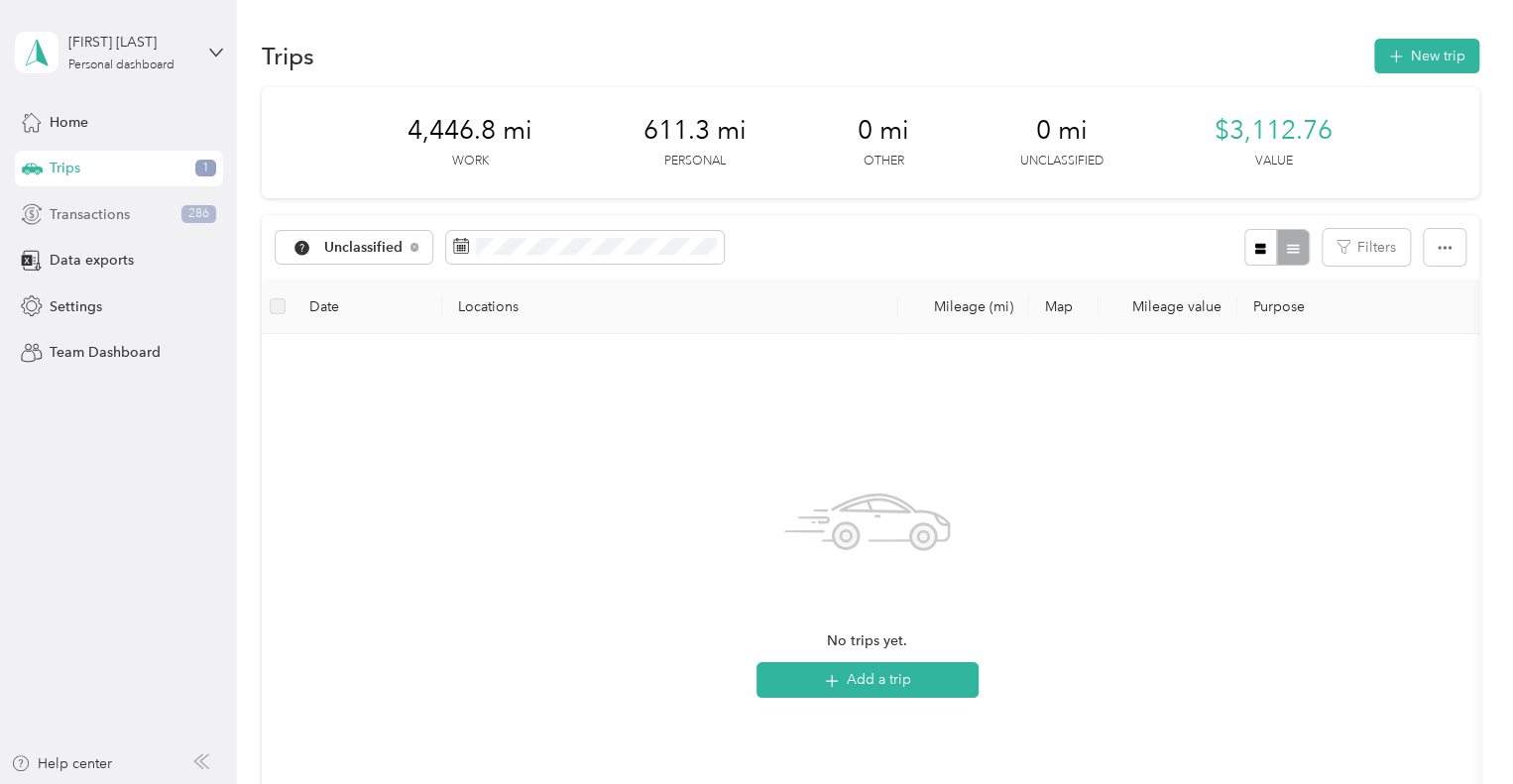 click on "Transactions" at bounding box center [89, 214] 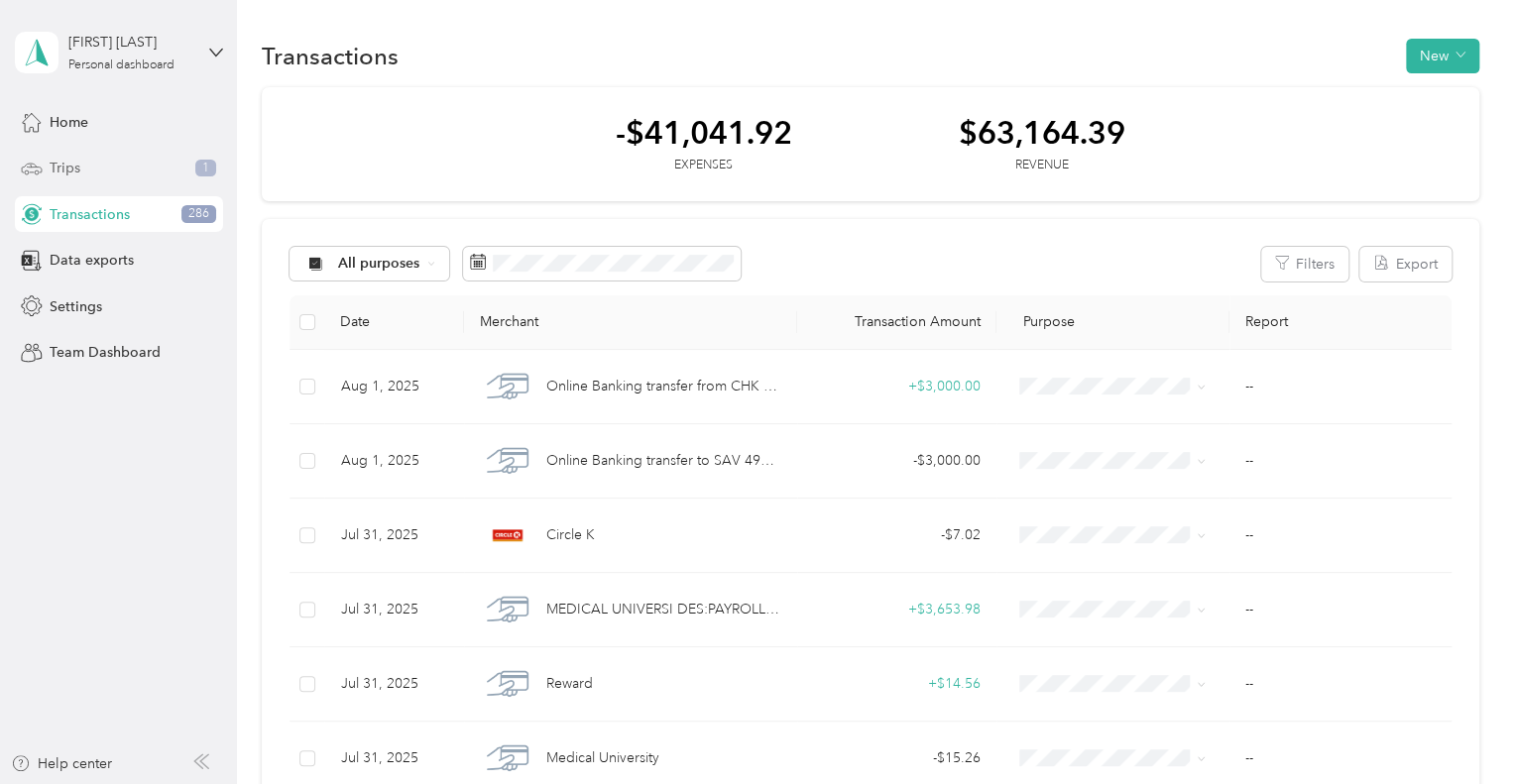click on "Trips" at bounding box center [64, 168] 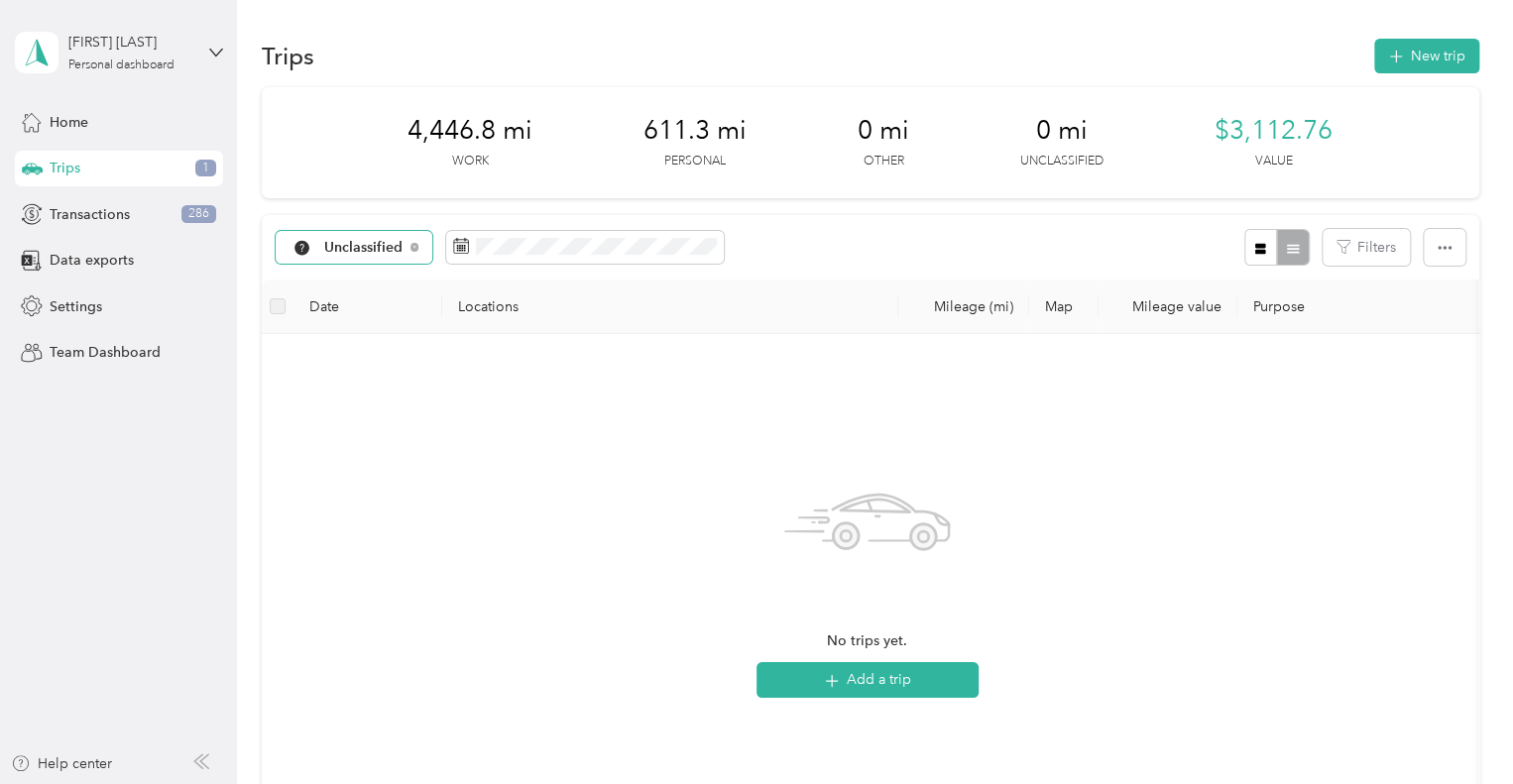 click on "Unclassified" at bounding box center (354, 248) 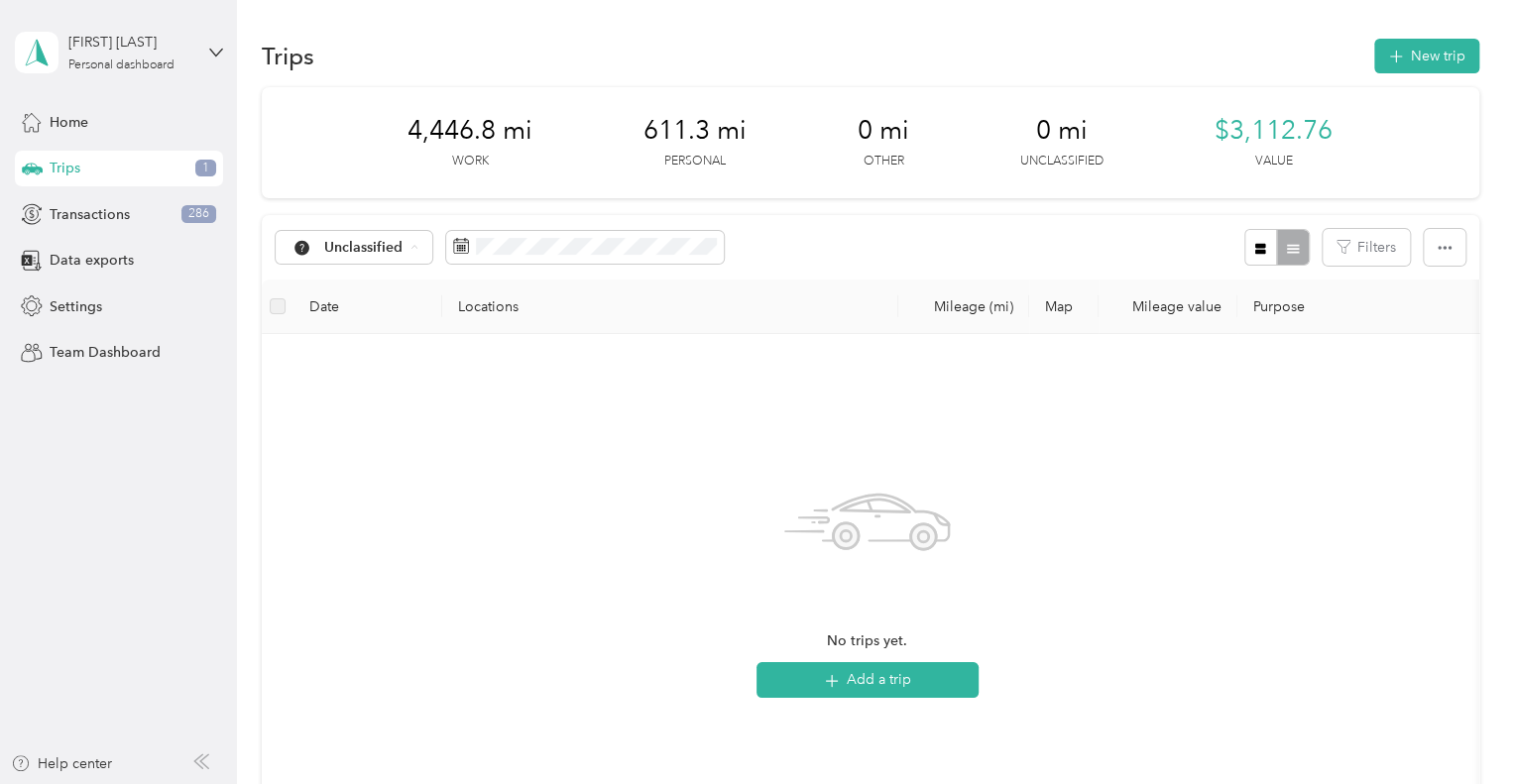 click on "All purposes" at bounding box center (376, 282) 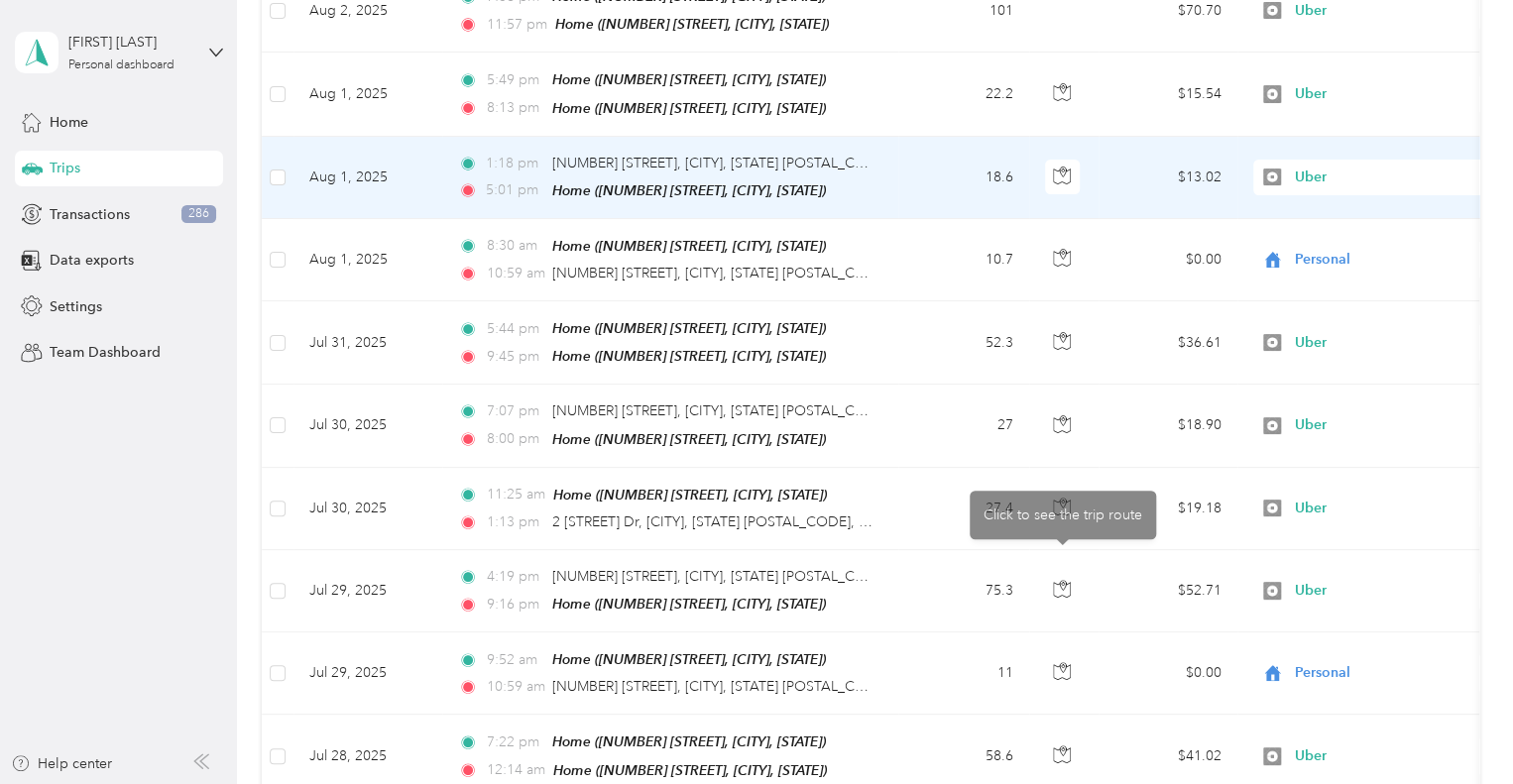 scroll, scrollTop: 0, scrollLeft: 0, axis: both 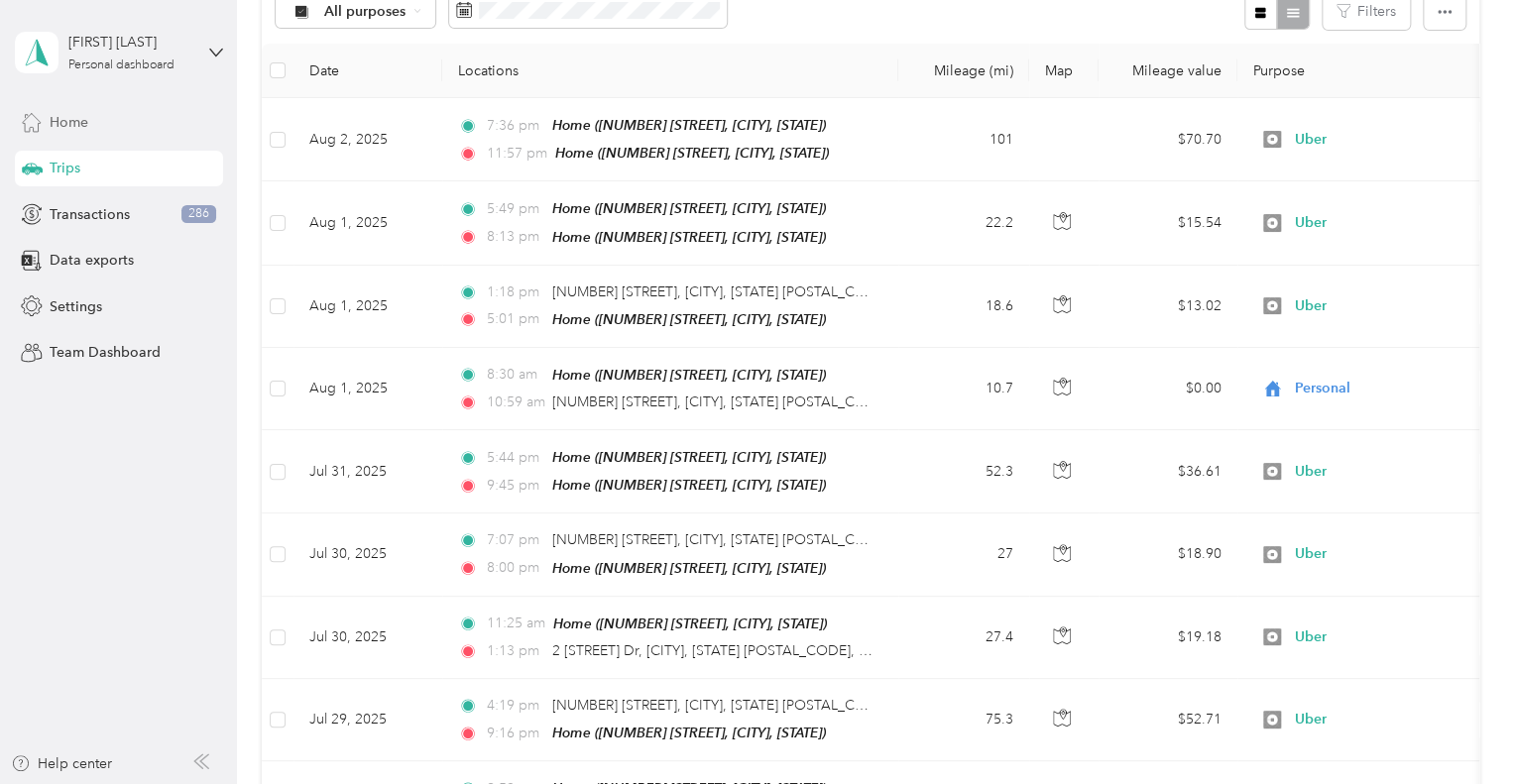 click on "Home" at bounding box center (68, 122) 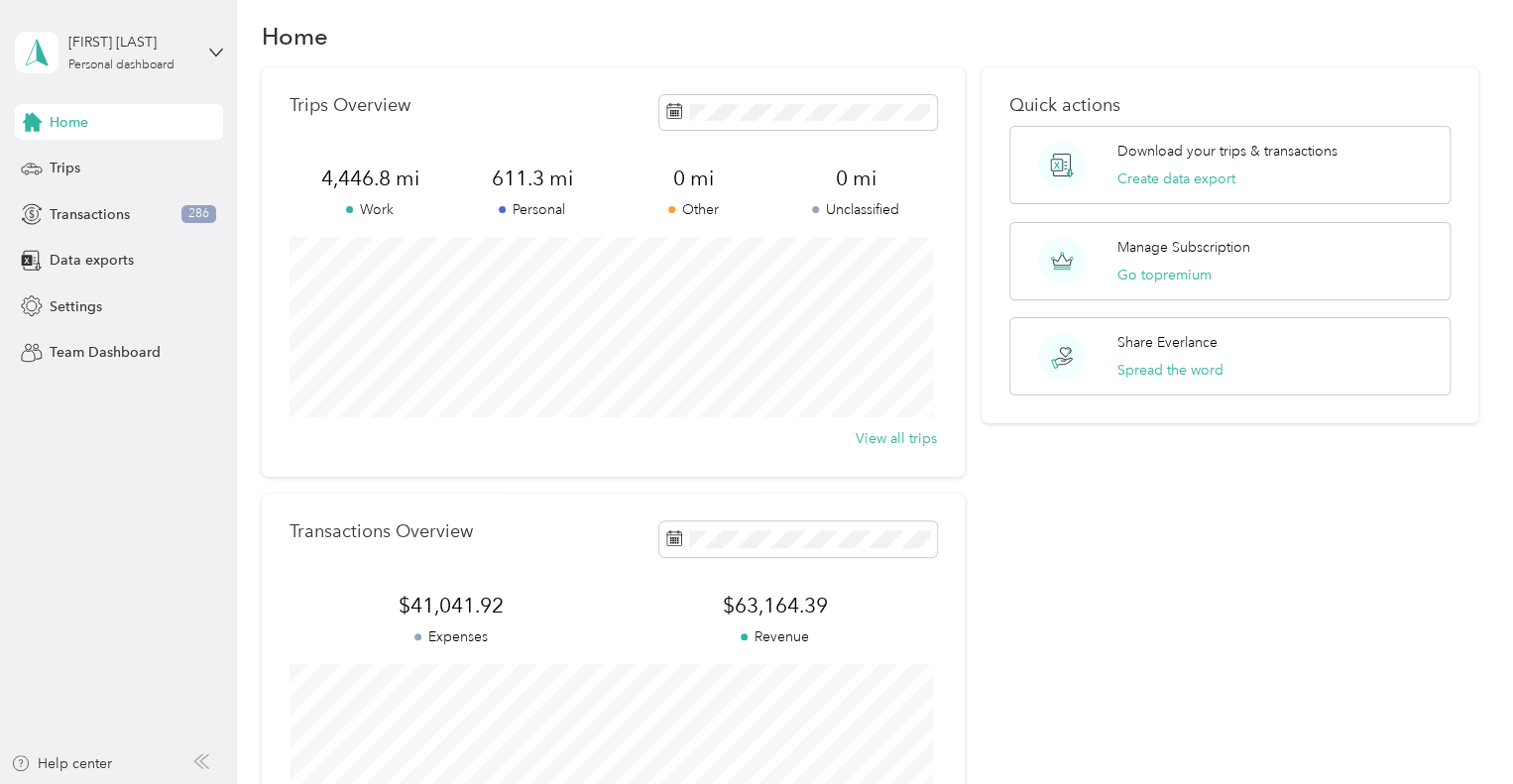 scroll, scrollTop: 0, scrollLeft: 0, axis: both 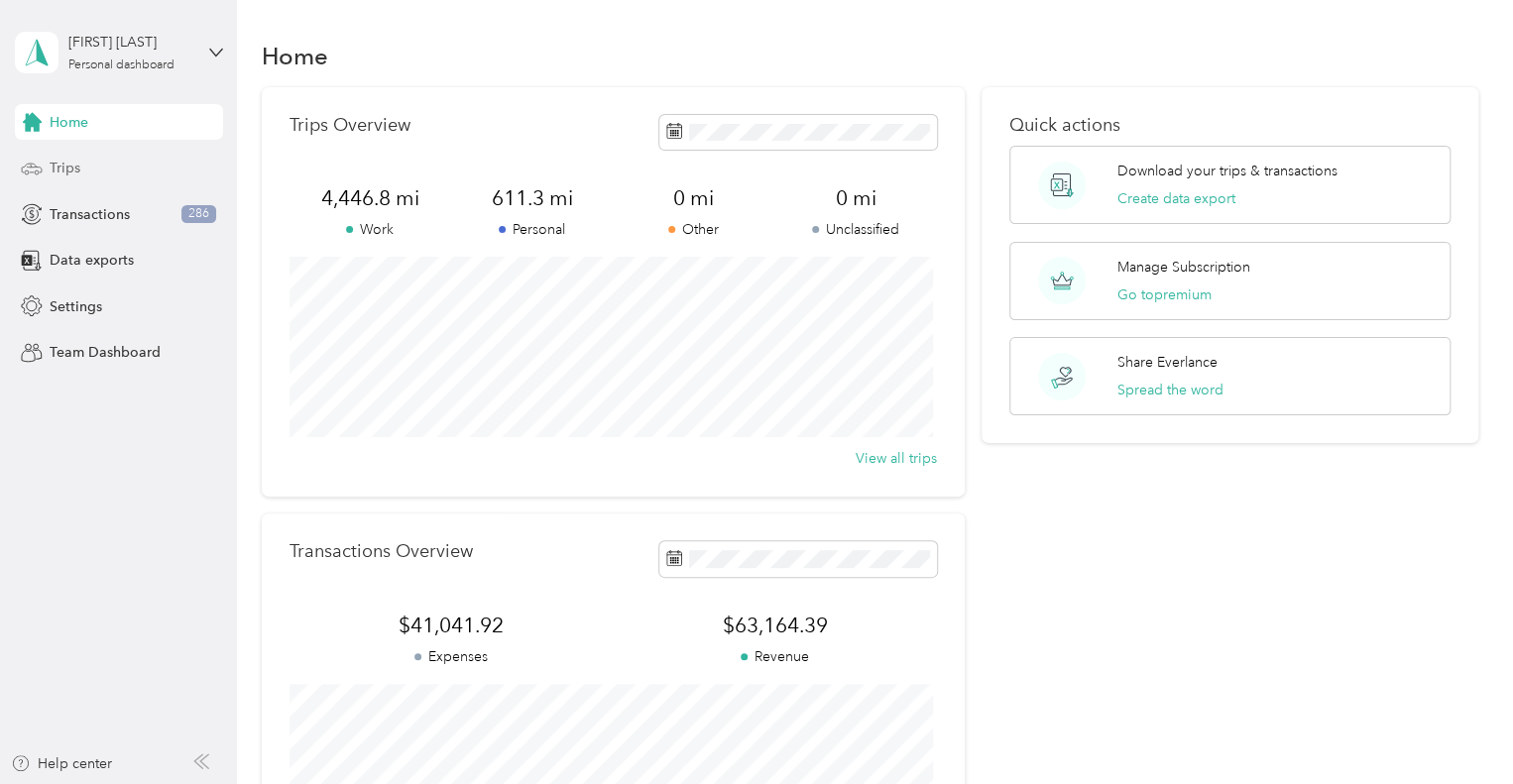 click on "Trips" at bounding box center [119, 168] 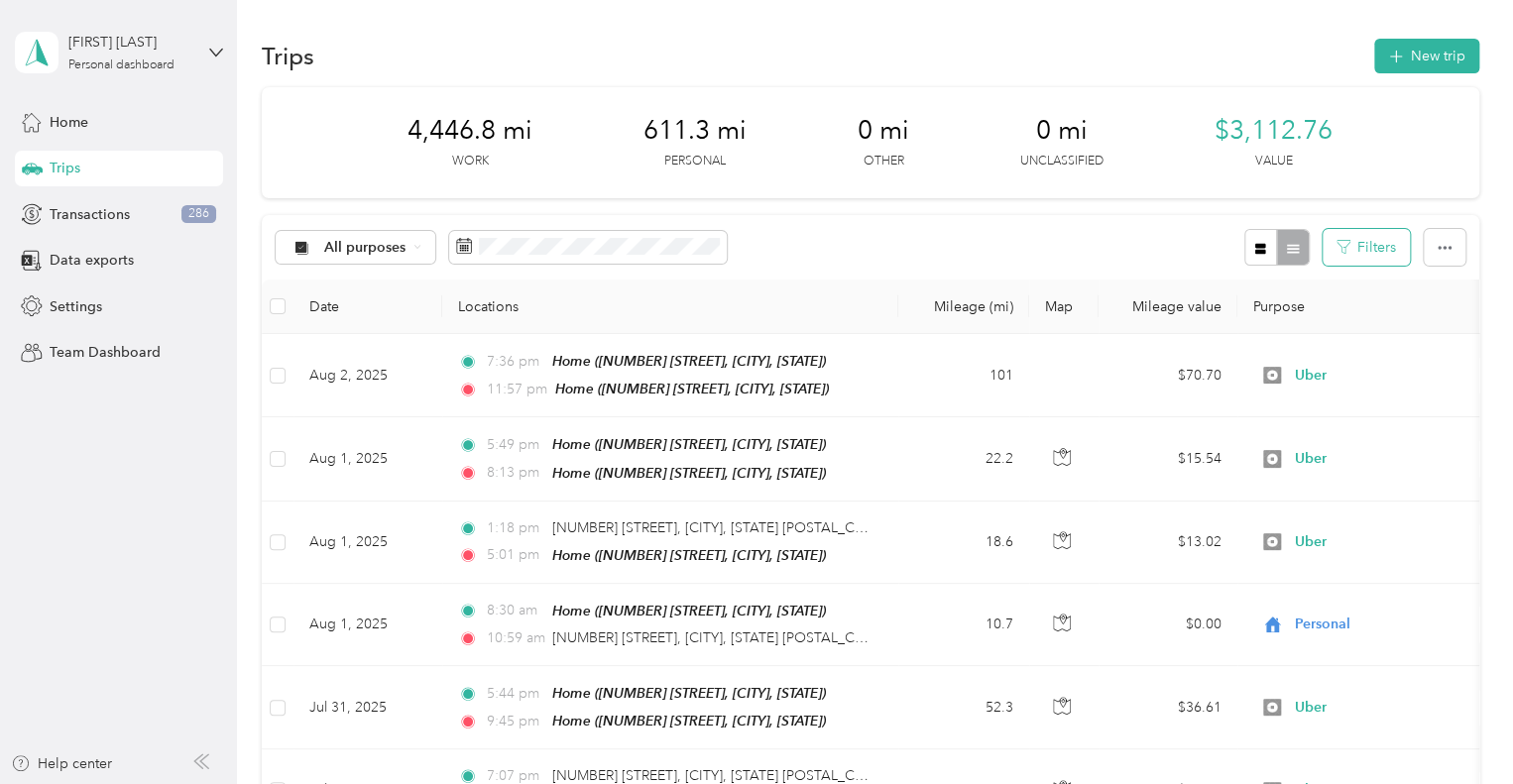 click on "Filters" at bounding box center [1366, 247] 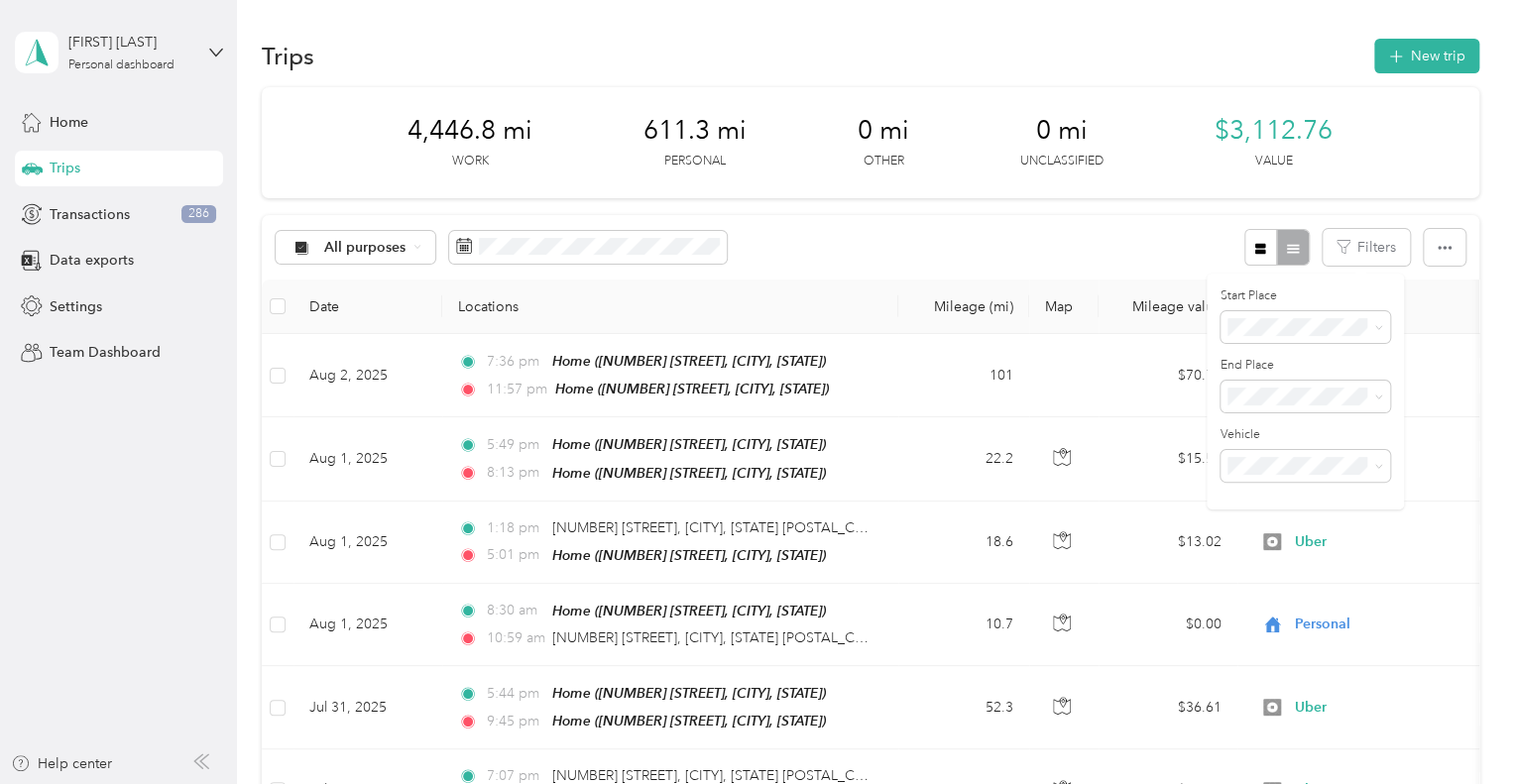 click at bounding box center [1276, 247] 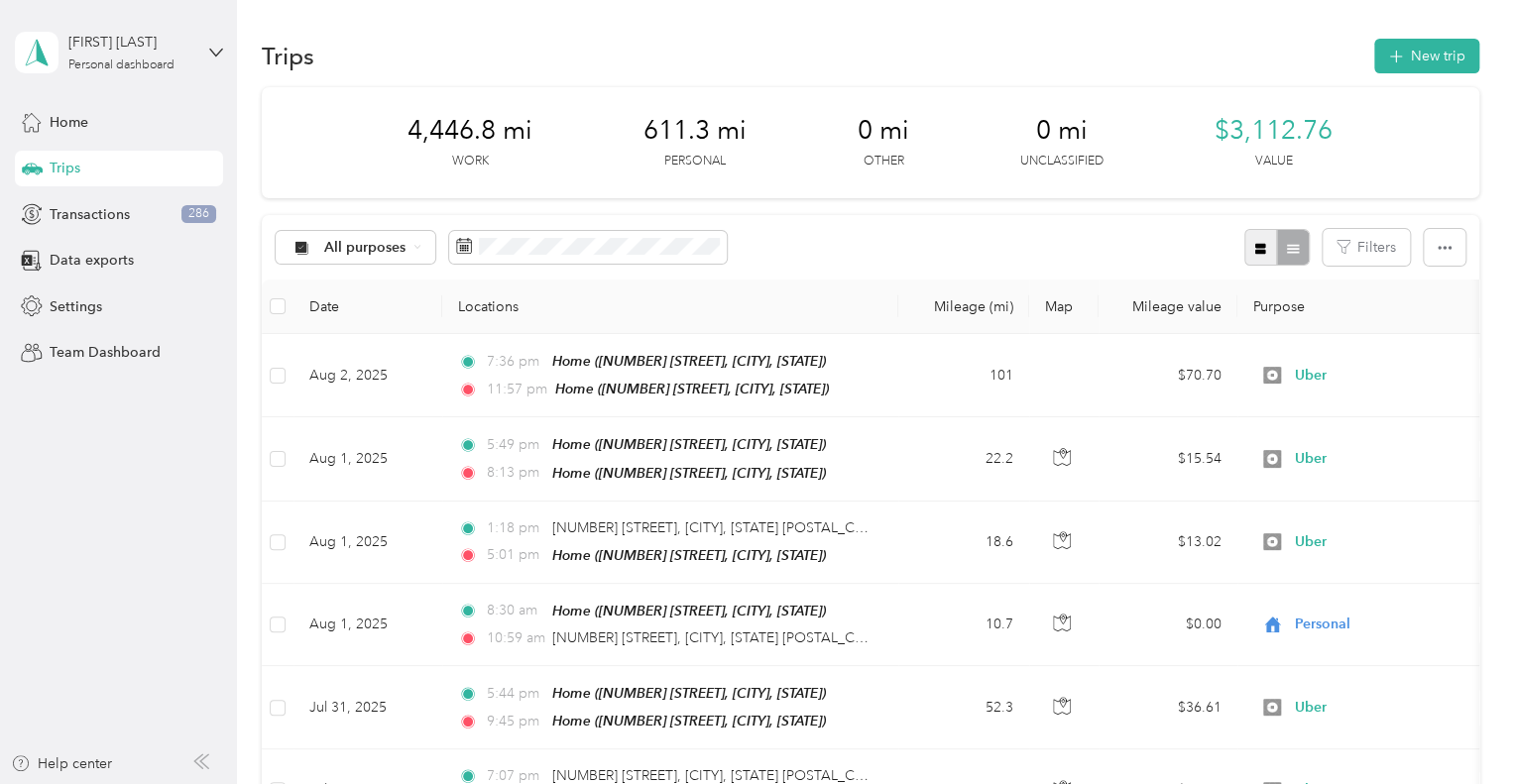 click at bounding box center (1261, 247) 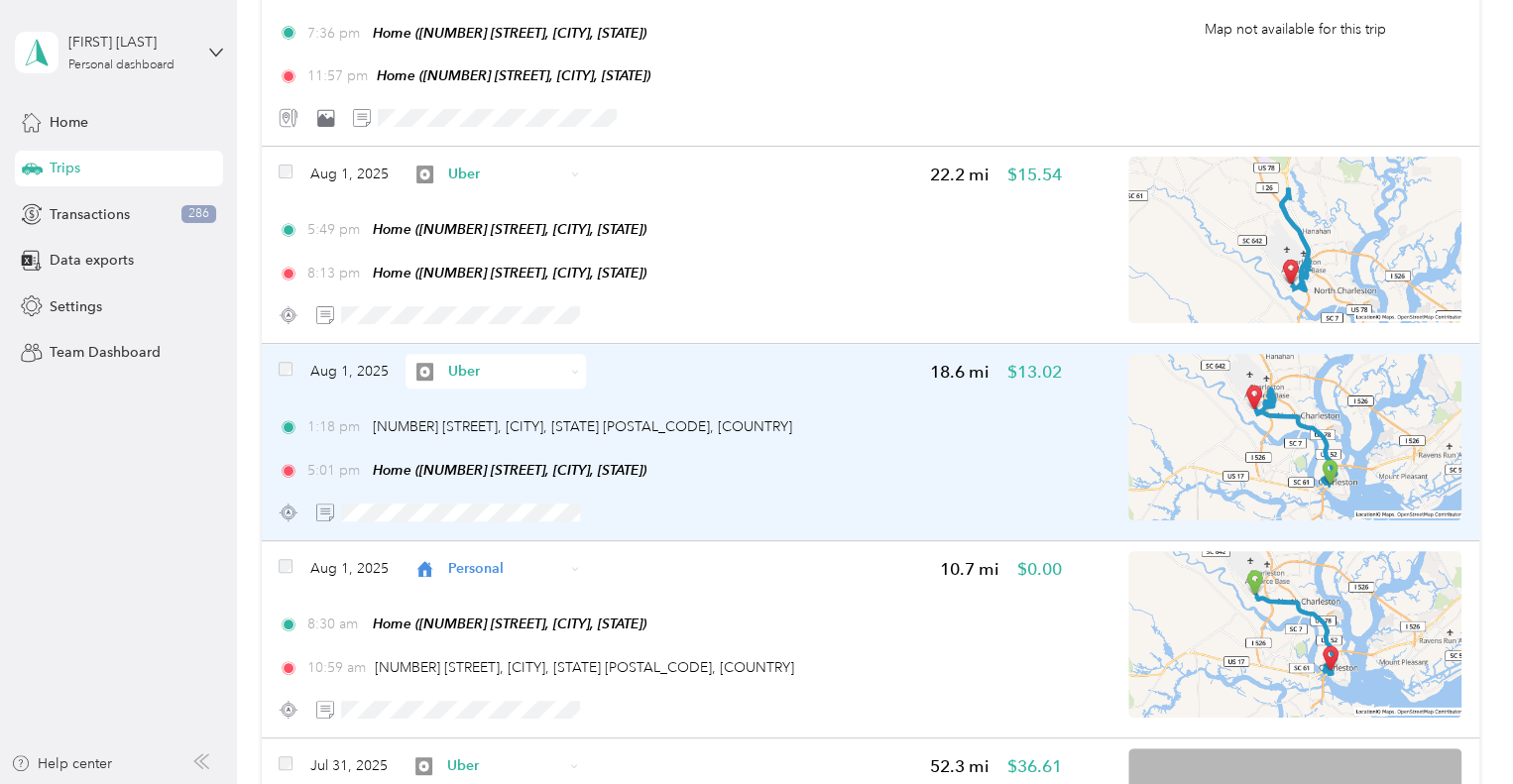scroll, scrollTop: 0, scrollLeft: 0, axis: both 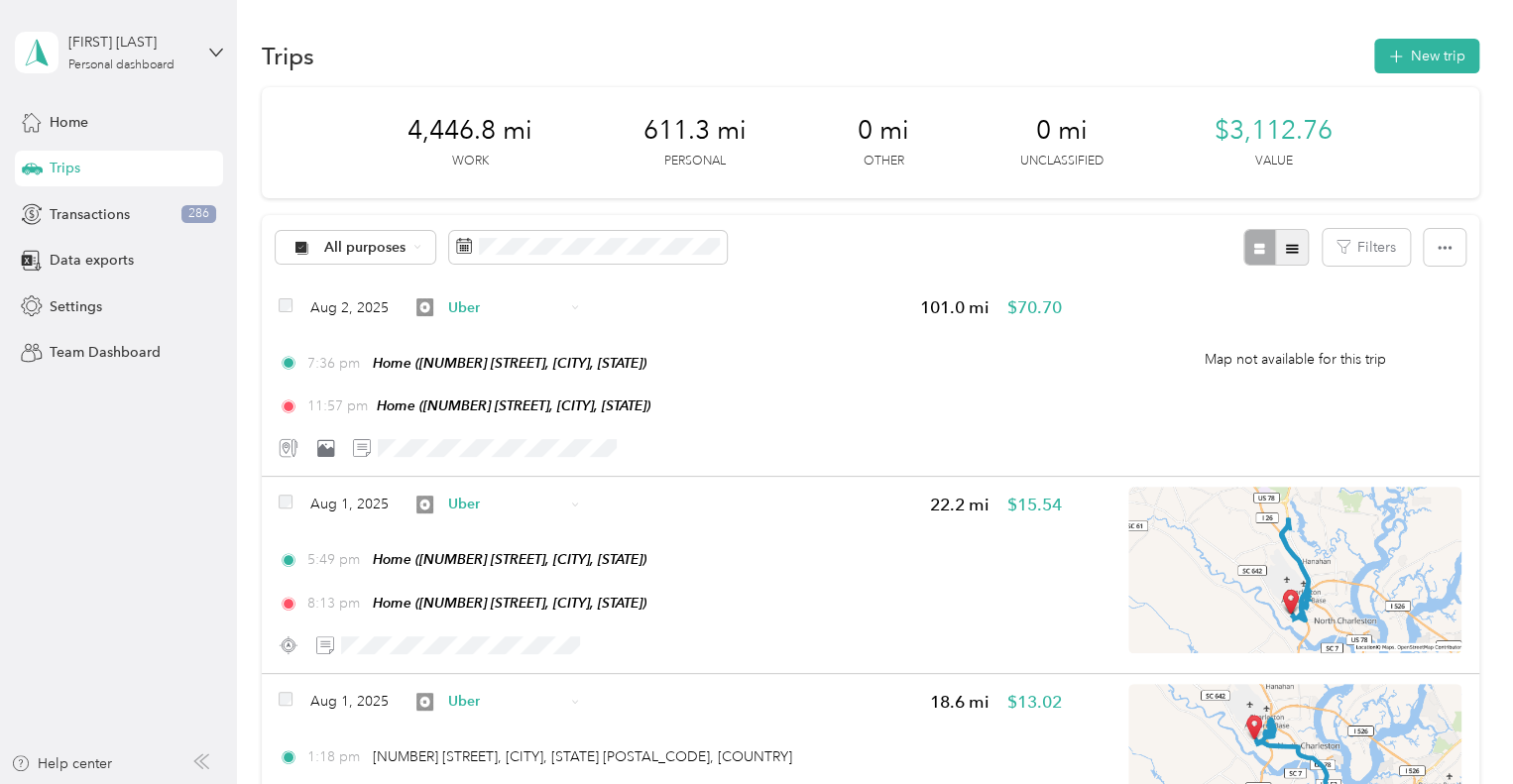 click at bounding box center (1292, 247) 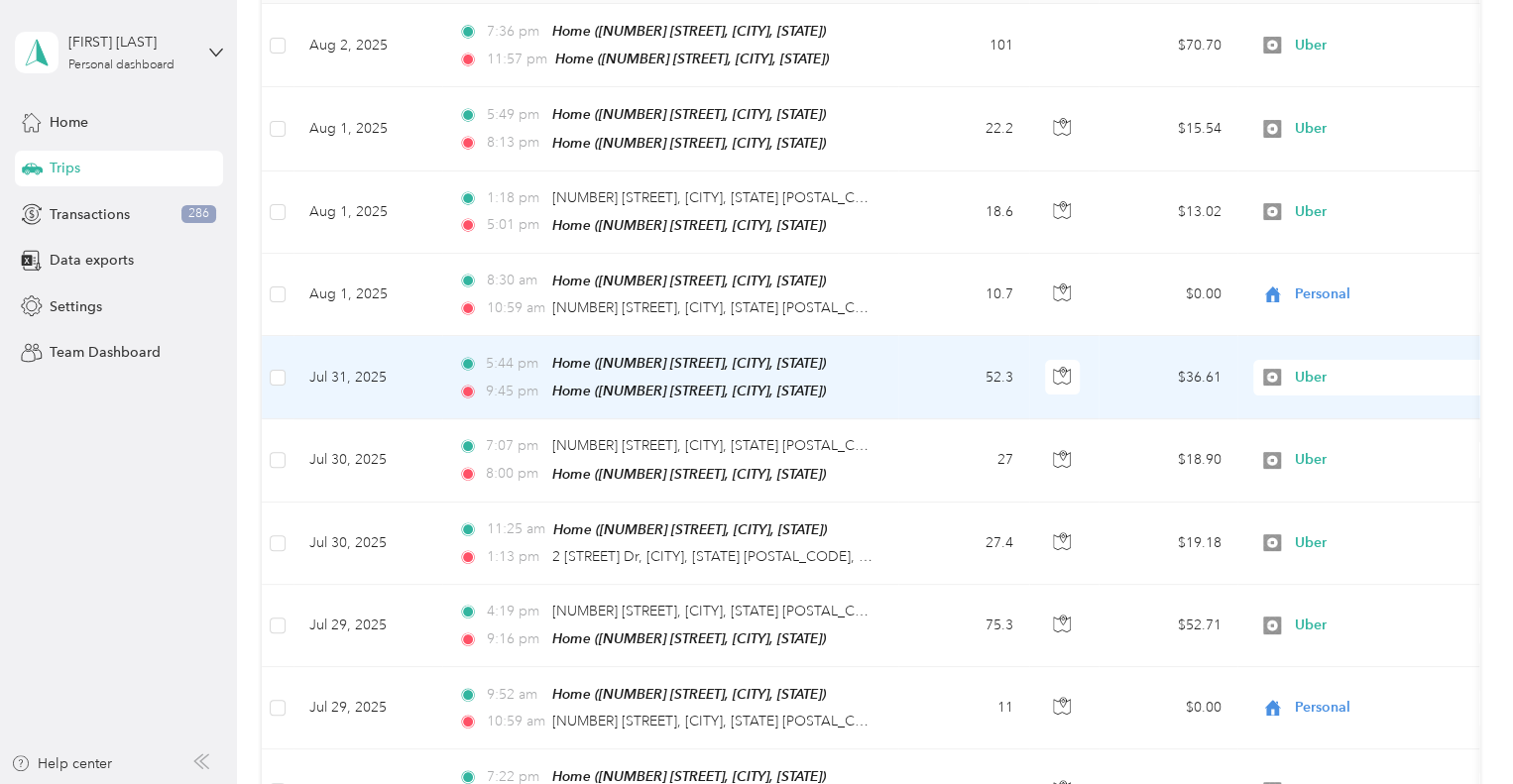 scroll, scrollTop: 0, scrollLeft: 0, axis: both 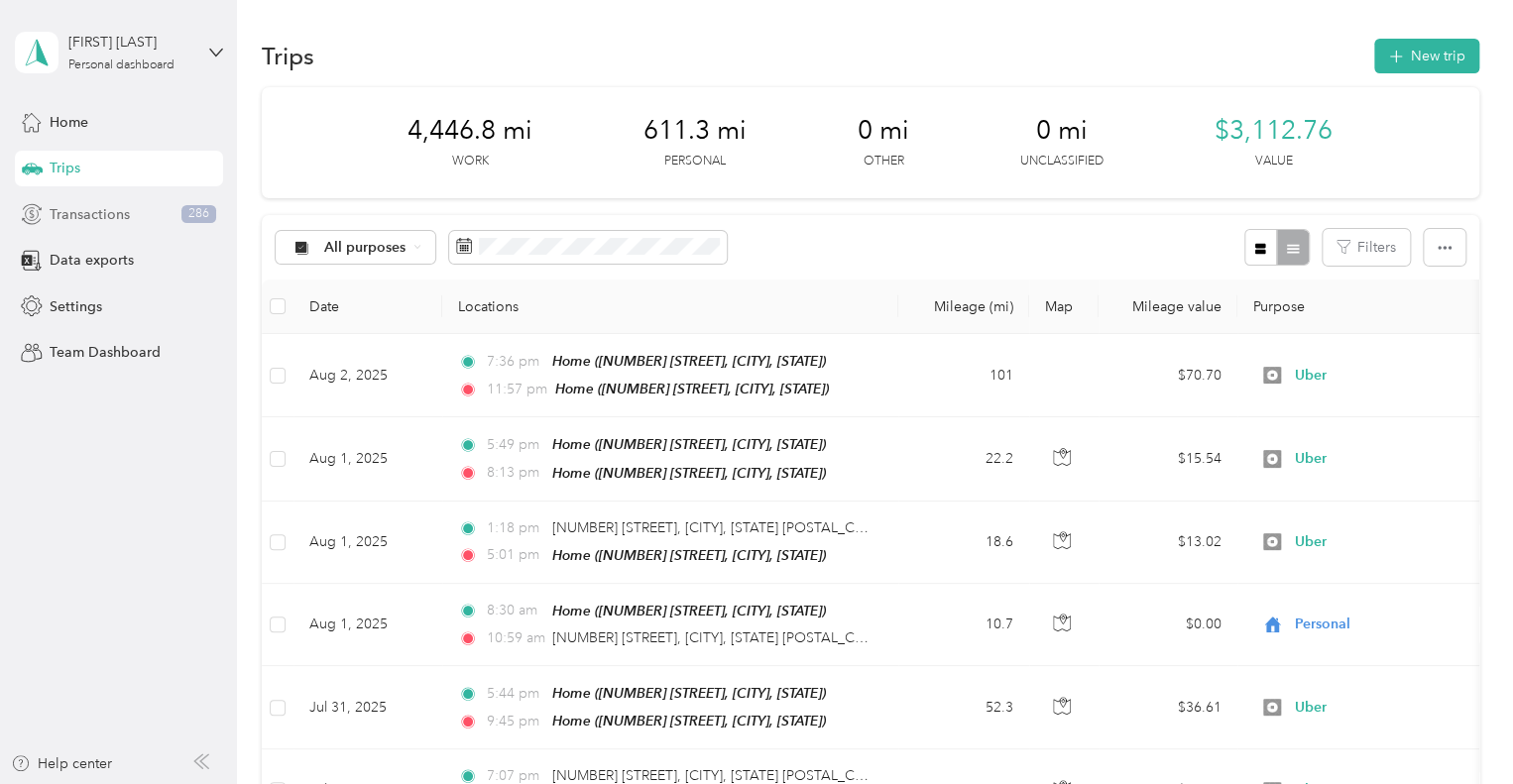 click on "Transactions" at bounding box center (89, 214) 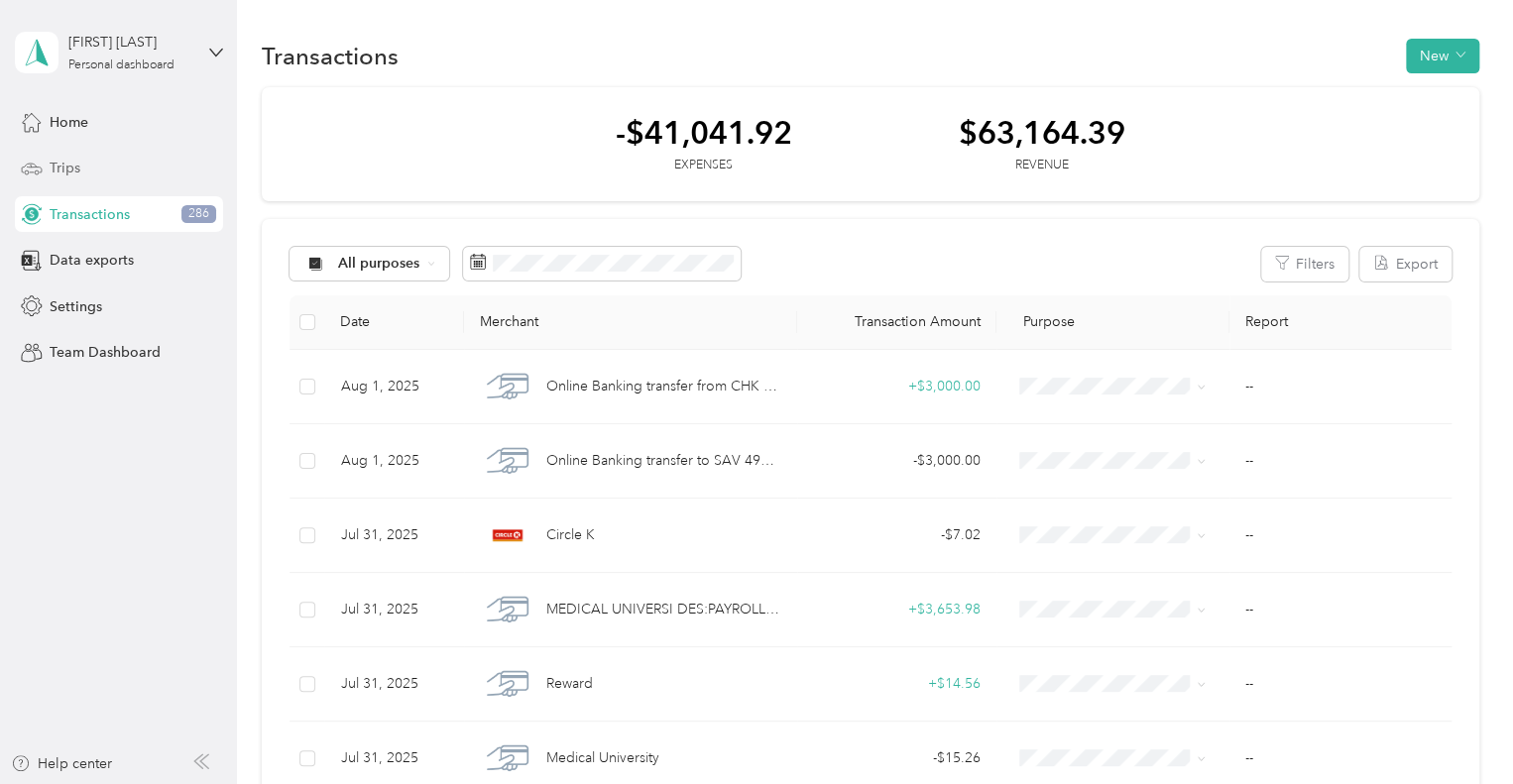 click on "Trips" at bounding box center [64, 168] 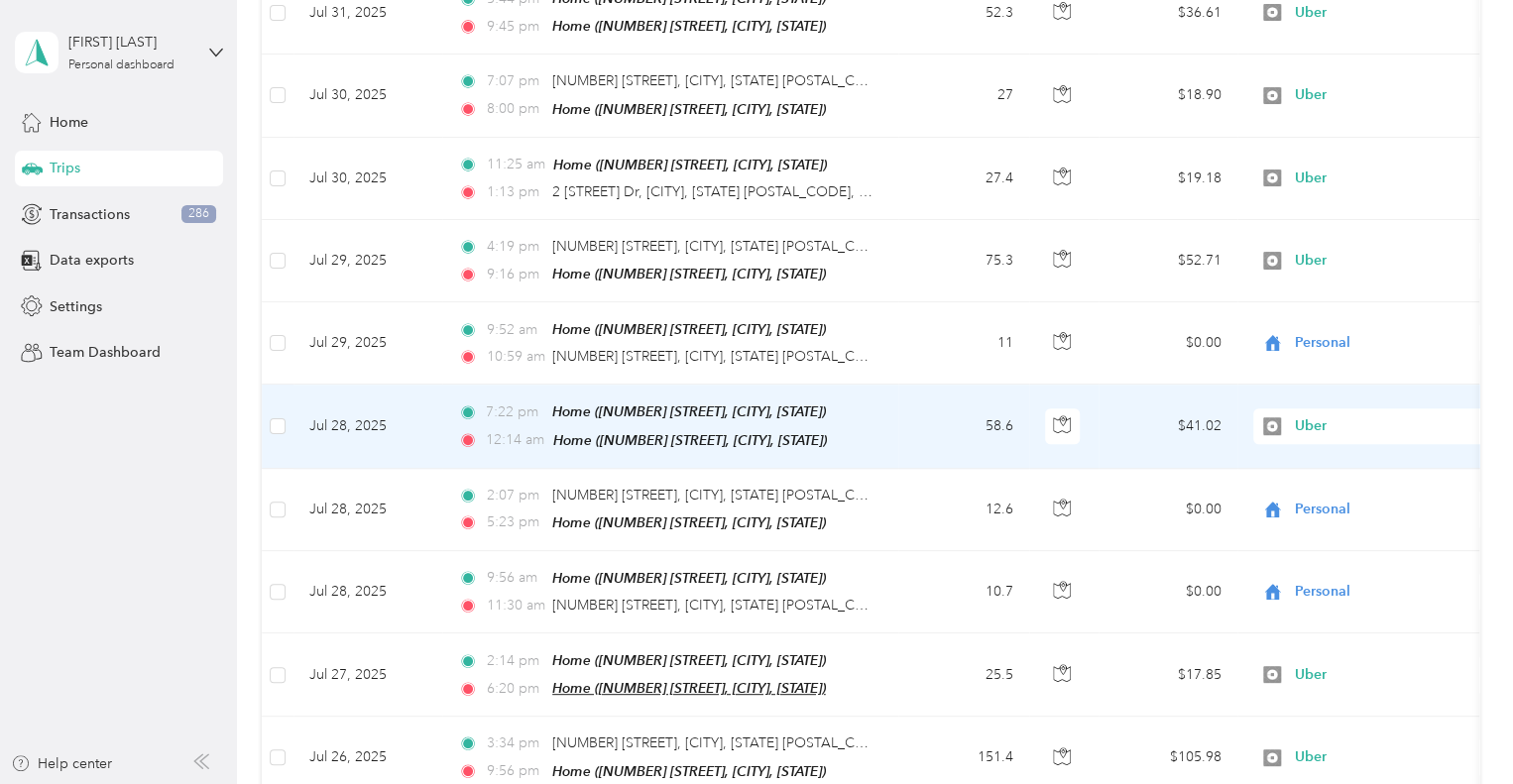 scroll, scrollTop: 0, scrollLeft: 0, axis: both 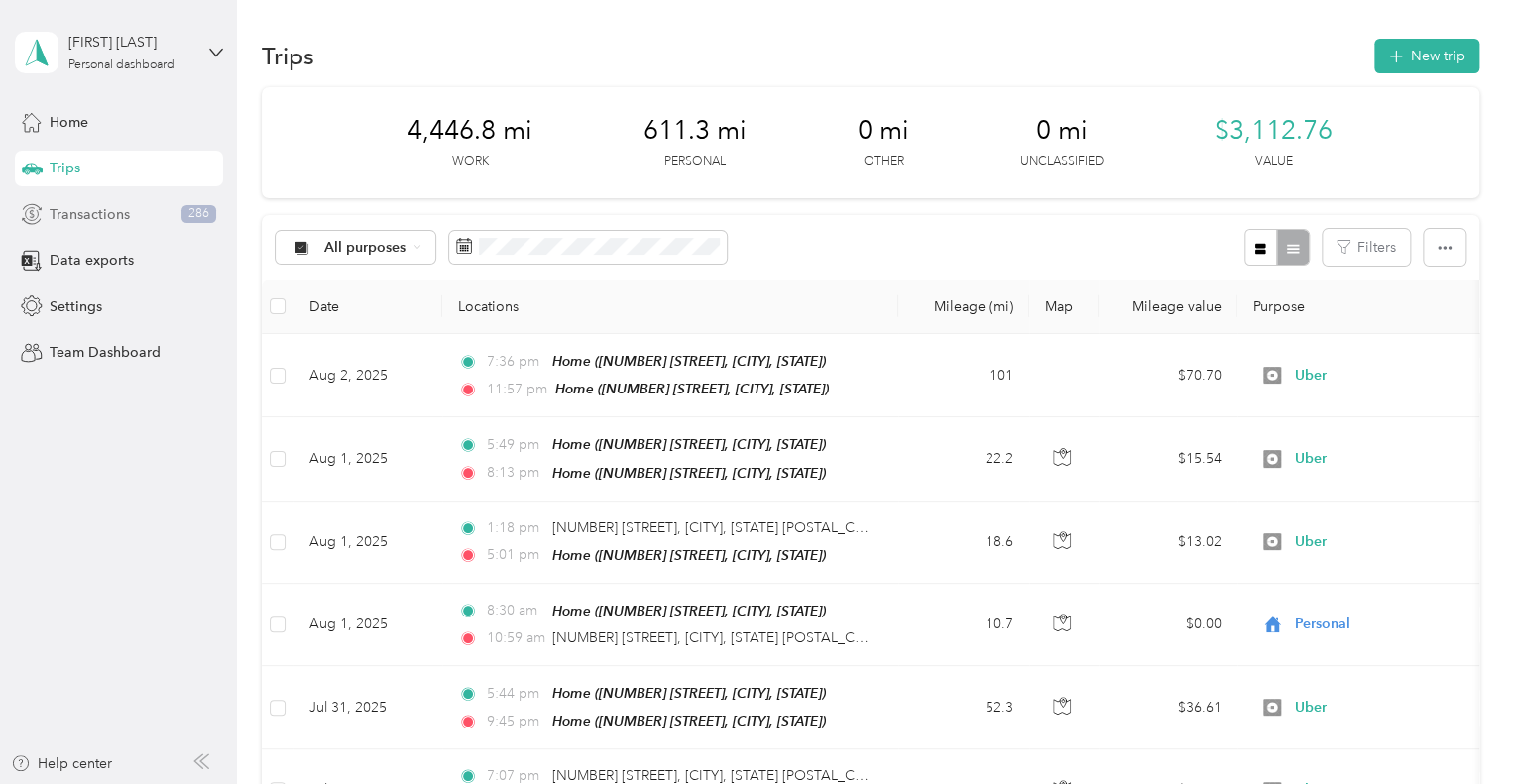 click on "Transactions 286" at bounding box center [119, 214] 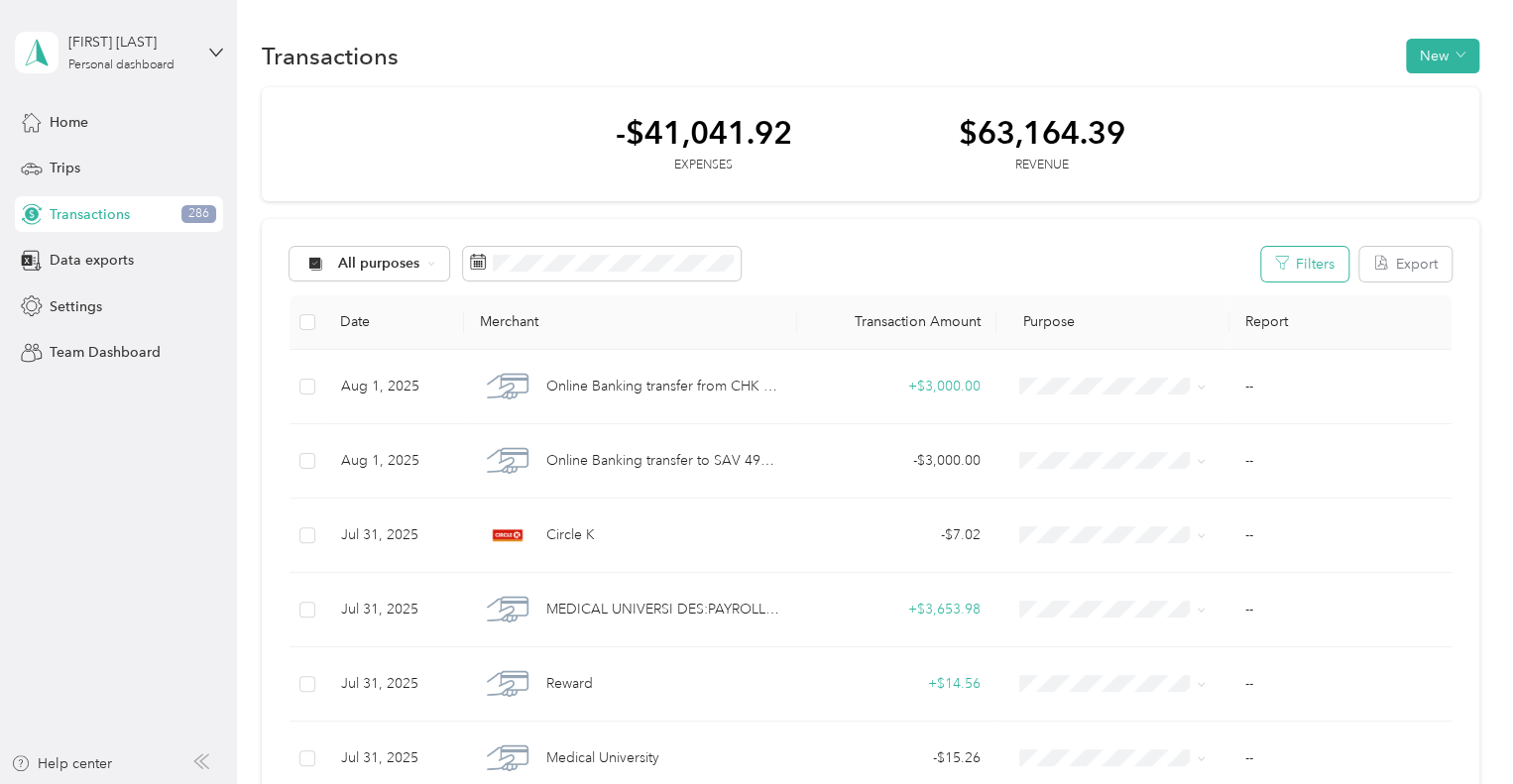 click on "Filters" at bounding box center [1305, 264] 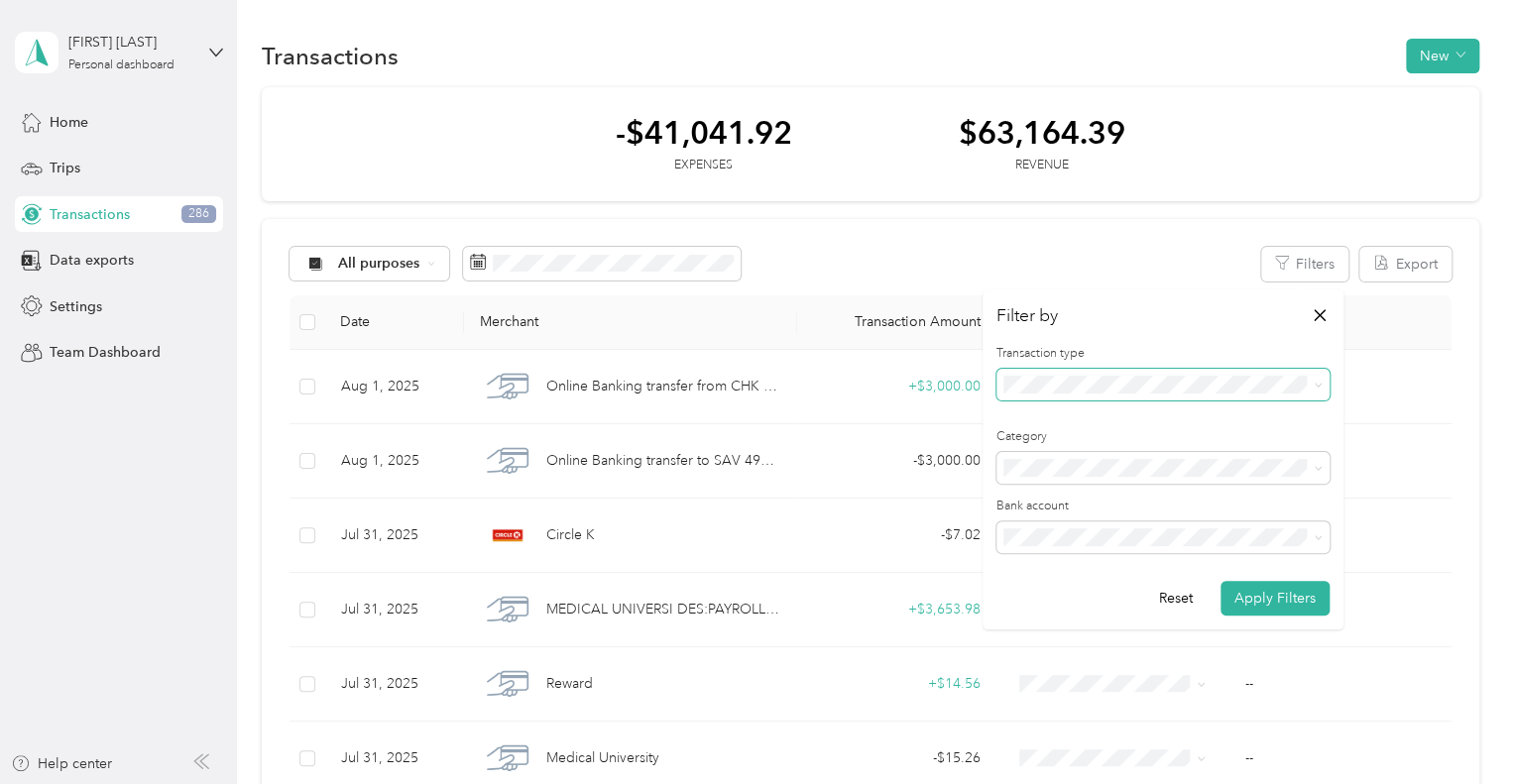 click at bounding box center (1163, 385) 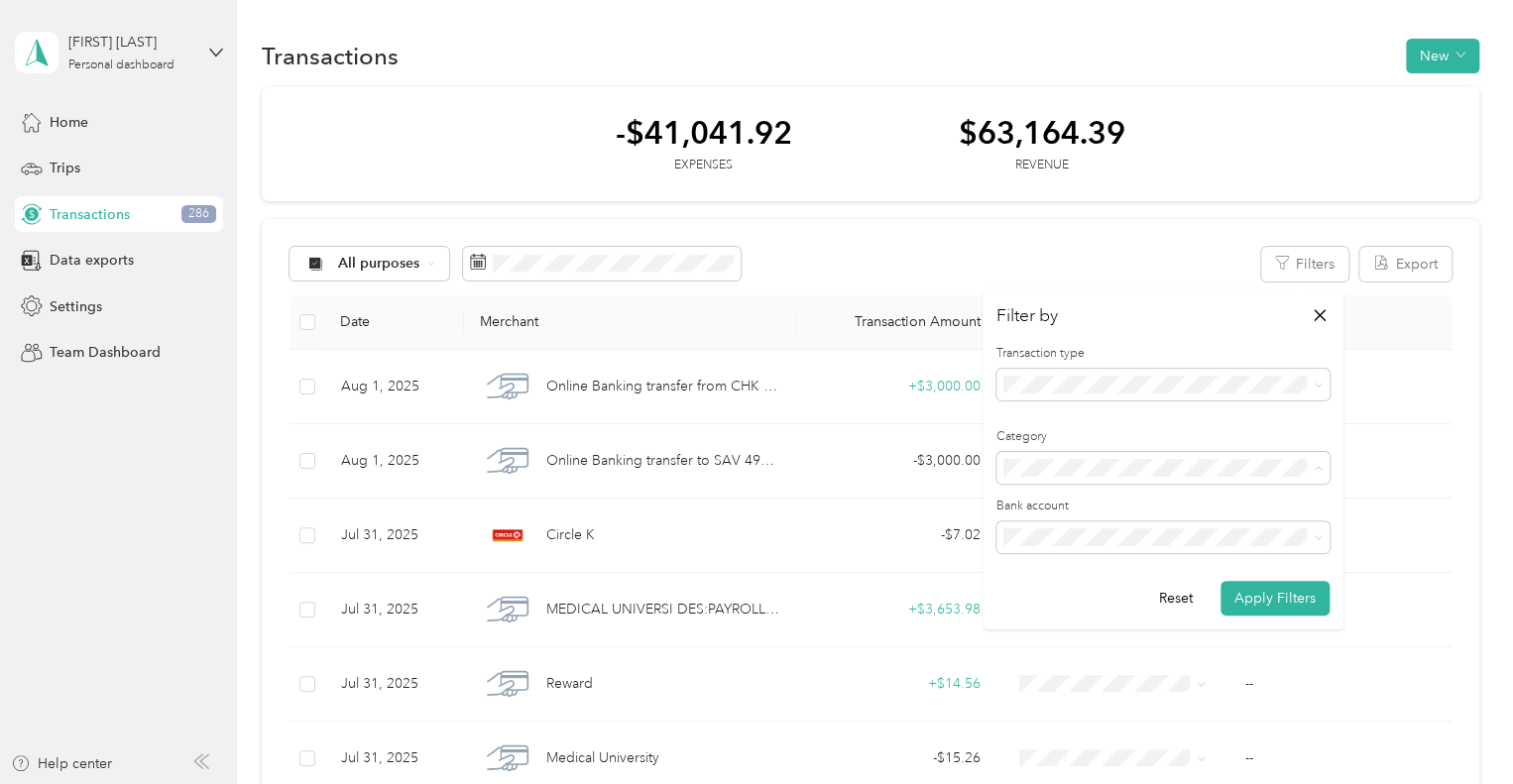 click on "All transactions Filters Export Date Merchant Transaction Amount Purpose Report             [DATE] Online Banking transfer from CHK 5544 Confirmation# XXXXX94817 +  [AMOUNT] -- [DATE] Online Banking transfer to SAV 4947 Confirmation# XXXXX94817 -  [AMOUNT] -- [DATE] Circle K -  [AMOUNT] -- [DATE] MEDICAL UNIVERSI DES:PAYROLL ID:XXXXX9859 INDN:[FIRST] [LAST] CO ID:XXXXX82454 PPD +  [AMOUNT] -- [DATE] Reward +  [AMOUNT] -- [DATE] Medical University -  [AMOUNT] -- [DATE] Medical University -  [AMOUNT] -- [DATE] Online payment from CHK 5544 +  [AMOUNT] -- [DATE] Sam's Club -  [AMOUNT] -- [DATE] Online Banking payment to CRD 3508 Confirmation# XXXXX12235 -  [AMOUNT] -- [DATE] Thankyou Points Redeemed TY OR275630612 +  [AMOUNT] -- [DATE] KFC -  [AMOUNT] -- [DATE] RAISER 6795 DES:EDI PAYMNT ID:5S8EJSJWPB5L0AS INDN:[FIRST] [LAST] CO ID:XXXXX96455 CCD PMT INFO:REF*TN*5S8EJSJWPB\ +  [AMOUNT] Uber -- [DATE] -  [AMOUNT] -- [DATE] Muha Childrens" at bounding box center (871, 1254) 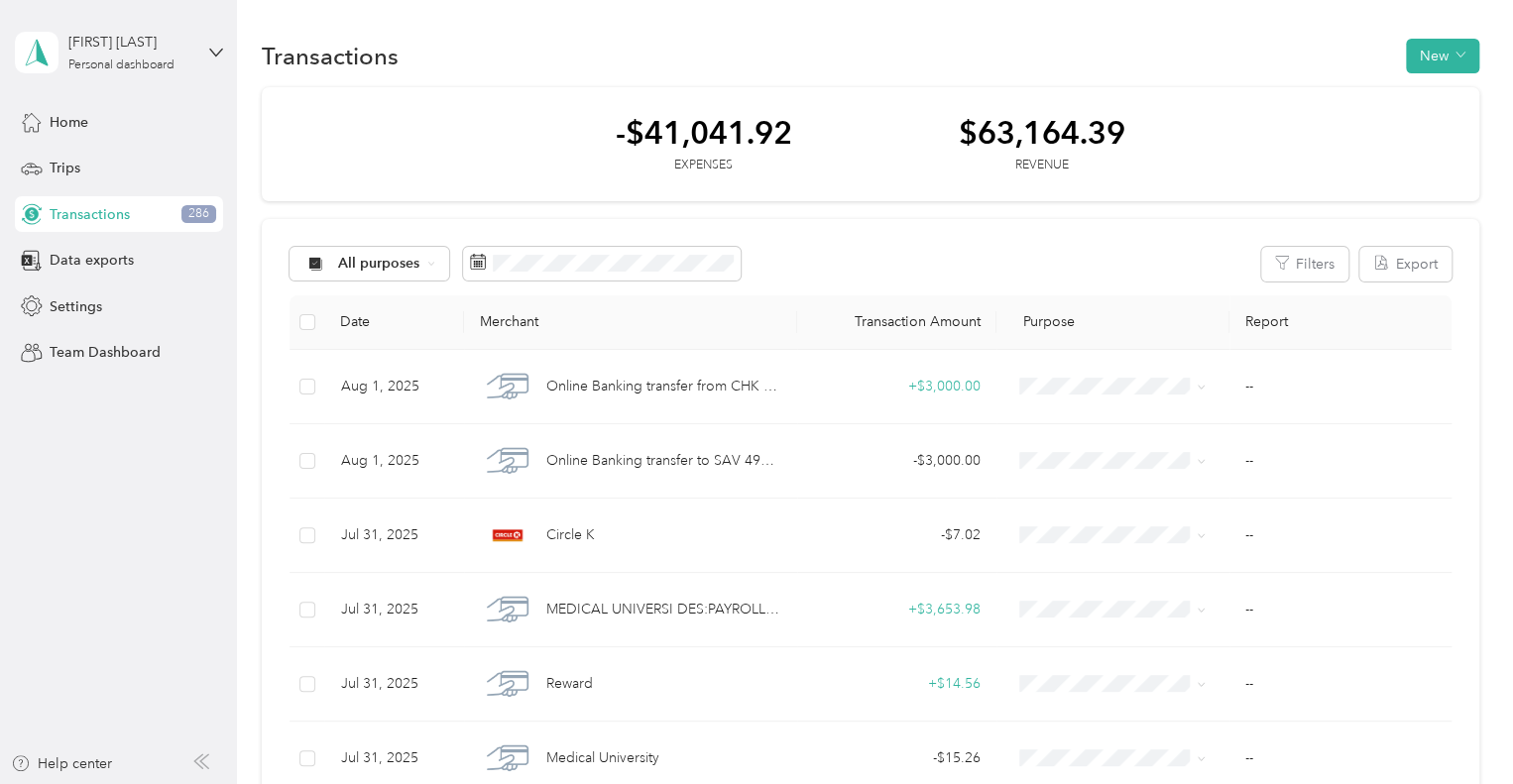 click on "All transactions Filters Export Date Merchant Transaction Amount Purpose Report             [DATE] Online Banking transfer from CHK 5544 Confirmation# XXXXX94817 +  [AMOUNT] -- [DATE] Online Banking transfer to SAV 4947 Confirmation# XXXXX94817 -  [AMOUNT] -- [DATE] Circle K -  [AMOUNT] -- [DATE] MEDICAL UNIVERSI DES:PAYROLL ID:XXXXX9859 INDN:[FIRST] [LAST] CO ID:XXXXX82454 PPD +  [AMOUNT] -- [DATE] Reward +  [AMOUNT] -- [DATE] Medical University -  [AMOUNT] -- [DATE] Medical University -  [AMOUNT] -- [DATE] Online payment from CHK 5544 +  [AMOUNT] -- [DATE] Sam's Club -  [AMOUNT] -- [DATE] Online Banking payment to CRD 3508 Confirmation# XXXXX12235 -  [AMOUNT] -- [DATE] Thankyou Points Redeemed TY OR275630612 +  [AMOUNT] -- [DATE] KFC -  [AMOUNT] -- [DATE] RAISER 6795 DES:EDI PAYMNT ID:5S8EJSJWPB5L0AS INDN:[FIRST] [LAST] CO ID:XXXXX96455 CCD PMT INFO:REF*TN*5S8EJSJWPB\ +  [AMOUNT] Uber -- [DATE] -  [AMOUNT] -- [DATE] Muha Childrens" at bounding box center (871, 1254) 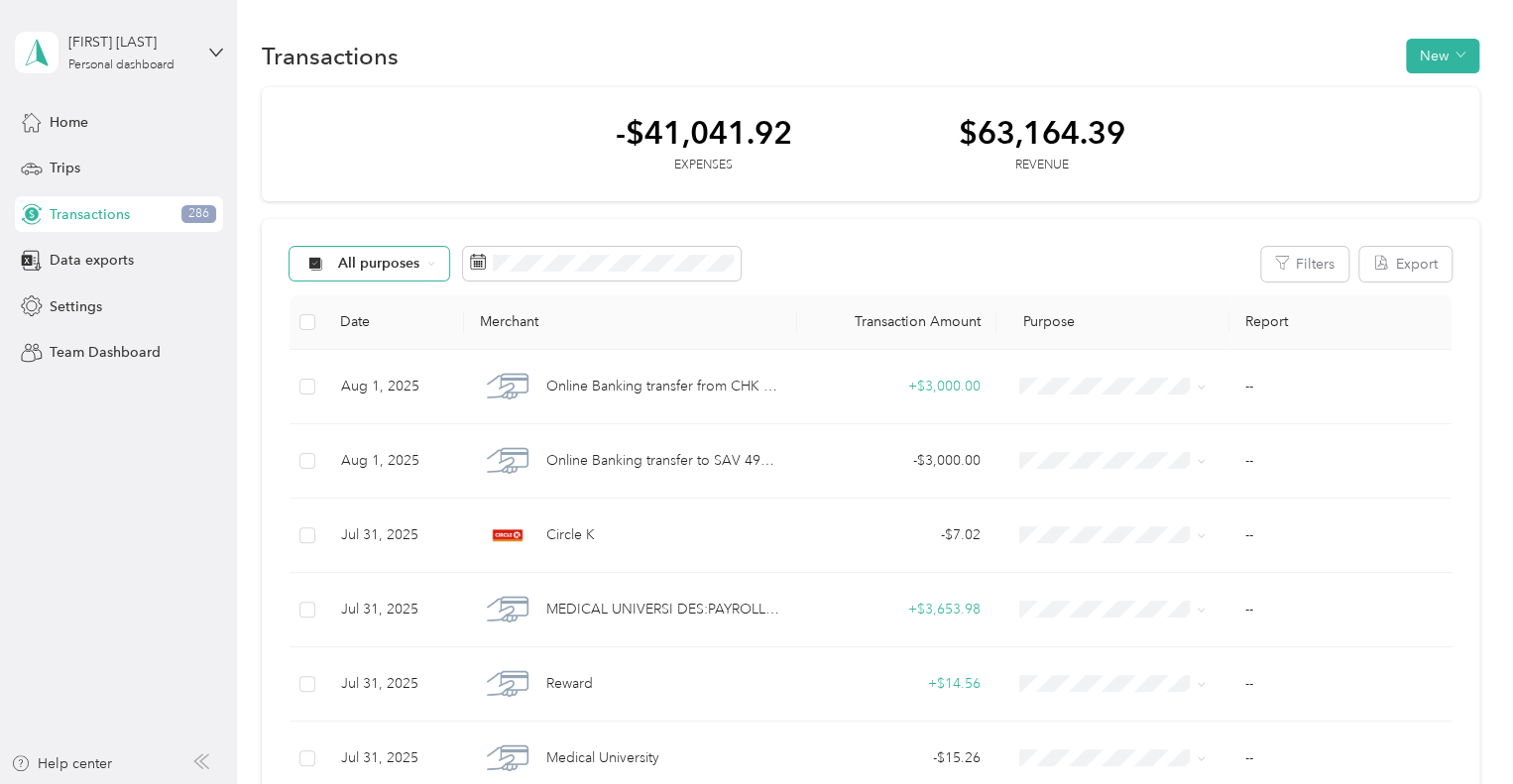 click on "All purposes" at bounding box center (370, 264) 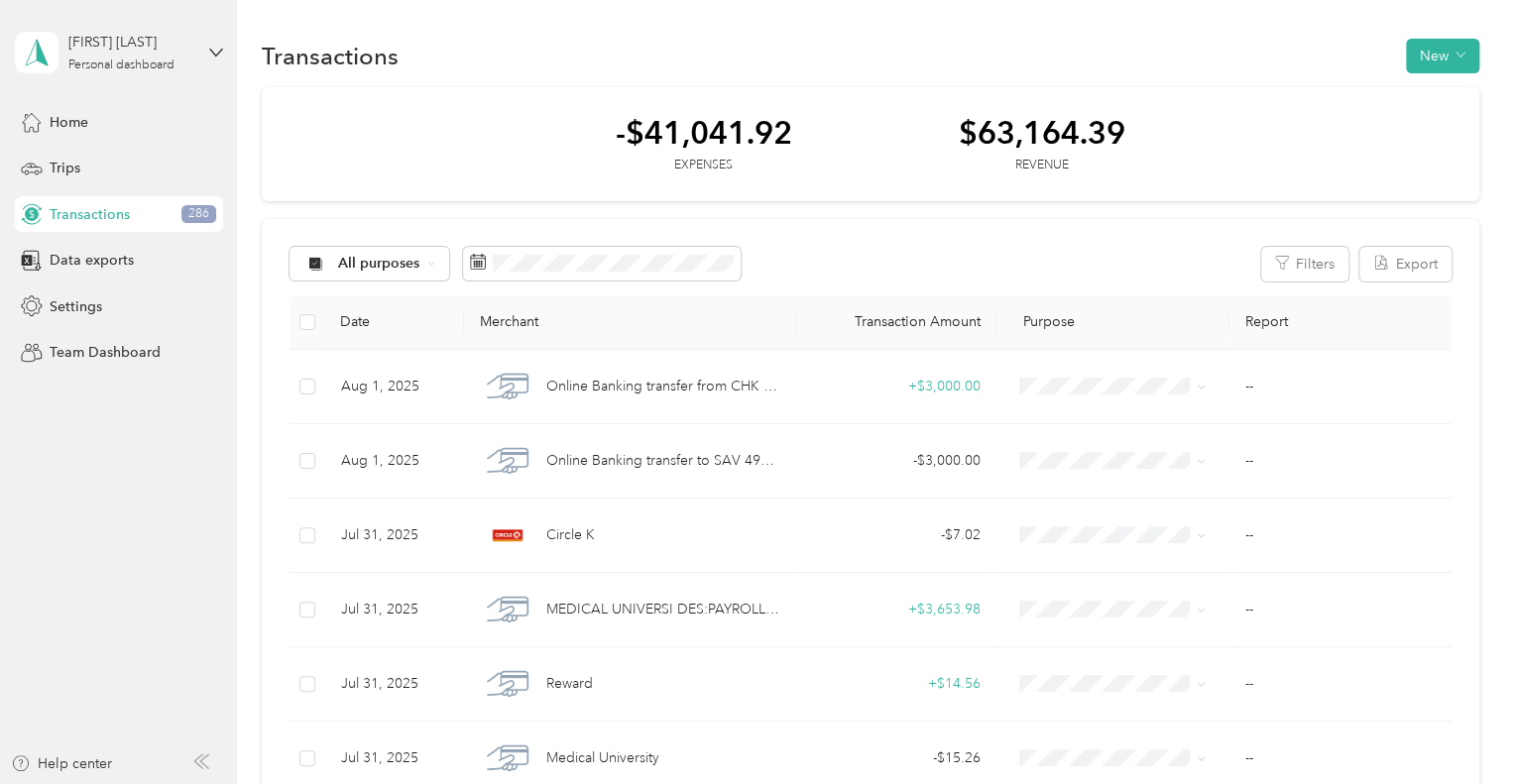 click on "Uber" at bounding box center [386, 472] 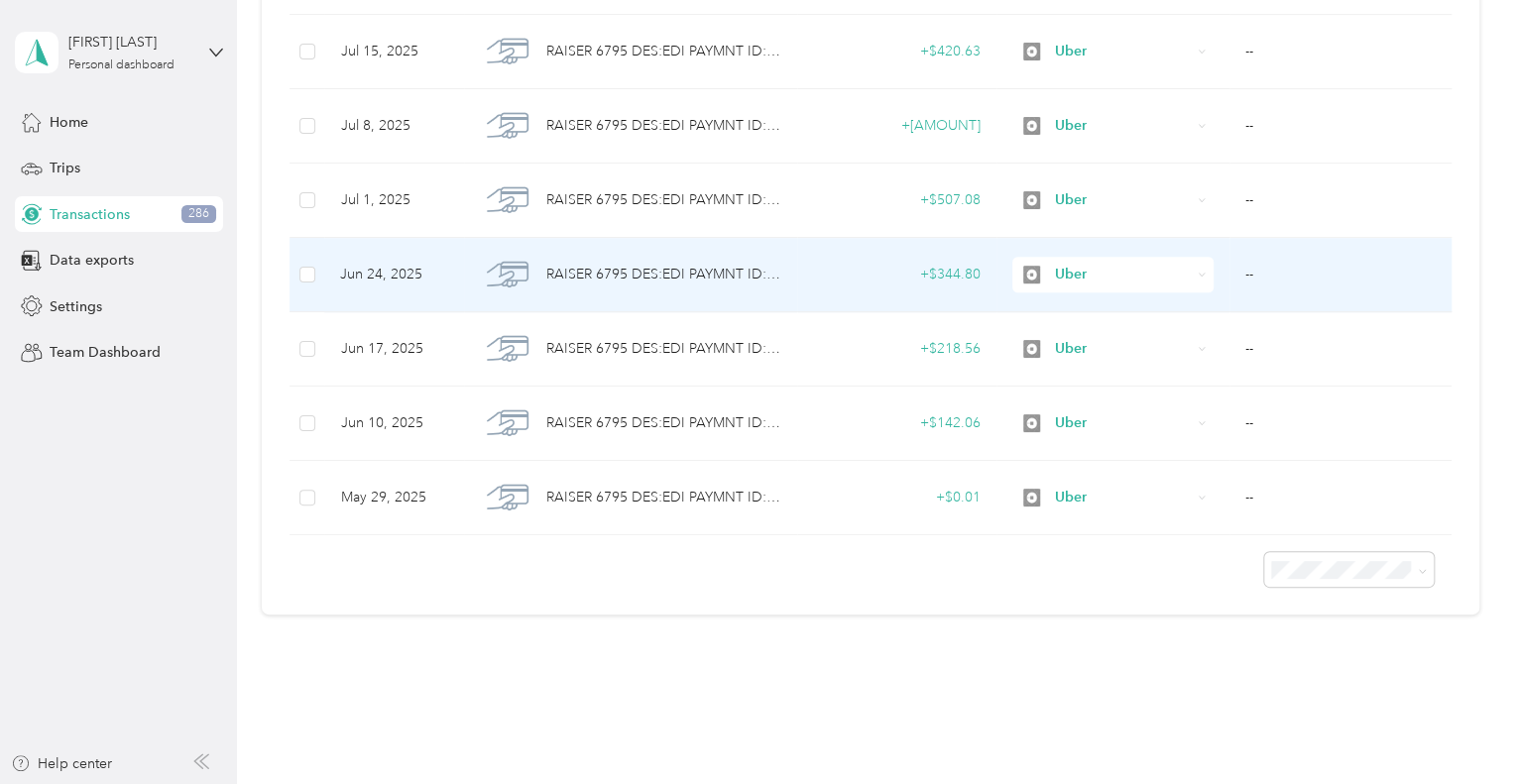 scroll, scrollTop: 516, scrollLeft: 0, axis: vertical 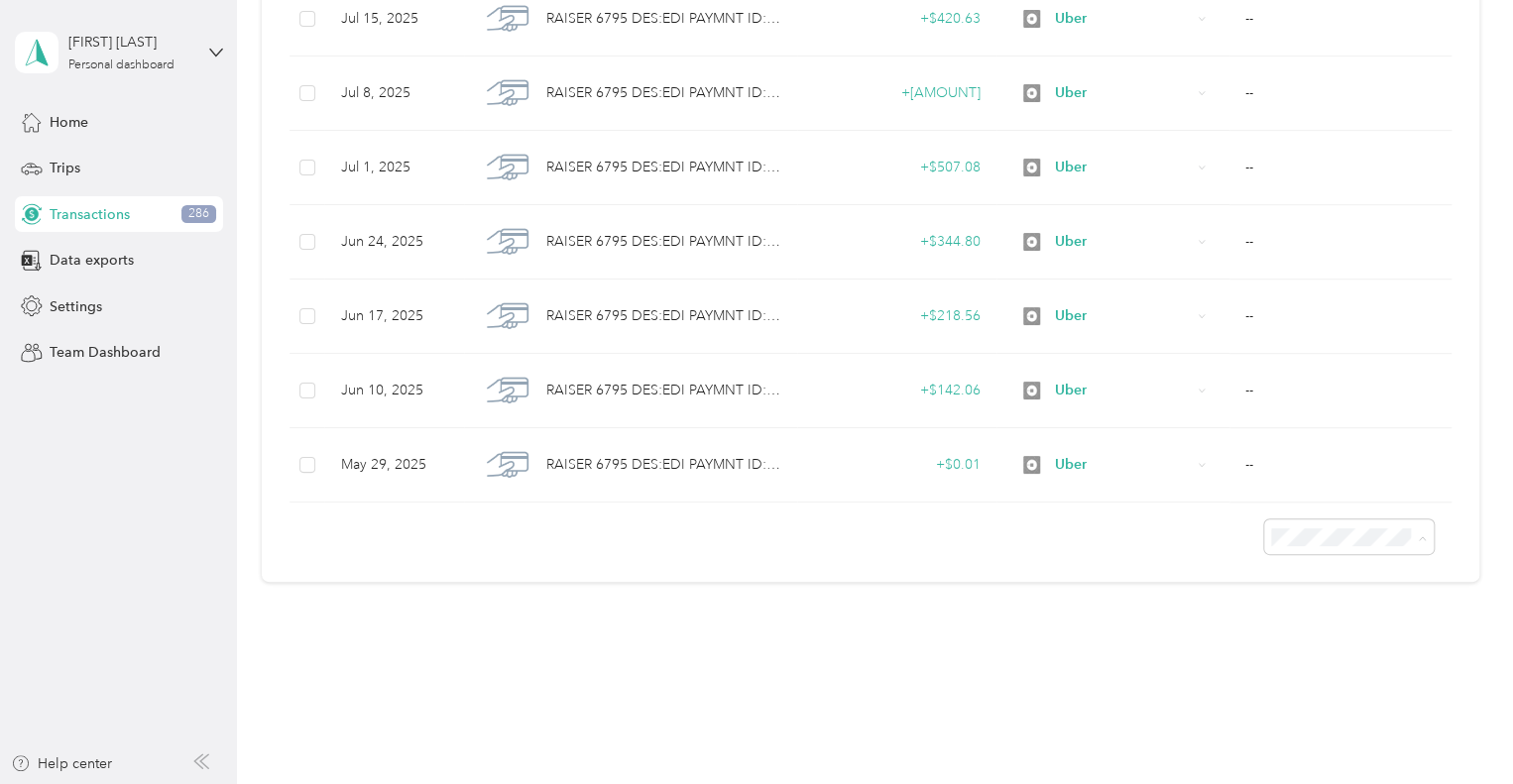 click on "50 per load" at bounding box center (1343, 606) 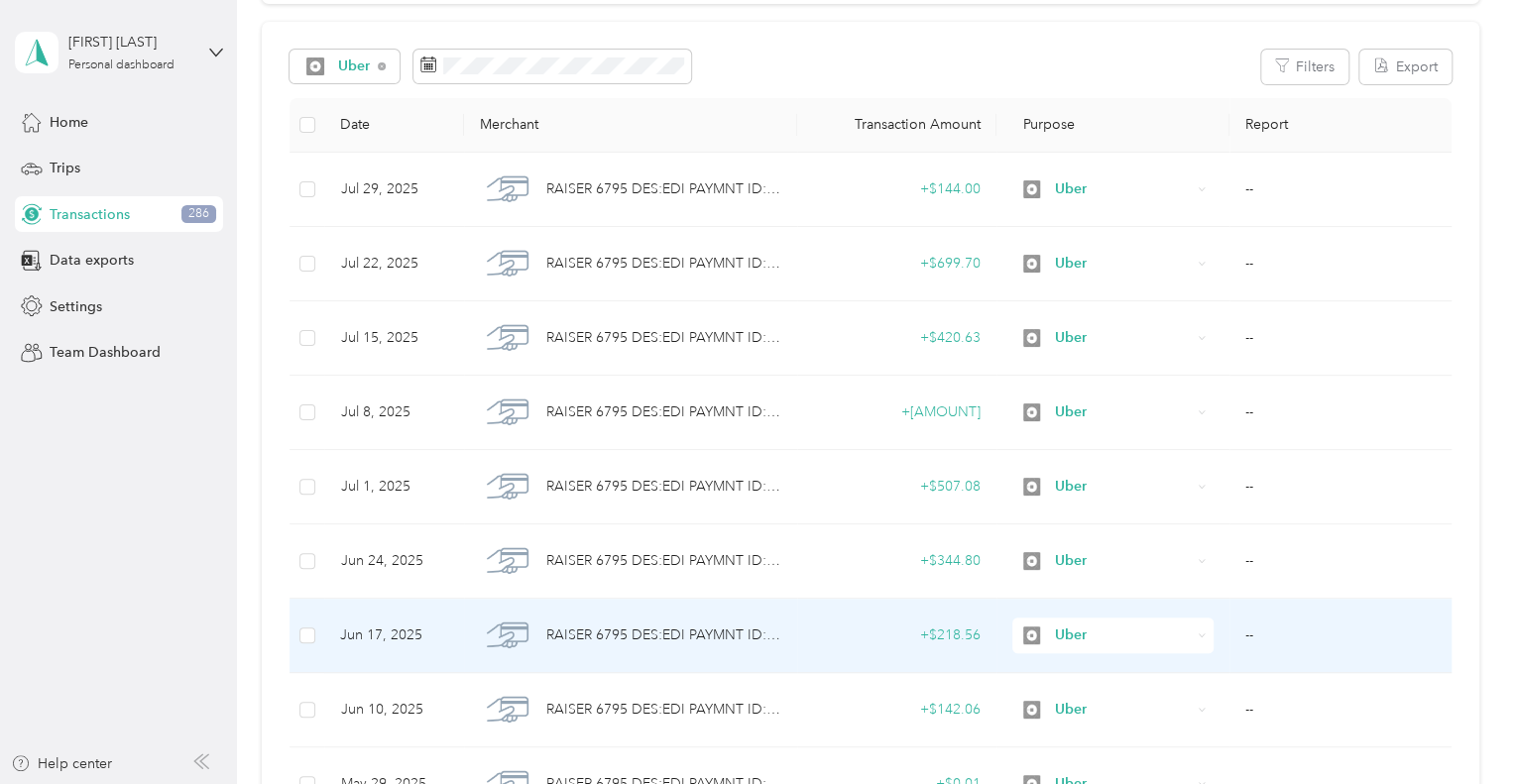 scroll, scrollTop: 186, scrollLeft: 0, axis: vertical 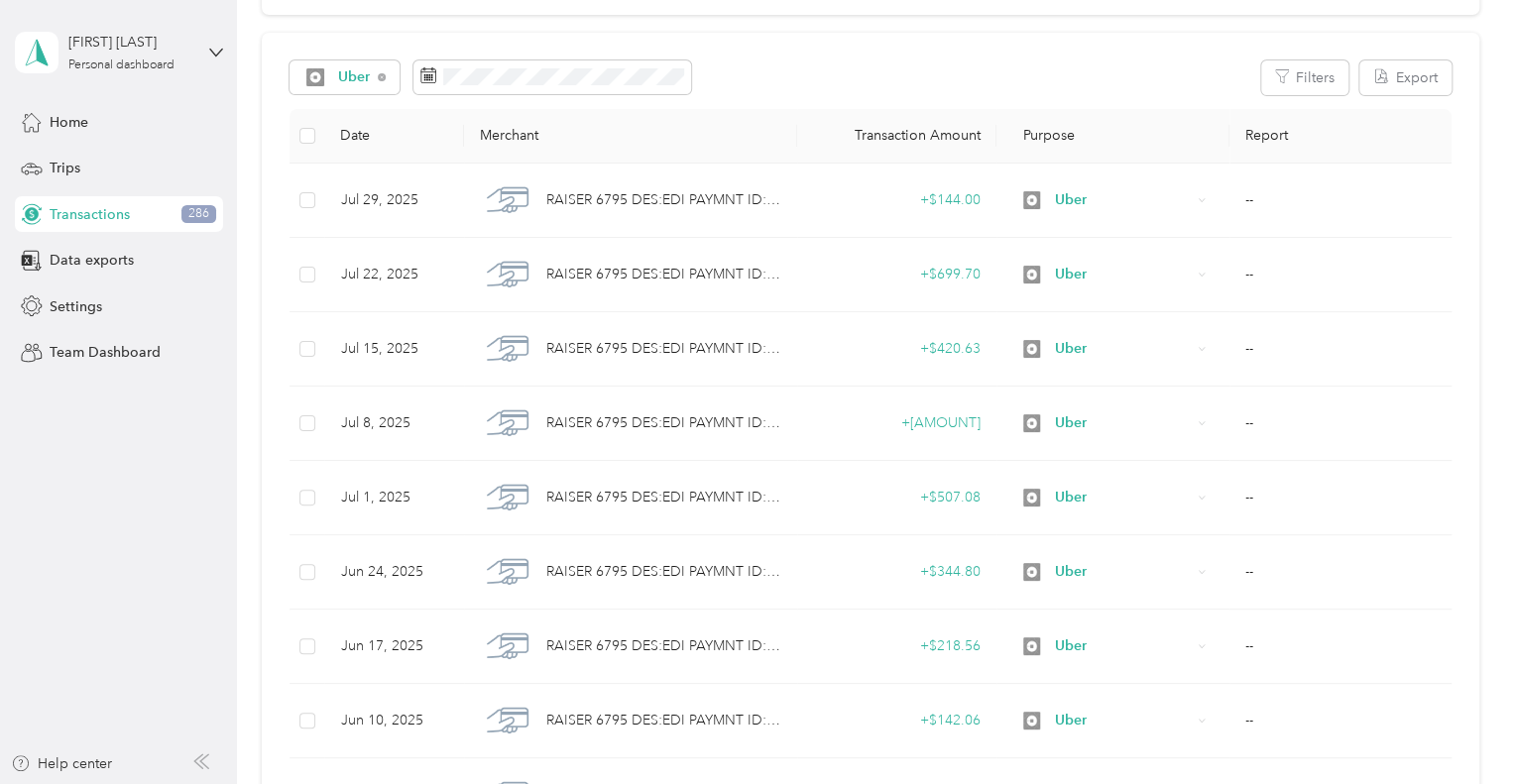 click on "Uber Filters Export Date Merchant Transaction Amount Purpose Report             Jul 29, [YEAR] RAISER 6795 DES:EDI PAYMNT ID:5S8EJSJWPB5L0AS INDN:[FIRST] [LAST] CO ID:XXXXX96455 CCD PMT INFO:REF*TN*5S8EJSJWPB\ +  $144.00 Uber -- Jul 22, [YEAR] RAISER 6795 DES:EDI PAYMNT ID:JQ6XI3YSAK4UPTA INDN:[FIRST] [LAST] CO ID:XXXXX96455 CCD PMT INFO:REF*TN*JQ6XI3YSAK\ +  $699.70 Uber -- Jul 15, [YEAR] RAISER 6795 DES:EDI PAYMNT ID:9E7CEEY05XVOGWJ INDN:[FIRST] [LAST] CO ID:XXXXX96455 CCD PMT INFO:REF*TN*9E7CEEY05X\ +  $420.63 Uber -- Jul 8, [YEAR] RAISER 6795 DES:EDI PAYMNT ID:ETF4YU0G8SXM6RL INDN:[FIRST] [LAST] CO ID:XXXXX96455 CCD PMT INFO:REF*TN*ETF4YU0G8S\ +  $842.43 Uber -- Jul 1, [YEAR] RAISER 6795 DES:EDI PAYMNT ID:FEF5J8ZCA8CZO0H INDN:[FIRST] [LAST] CO ID:XXXXX96455 CCD PMT INFO:REF*TN*FEF5J8ZCA8\ +  $507.08 Uber -- Jun 24, [YEAR] RAISER 6795 DES:EDI PAYMNT ID:01H6L25GVMMUWMU INDN:[FIRST] [LAST] CO ID:XXXXX96455 CCD PMT INFO:REF*TN*01H6L25GVM\ +  $344.80 Uber -- Jun 17, [YEAR] +  $218.56 Uber -- Jun 10, [YEAR]" at bounding box center [871, 473] 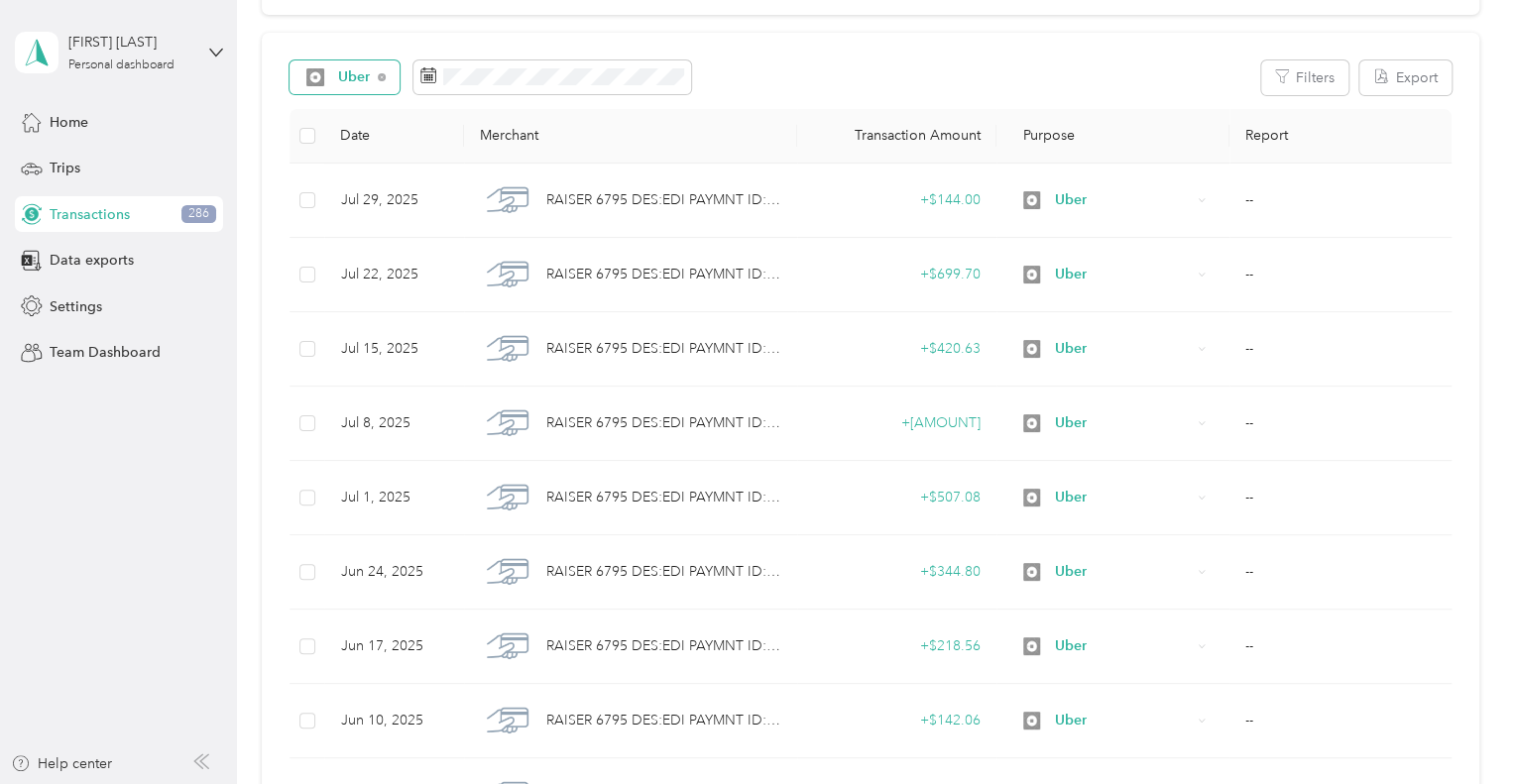 click on "Uber" at bounding box center (354, 77) 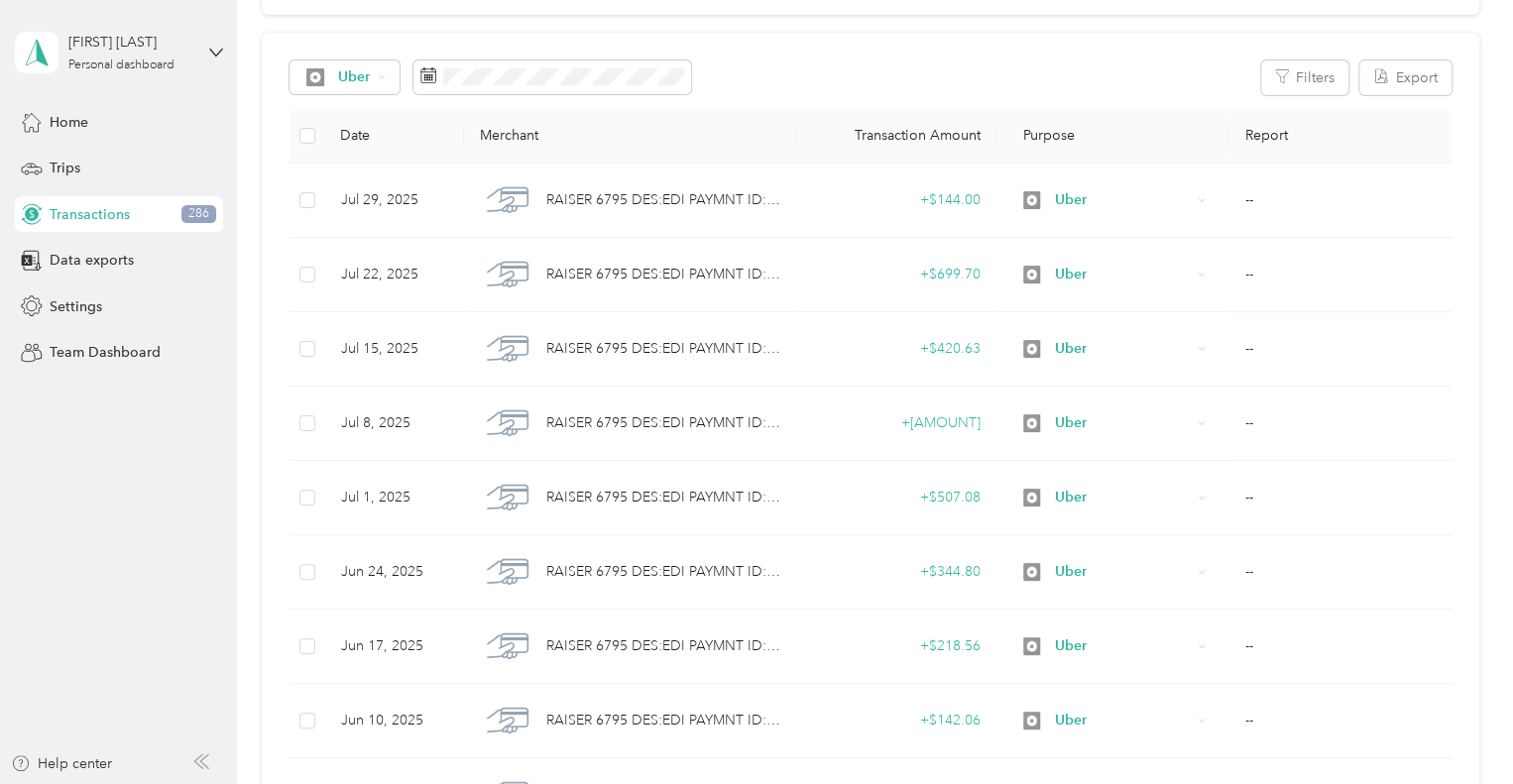 click on "Lyft" at bounding box center (379, 252) 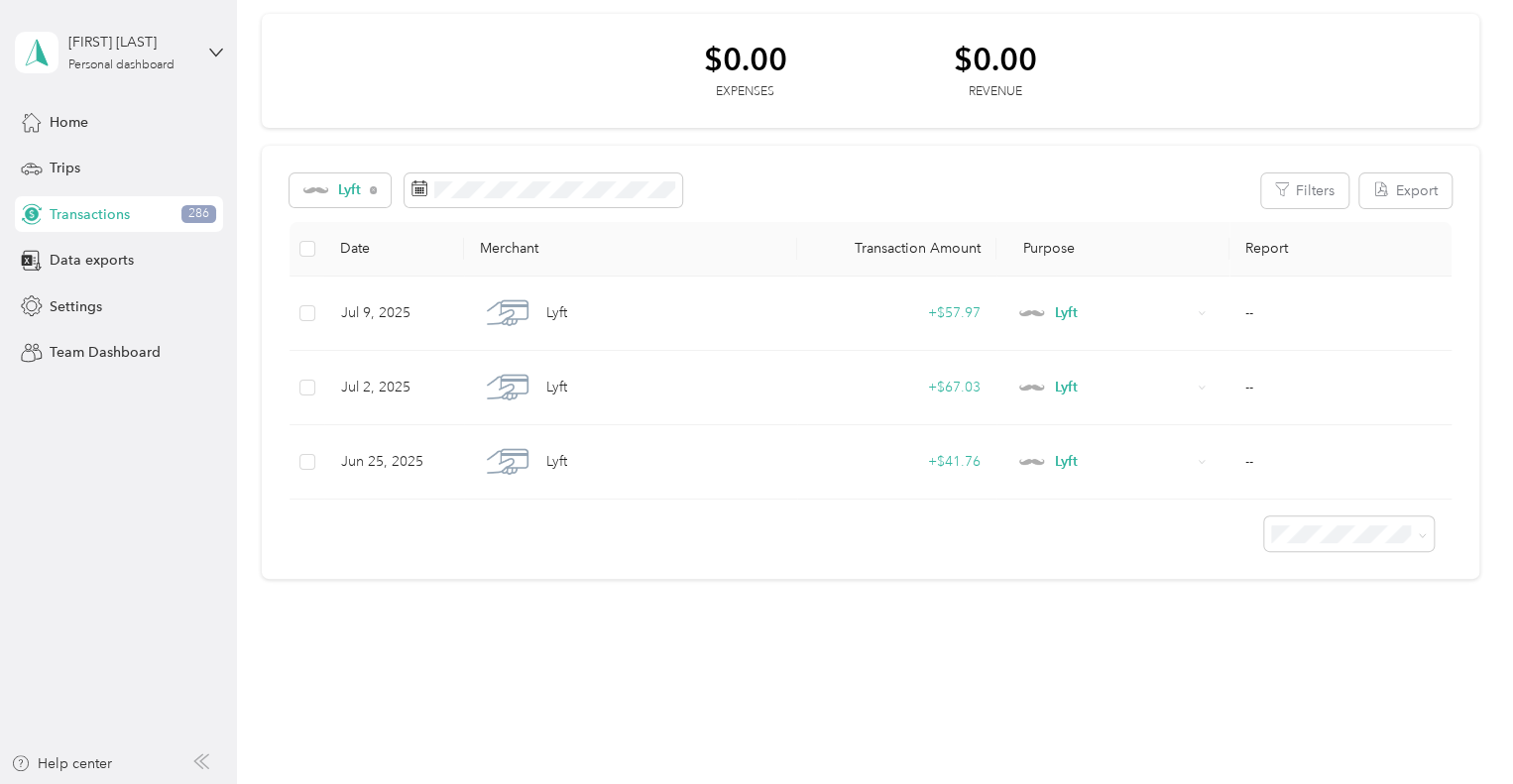 scroll, scrollTop: 71, scrollLeft: 0, axis: vertical 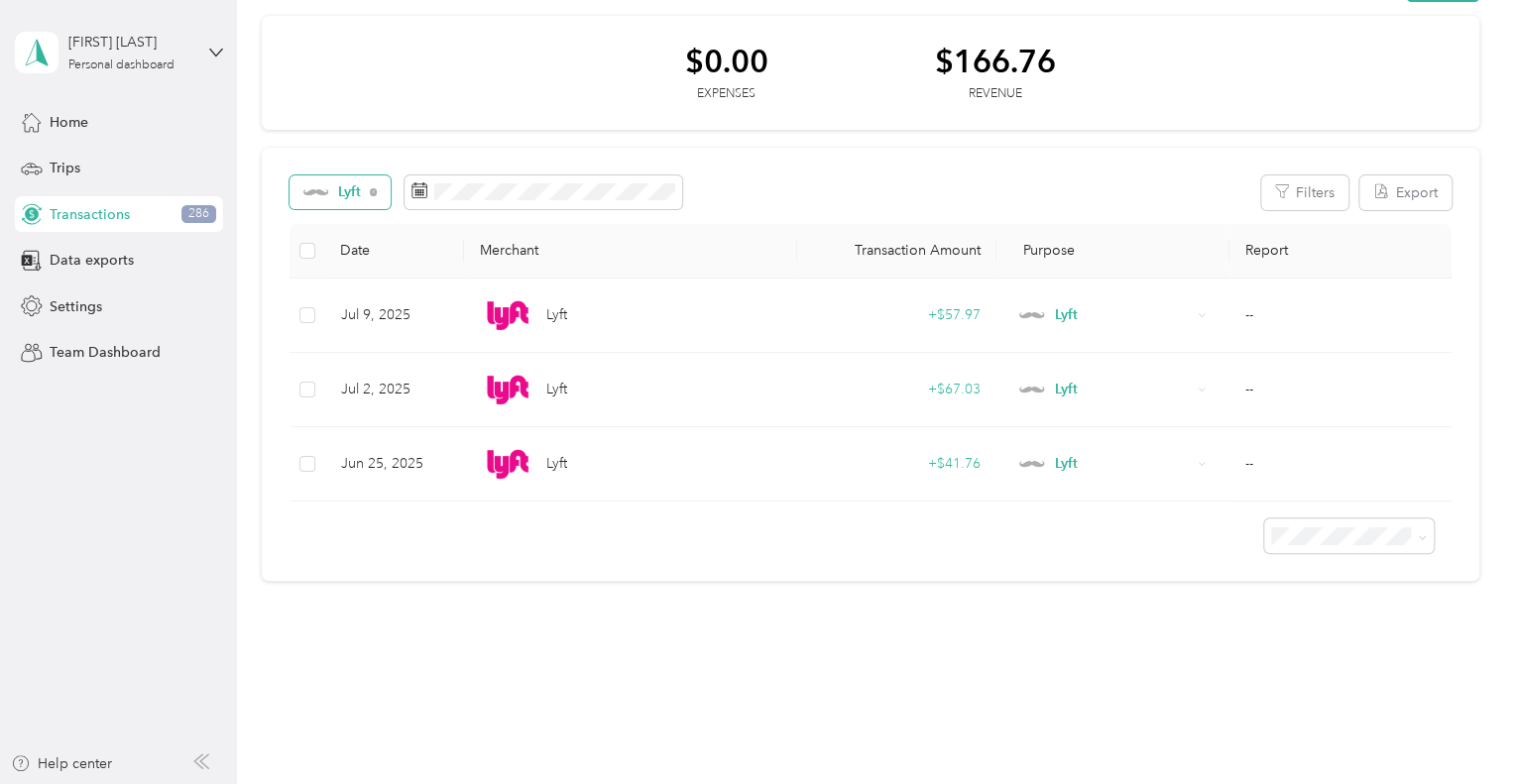 click at bounding box center [315, 192] 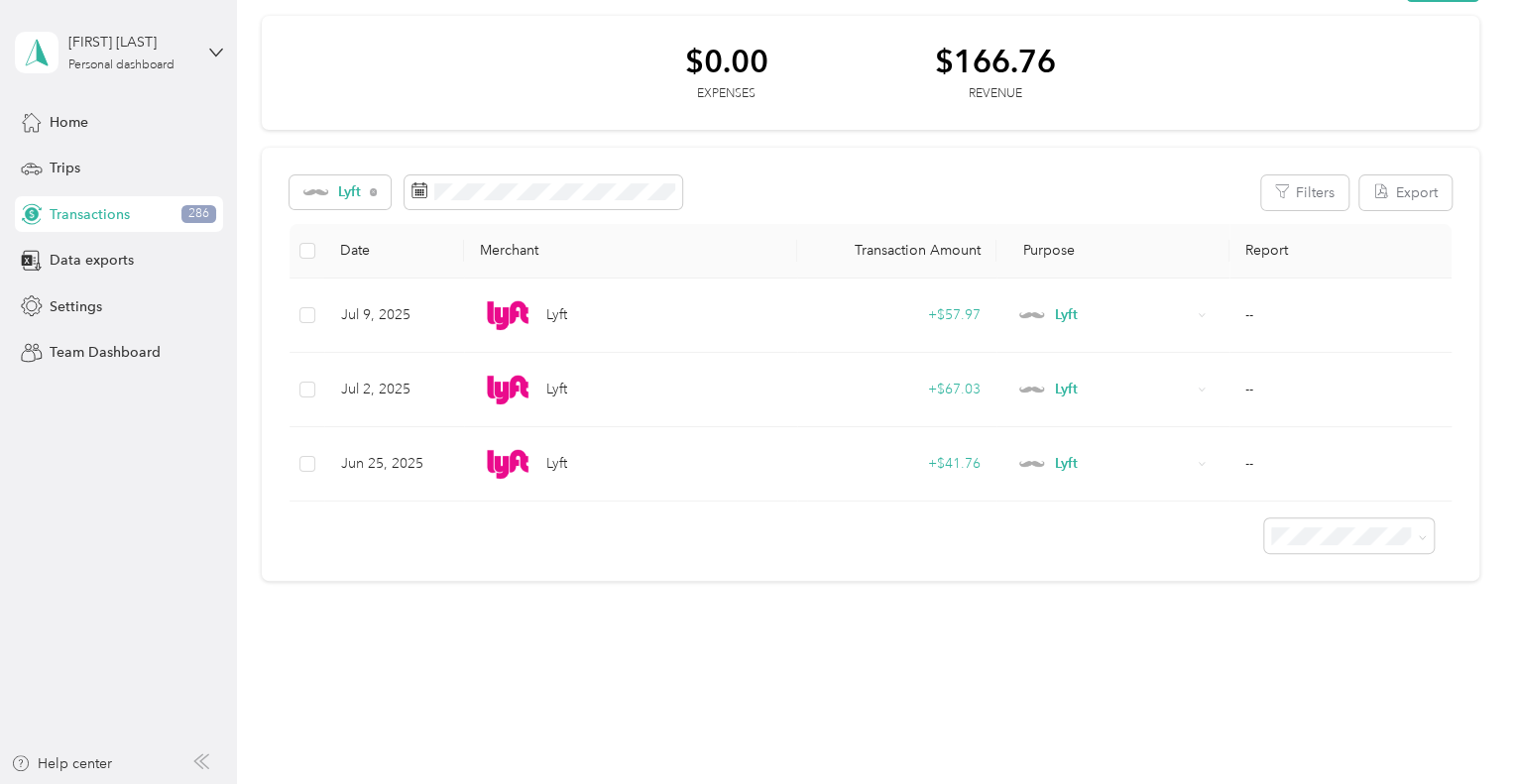 click on "Uber" at bounding box center (379, 399) 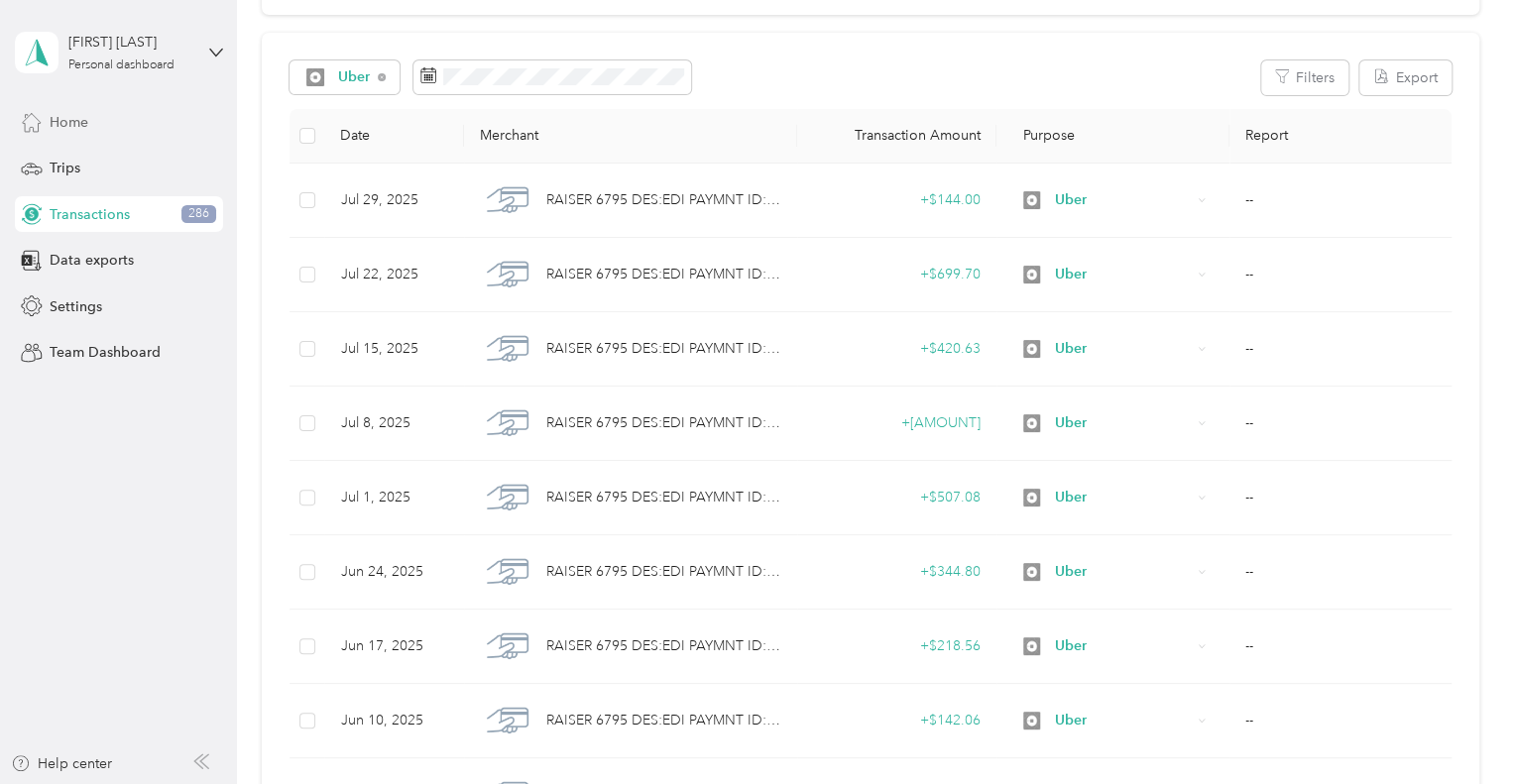 click on "Home" at bounding box center (119, 122) 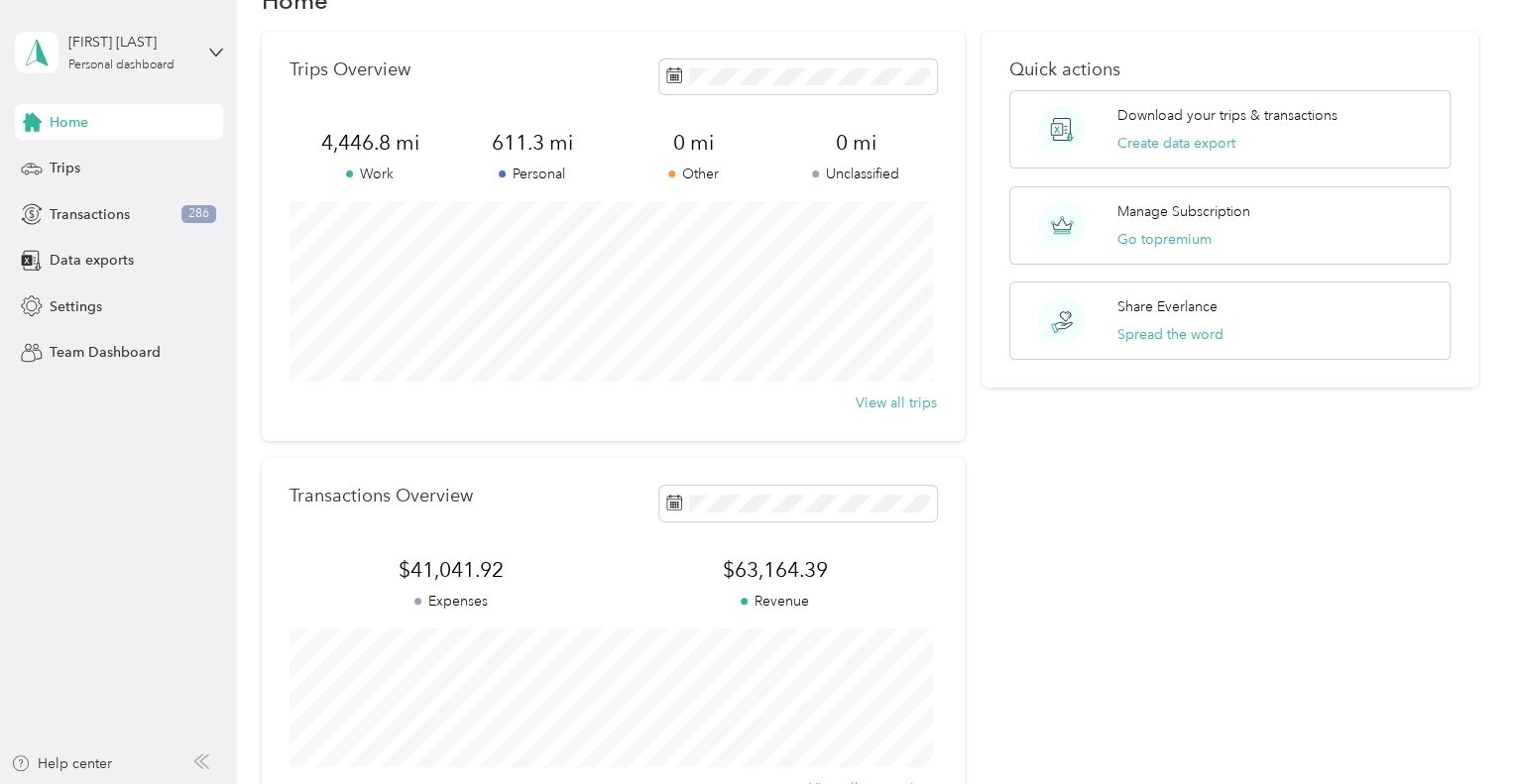 scroll, scrollTop: 0, scrollLeft: 0, axis: both 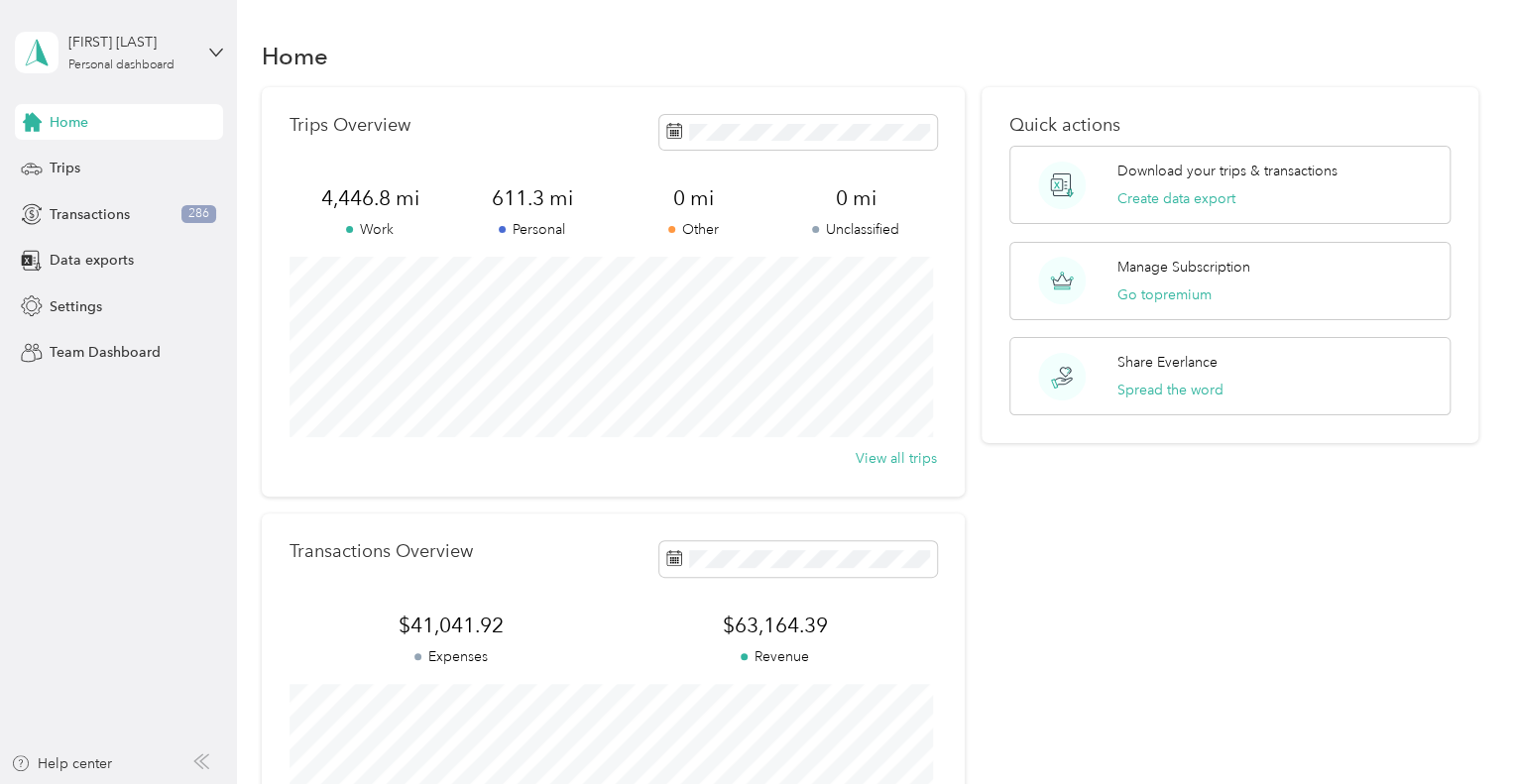 click on "Home" at bounding box center [68, 122] 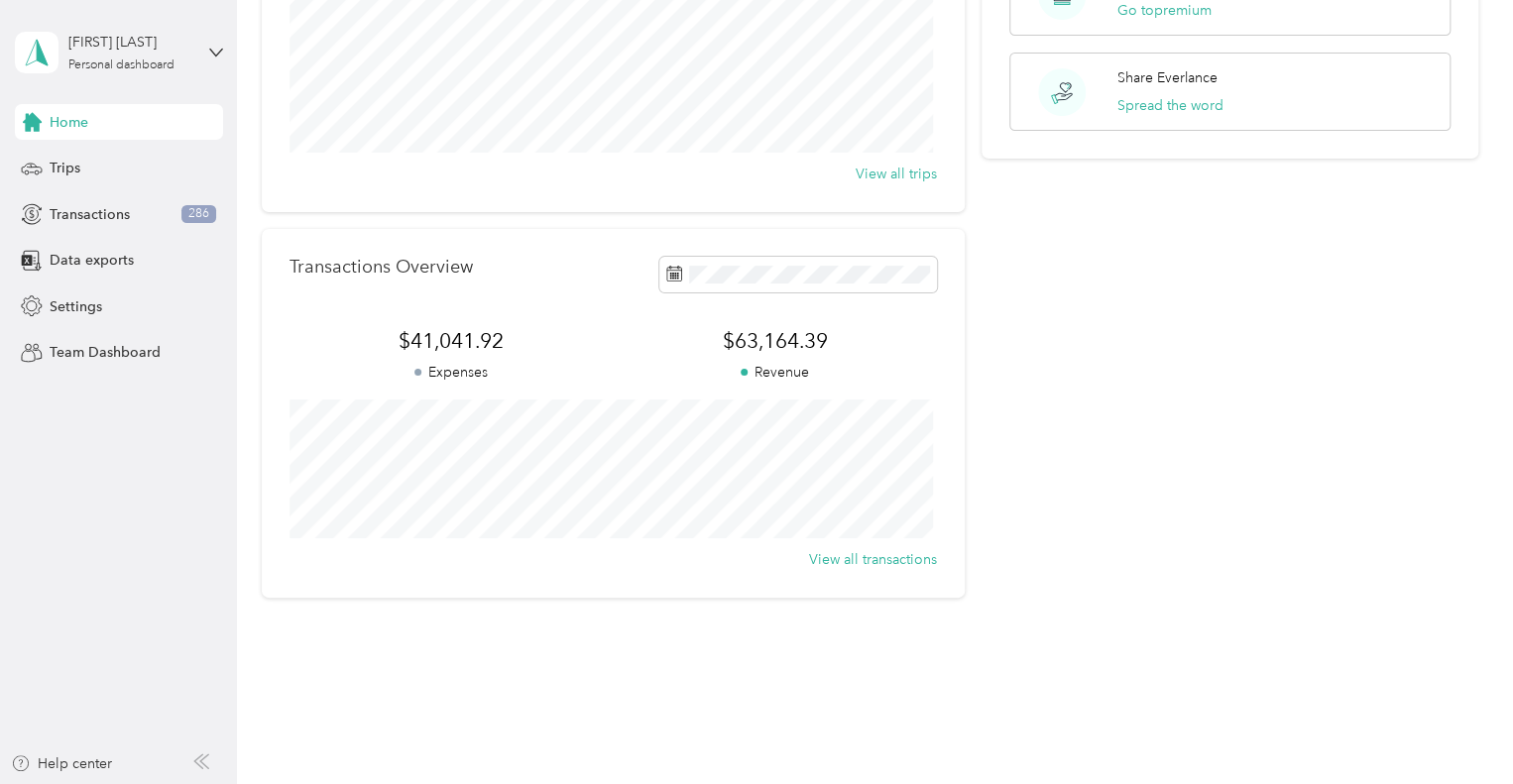 scroll, scrollTop: 302, scrollLeft: 0, axis: vertical 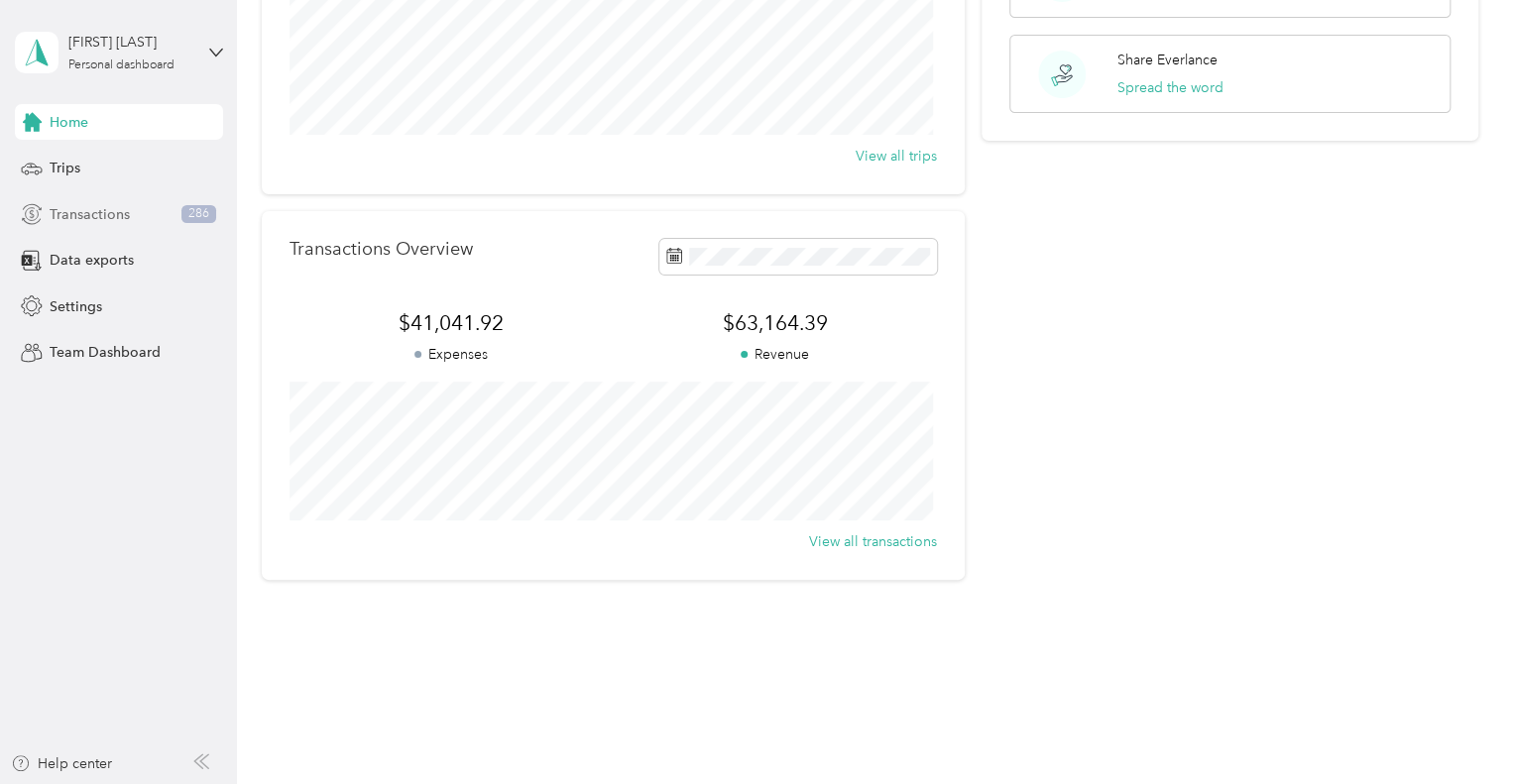 click on "Transactions" at bounding box center [89, 214] 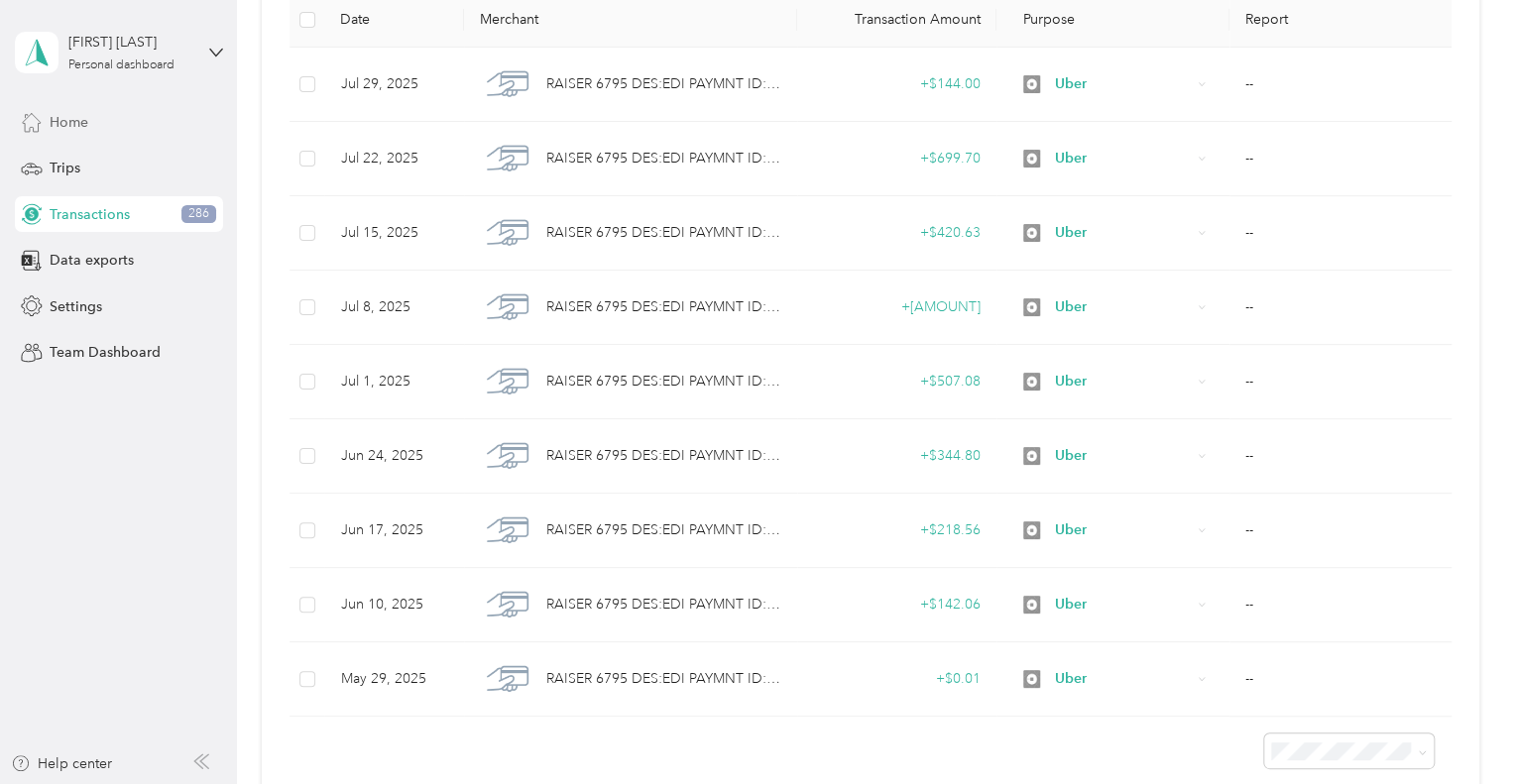 click on "Home" at bounding box center [68, 122] 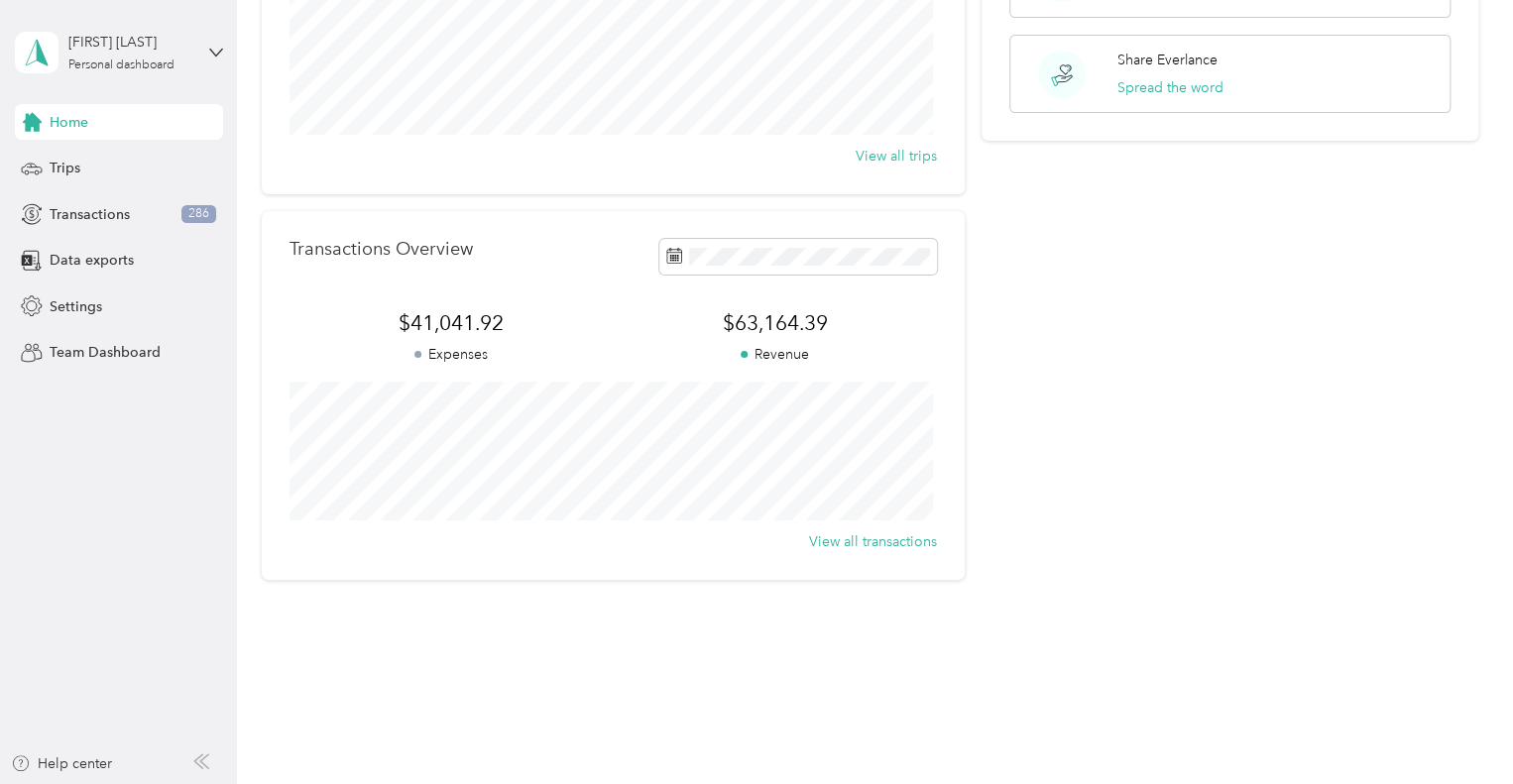scroll, scrollTop: 0, scrollLeft: 0, axis: both 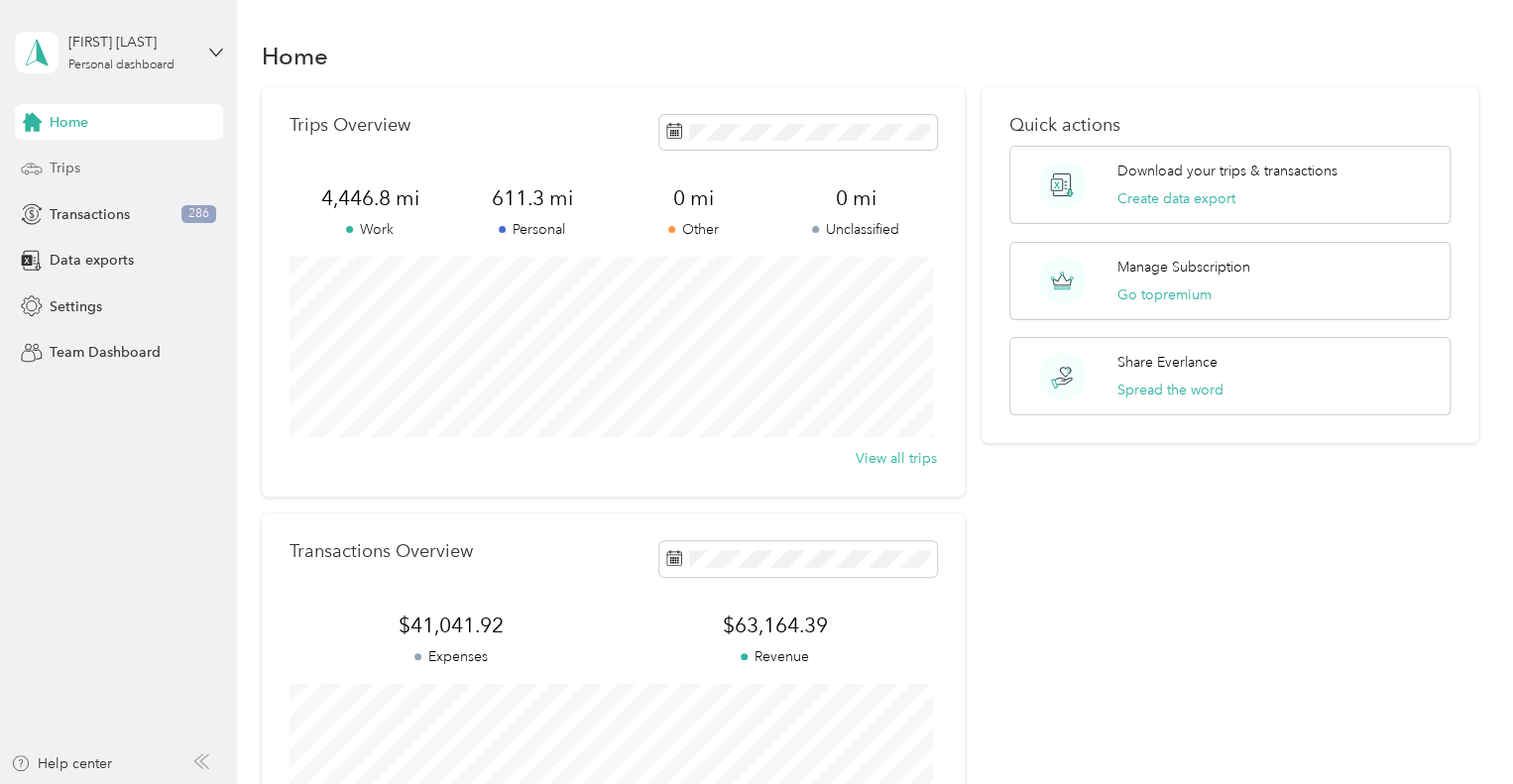 click on "Trips" at bounding box center (119, 168) 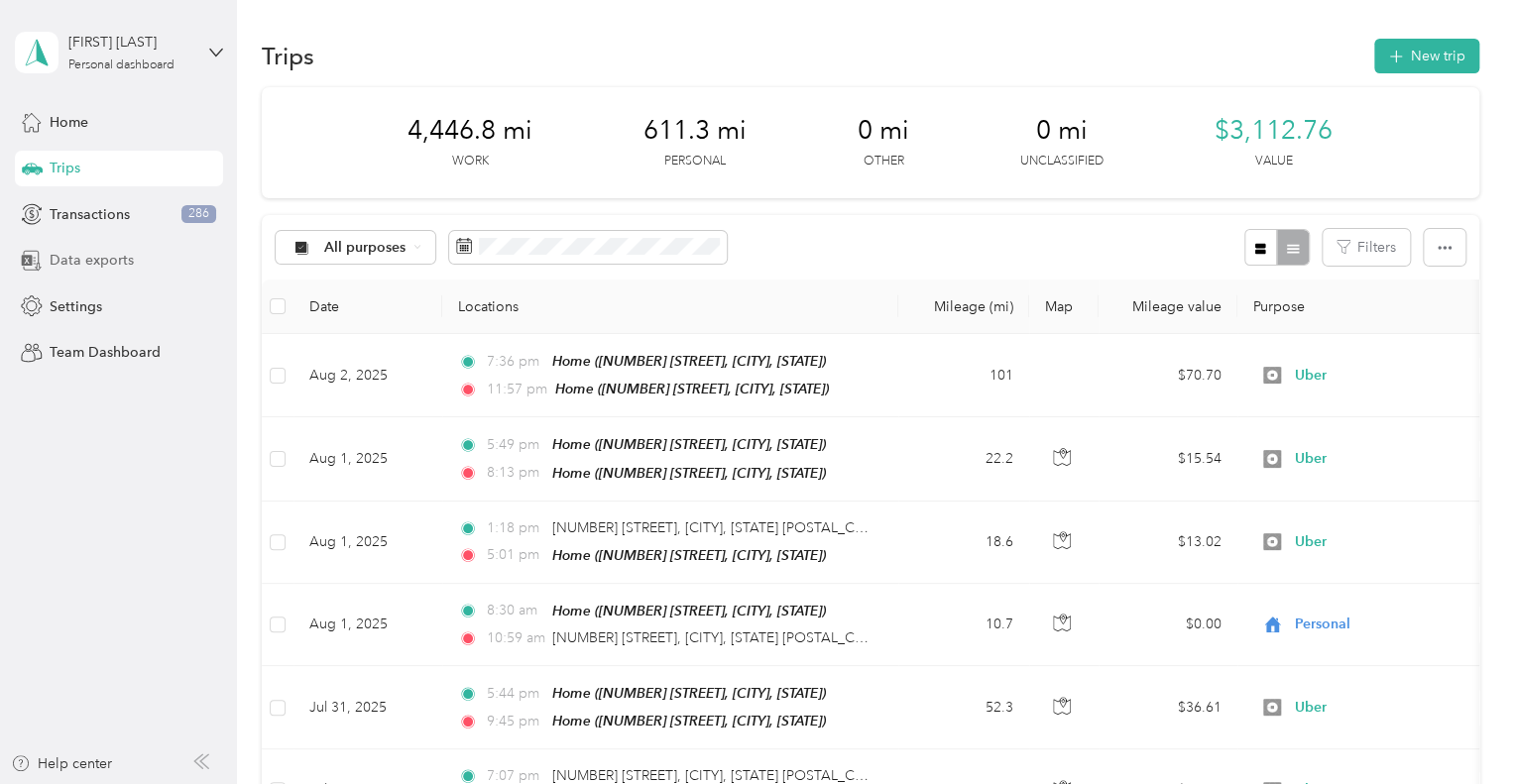 click on "Data exports" at bounding box center (91, 260) 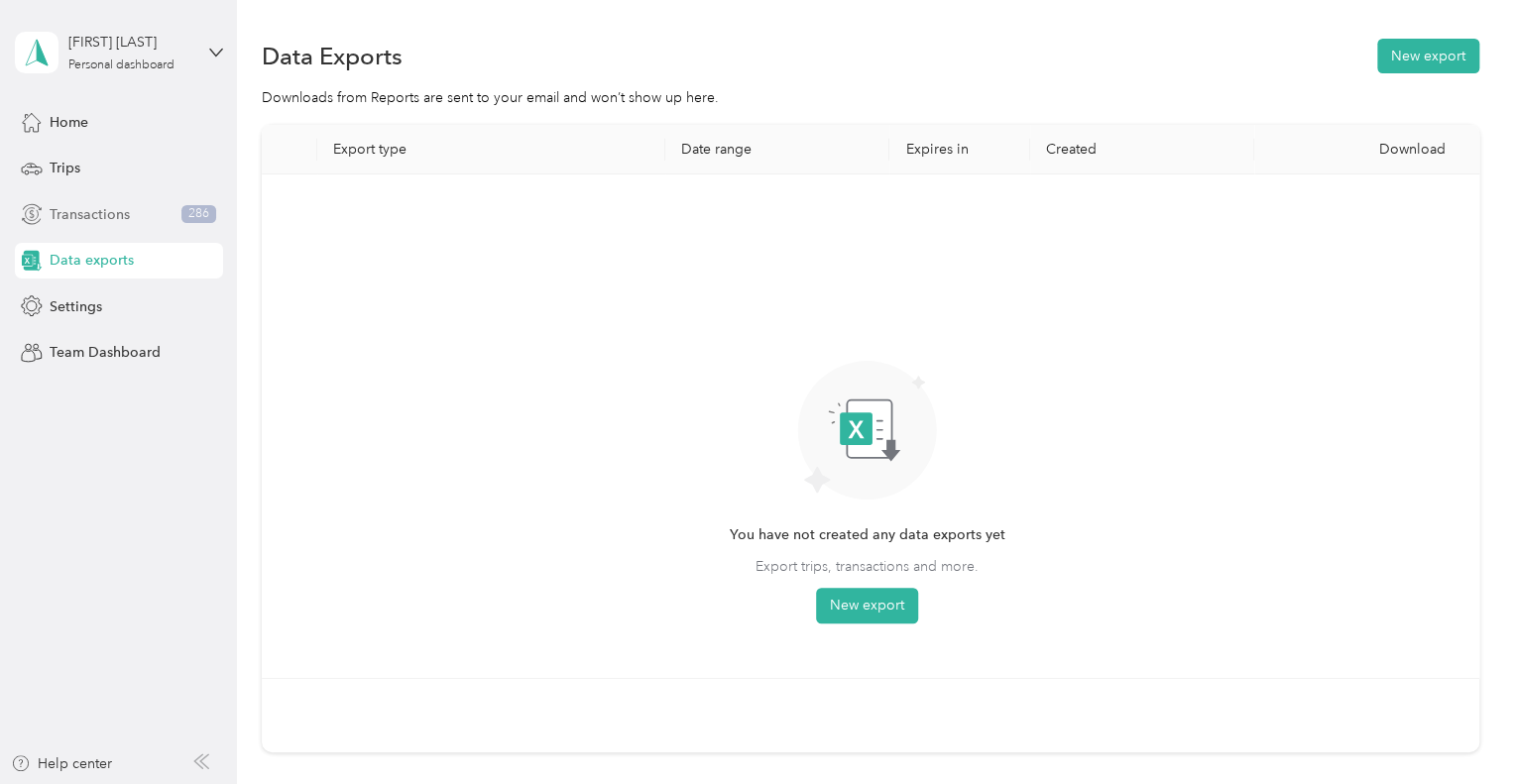 click on "Transactions" at bounding box center (89, 214) 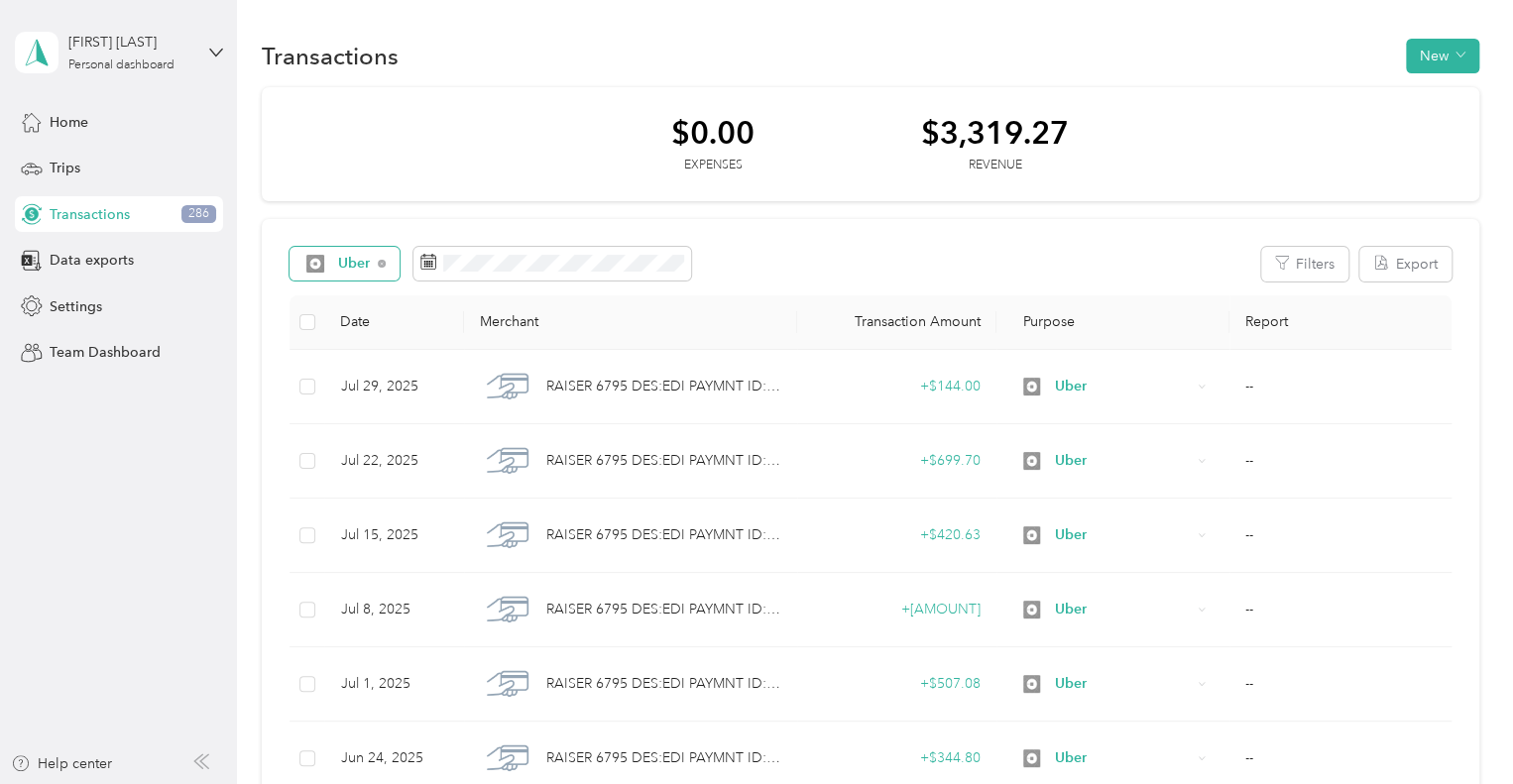 click on "Uber" at bounding box center [345, 264] 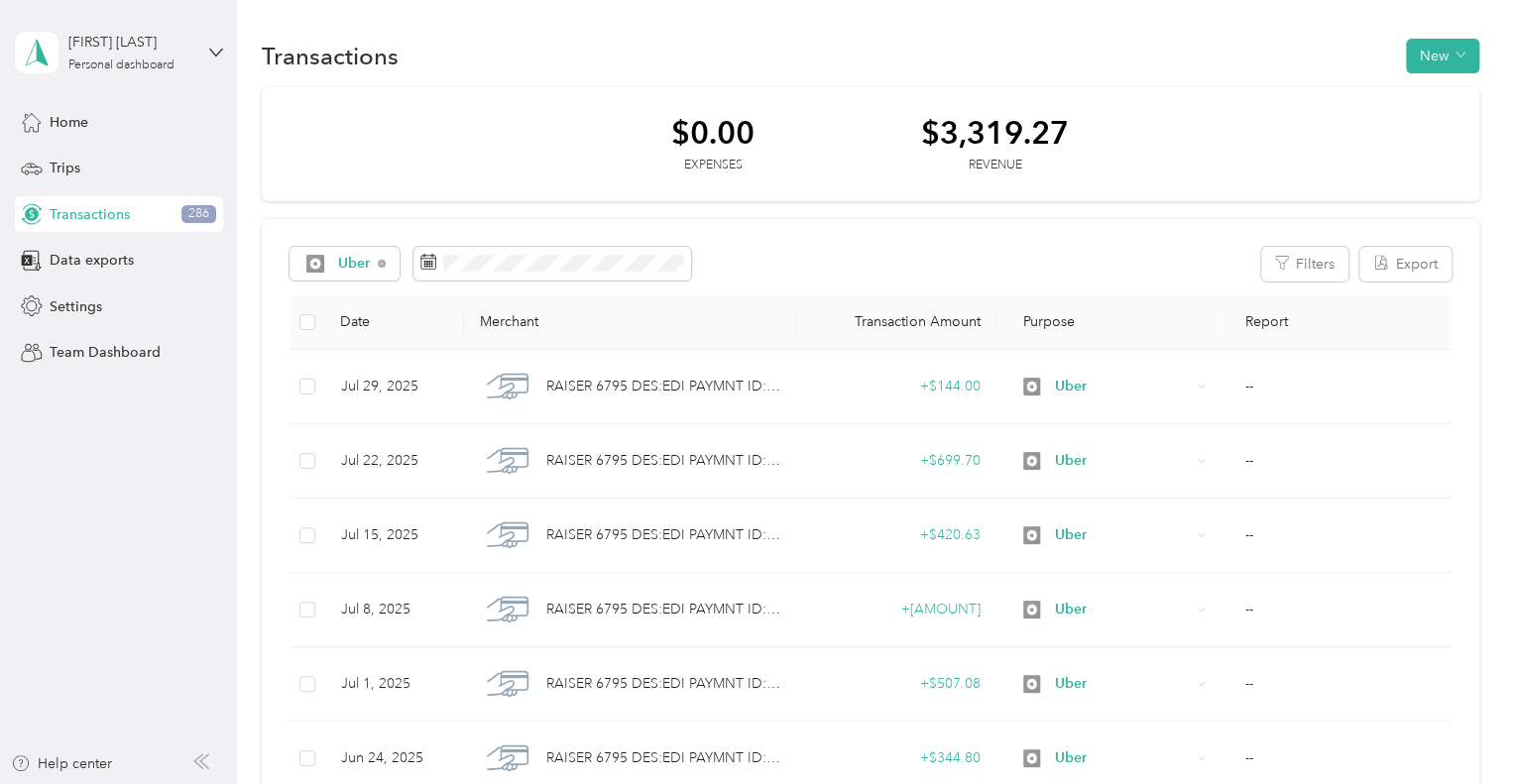 click on "All purposes" at bounding box center [379, 299] 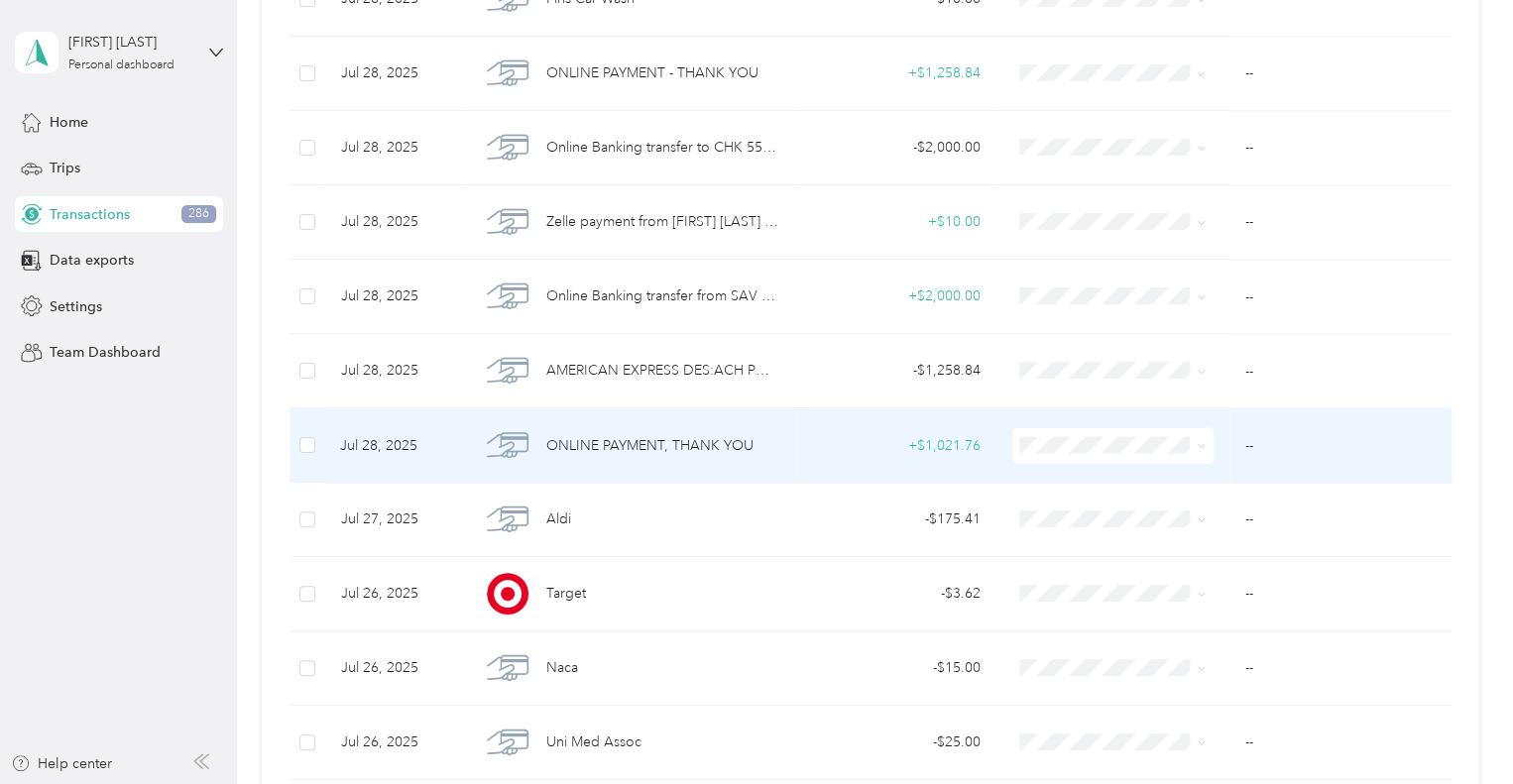scroll, scrollTop: 1982, scrollLeft: 0, axis: vertical 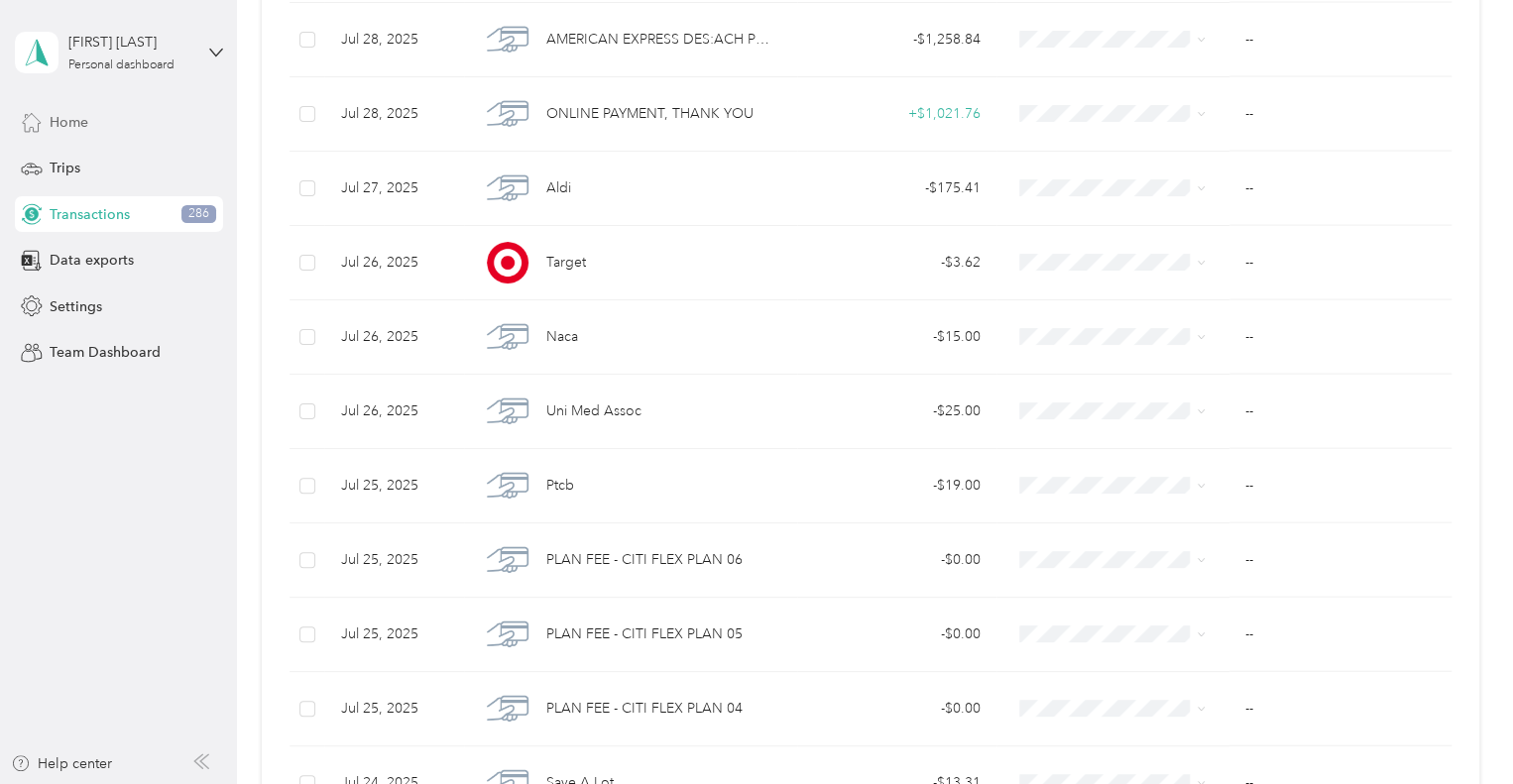 click on "Home" at bounding box center (119, 122) 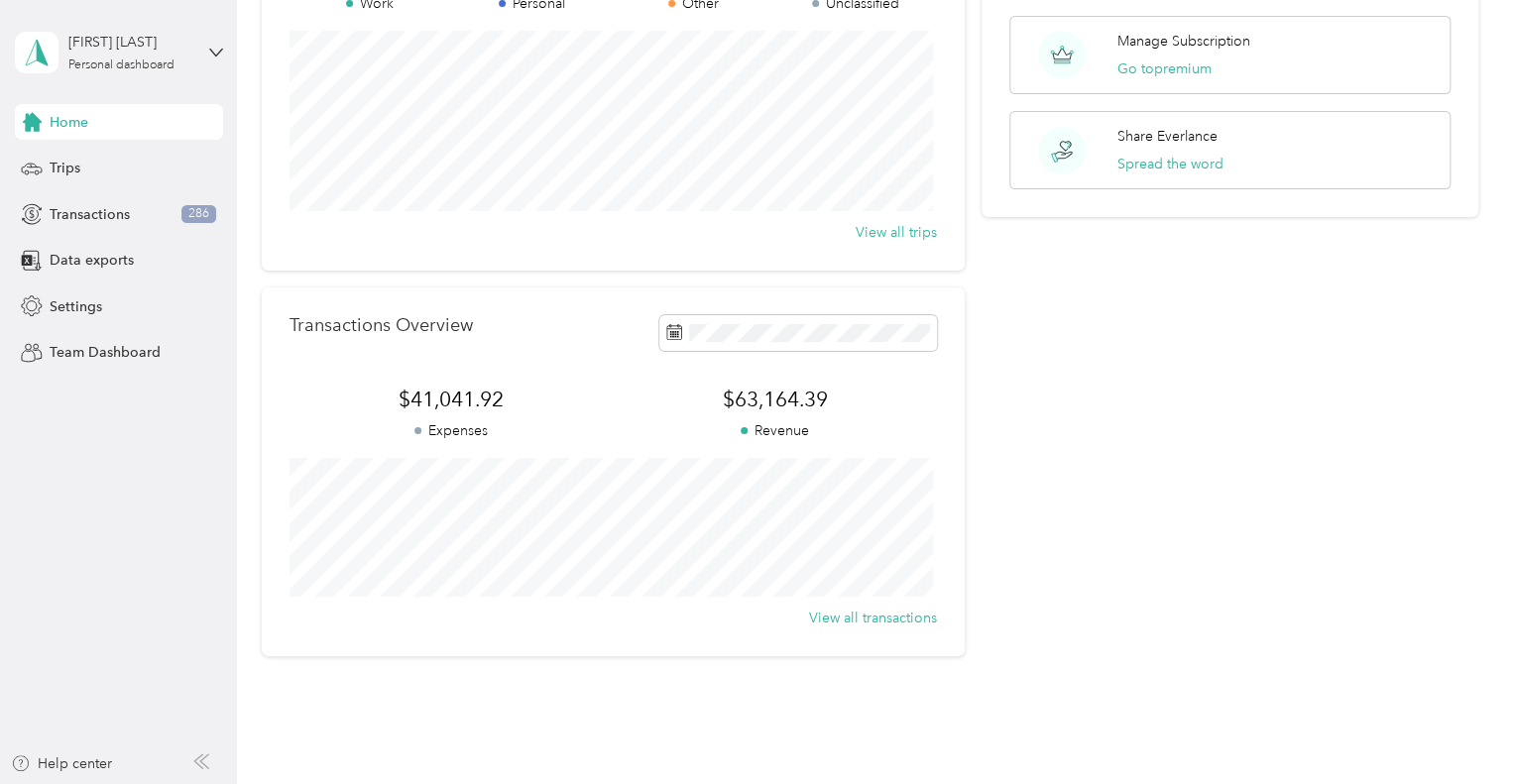 scroll, scrollTop: 302, scrollLeft: 0, axis: vertical 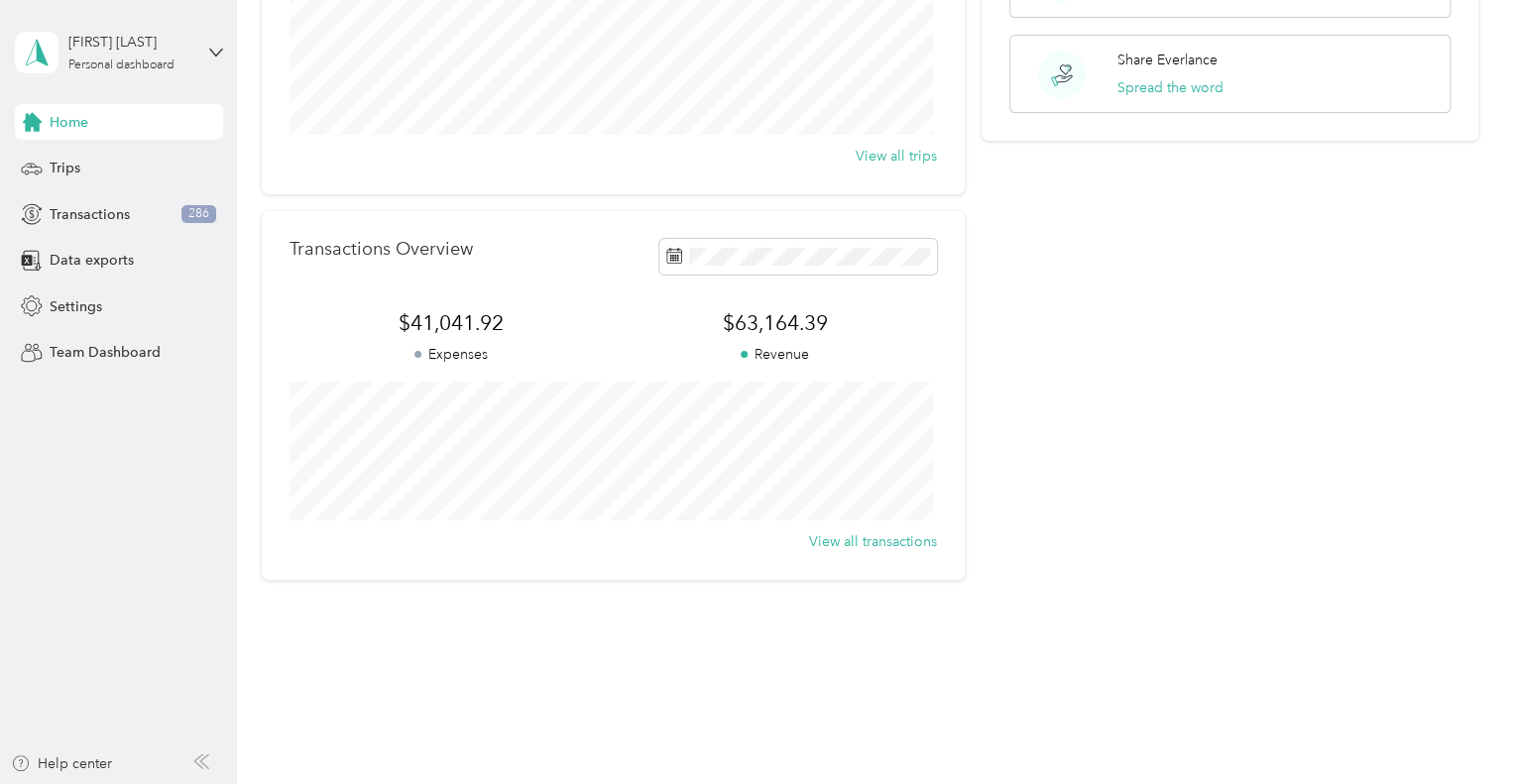 click on "Home" at bounding box center [119, 122] 